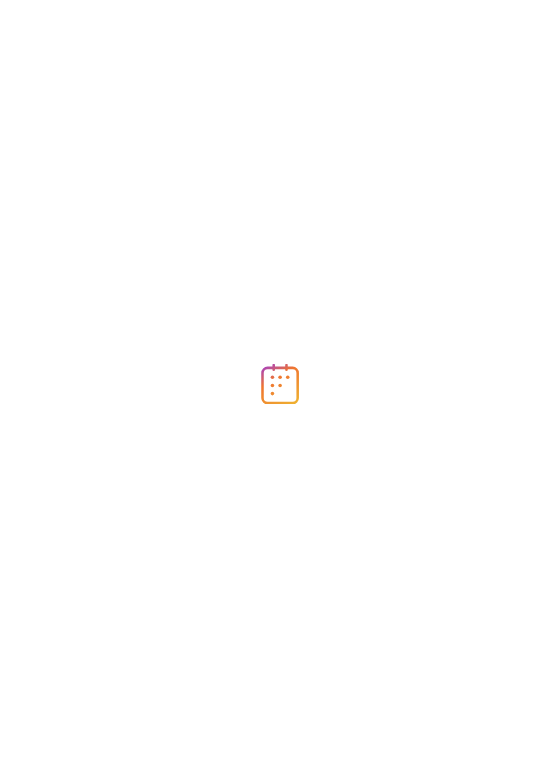 scroll, scrollTop: 0, scrollLeft: 0, axis: both 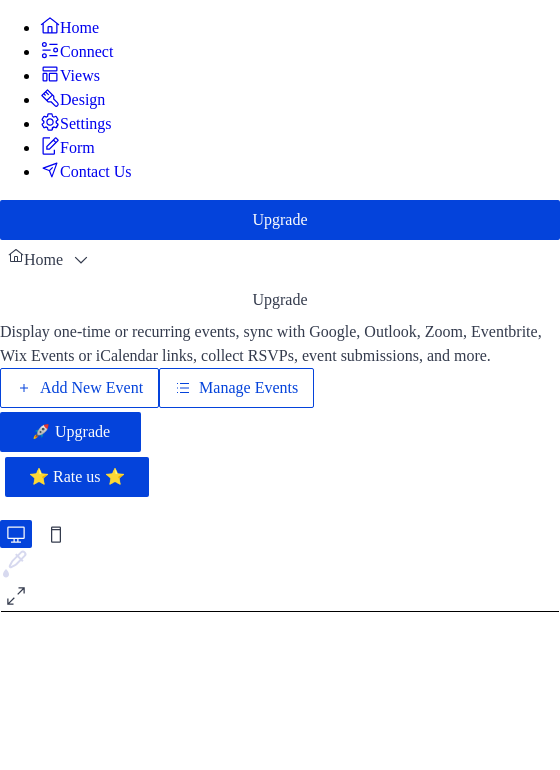 click on "Add New Event" at bounding box center (91, 388) 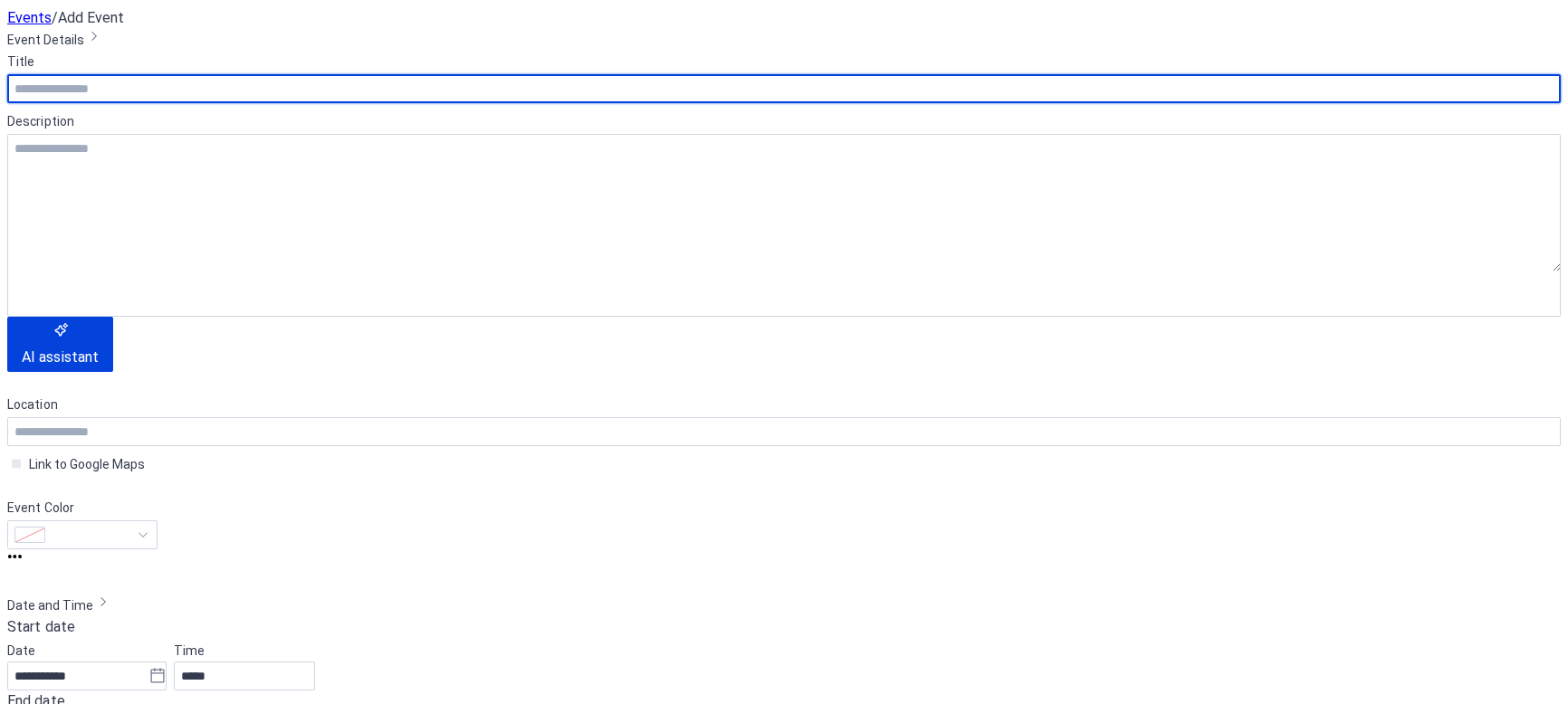scroll, scrollTop: 0, scrollLeft: 0, axis: both 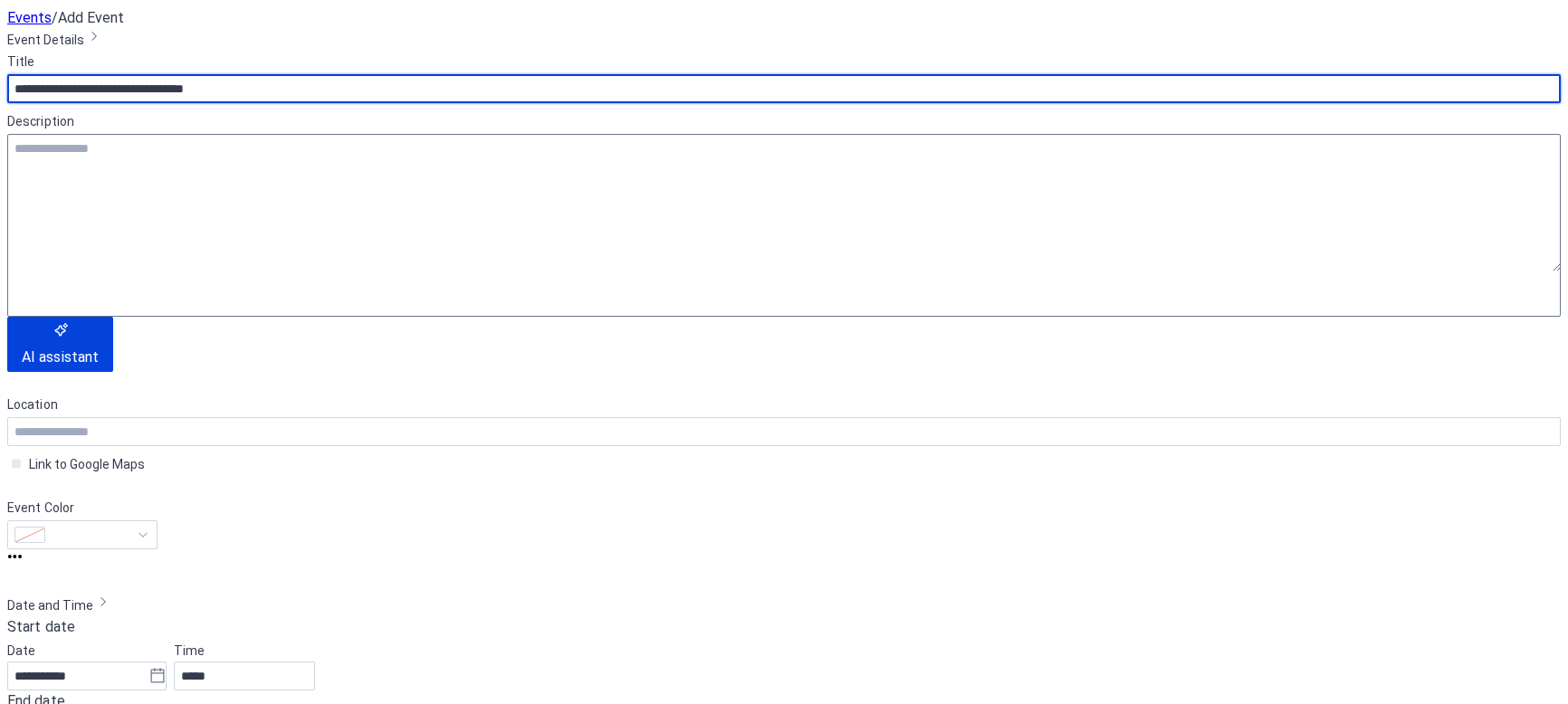 type on "**********" 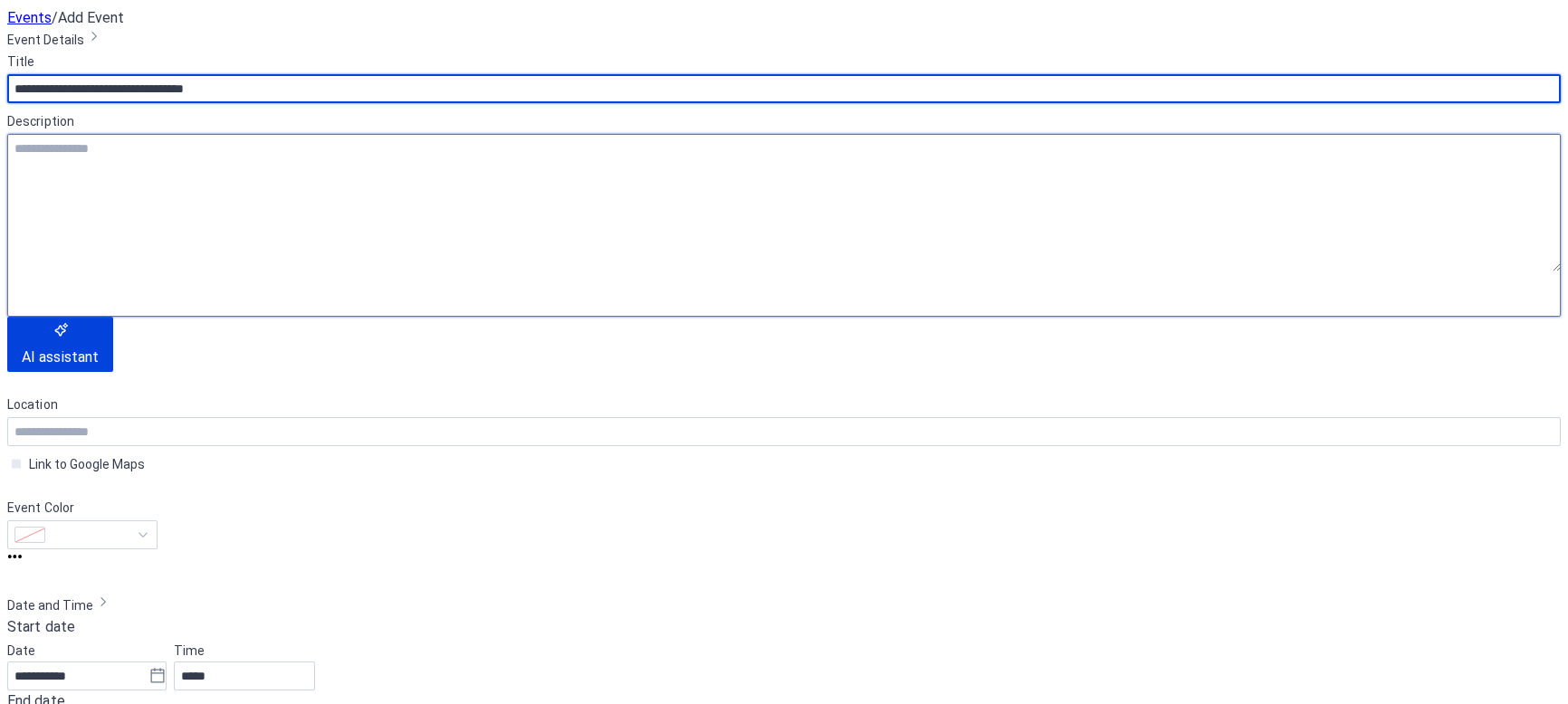 click at bounding box center (784, 203) 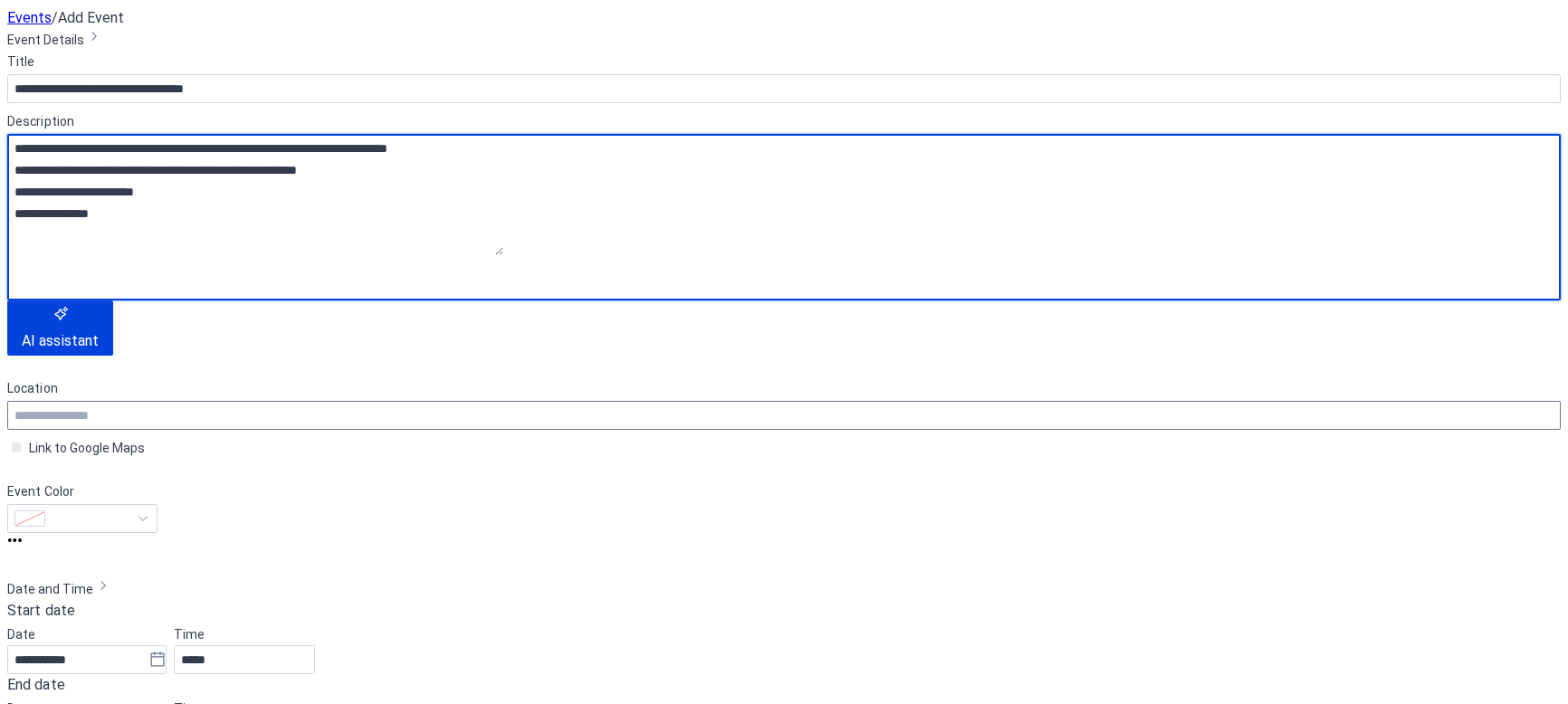 type on "**********" 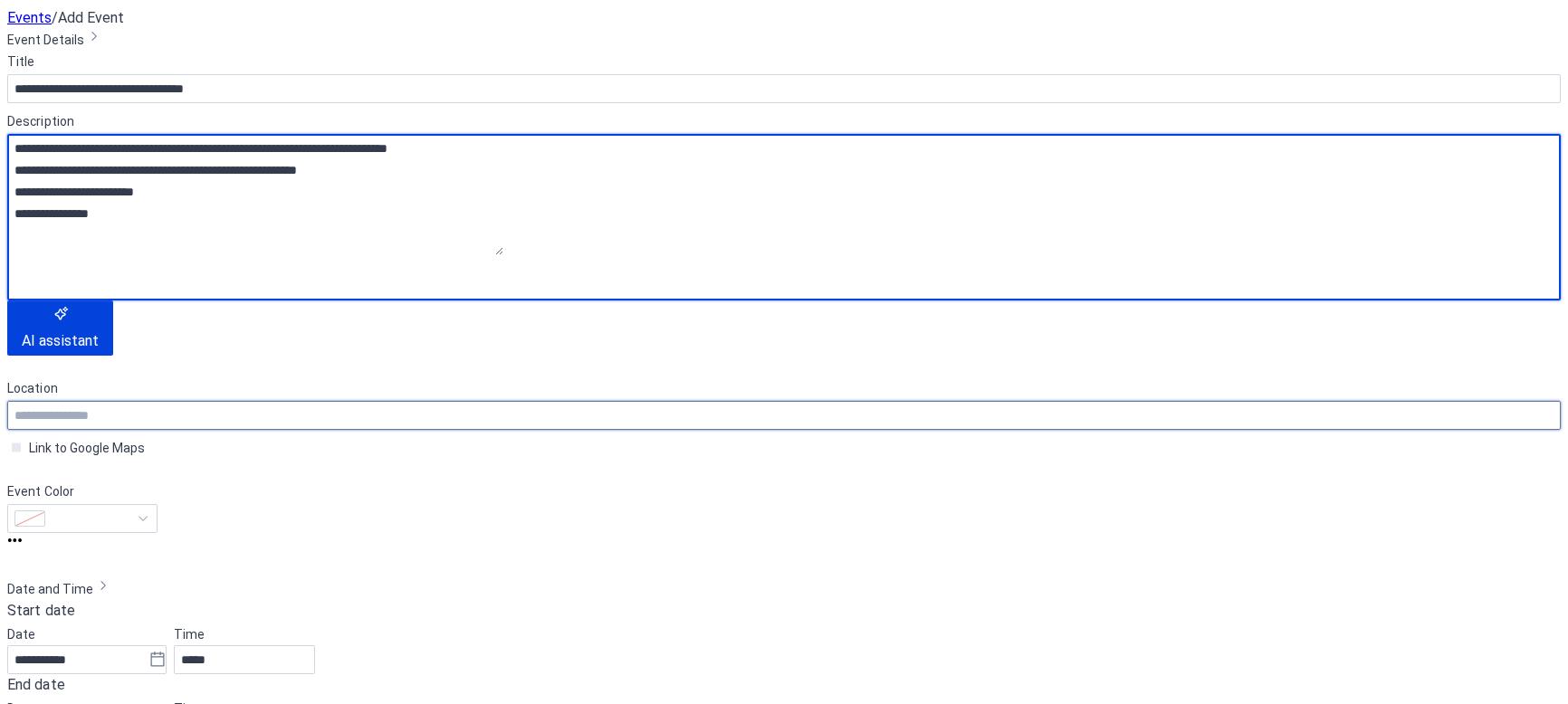 click at bounding box center (784, 415) 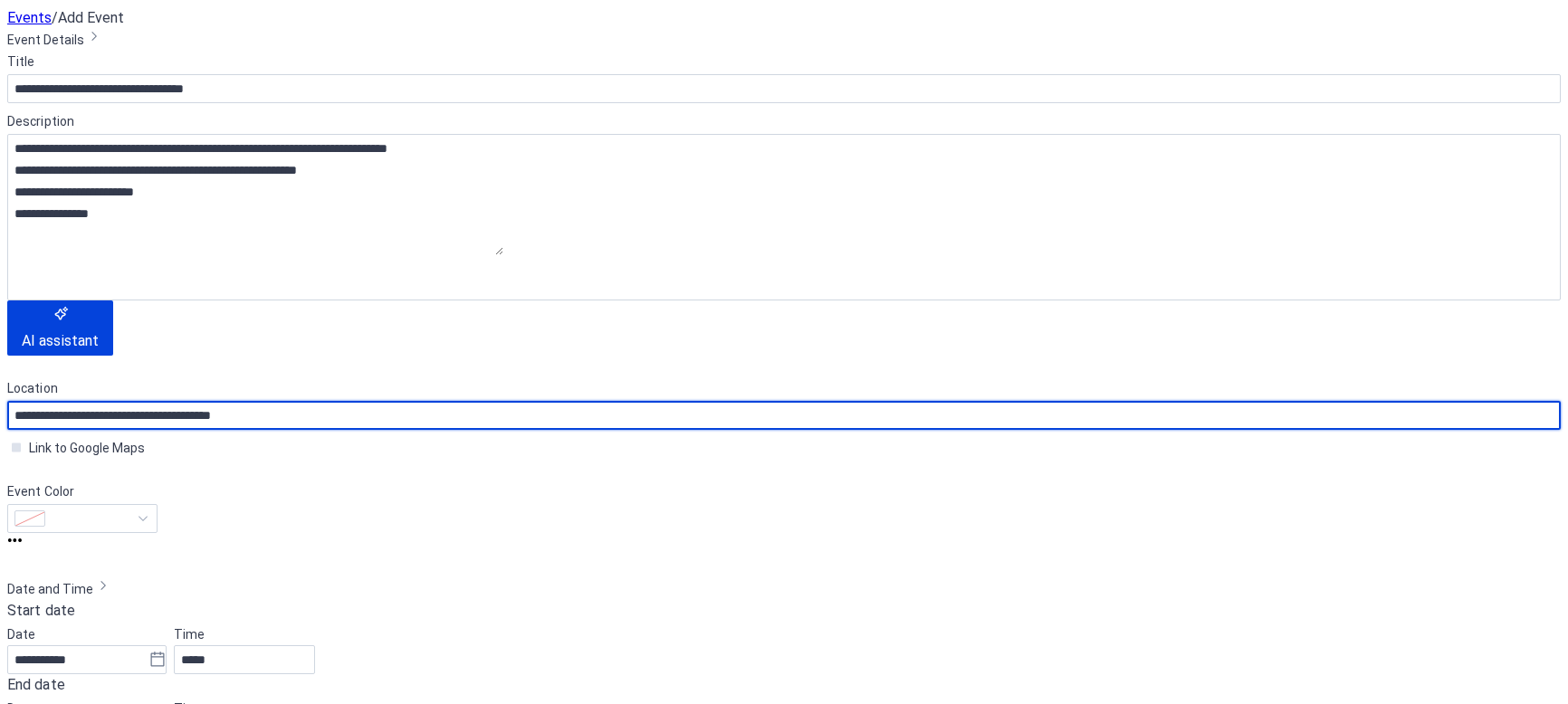 type on "**********" 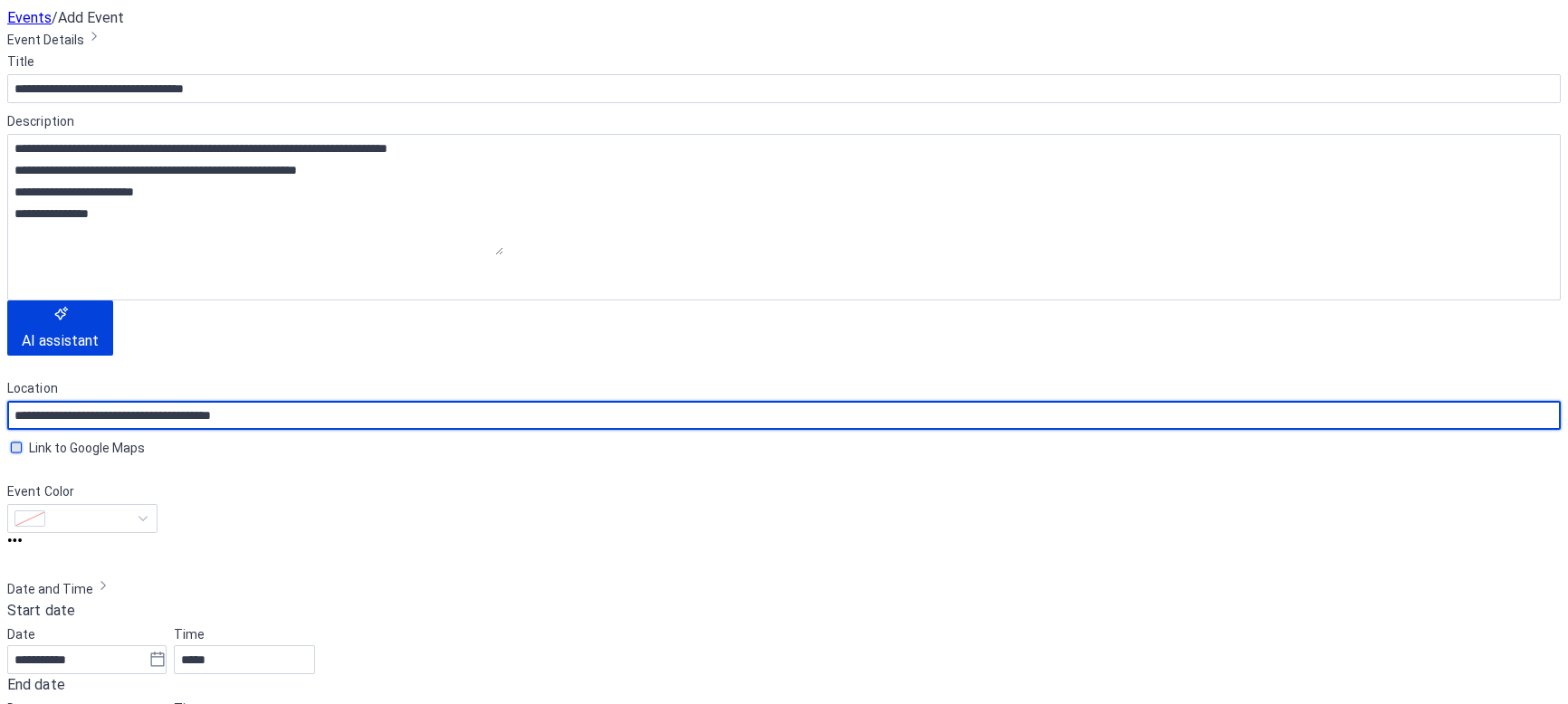 click on "Link to Google Maps" at bounding box center (87, 448) 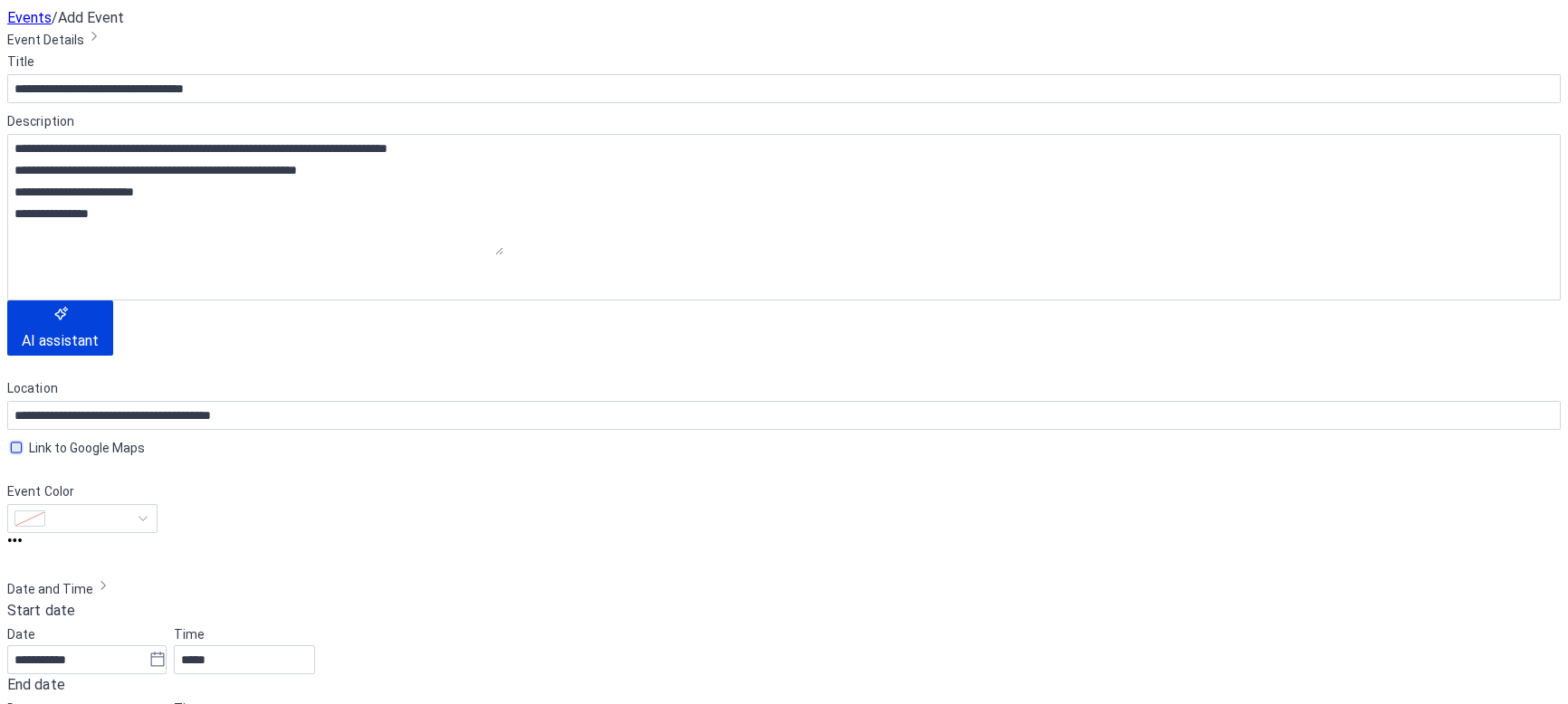 scroll, scrollTop: 113, scrollLeft: 0, axis: vertical 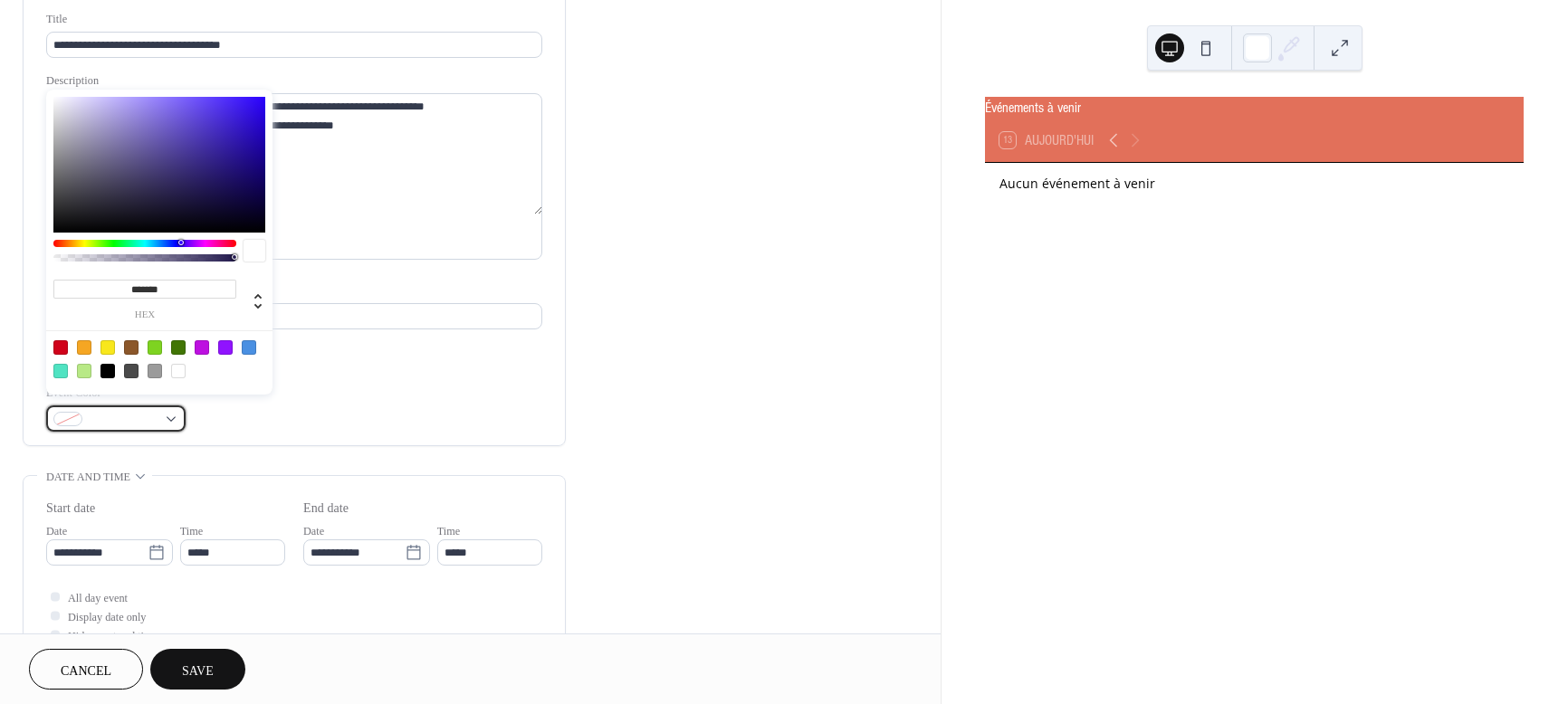 click at bounding box center [116, 418] 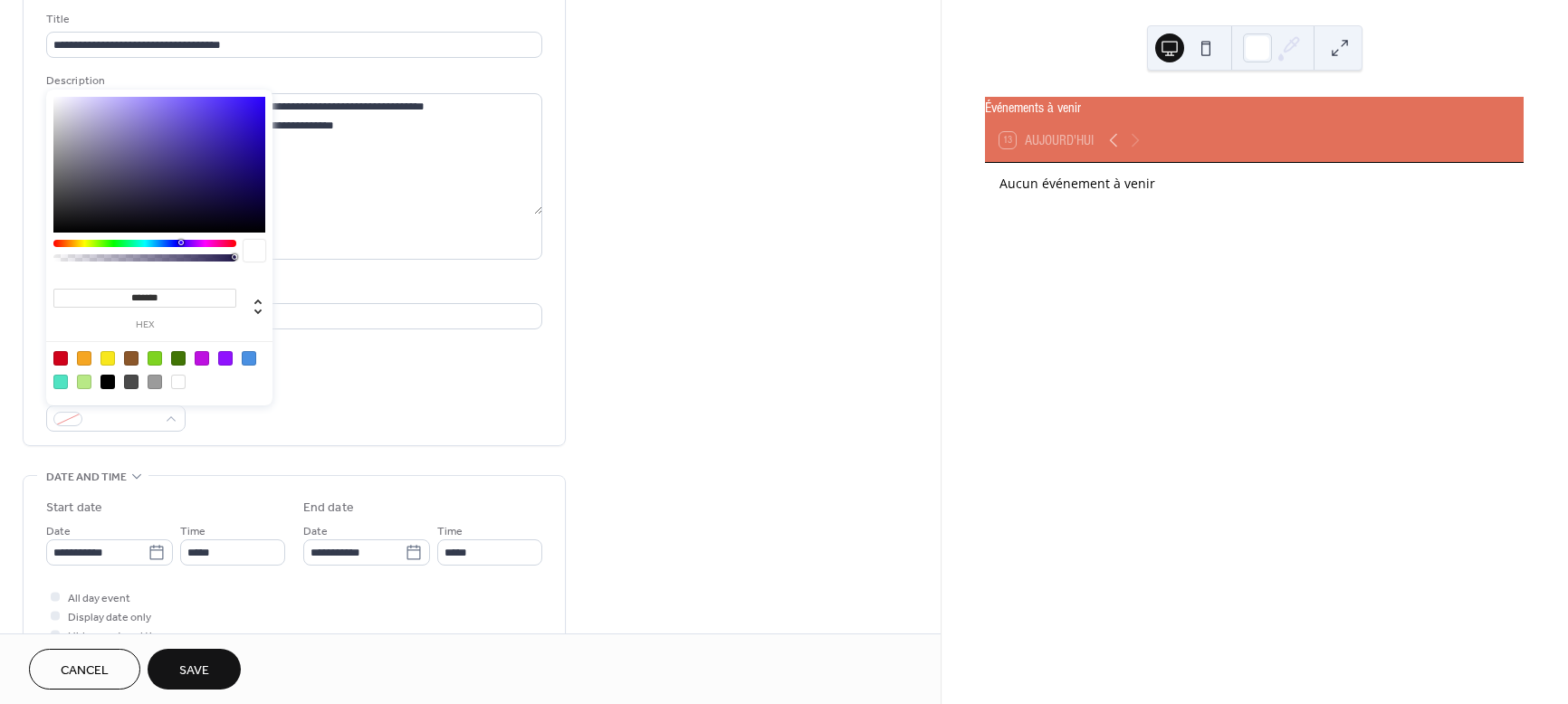 click at bounding box center [61, 358] 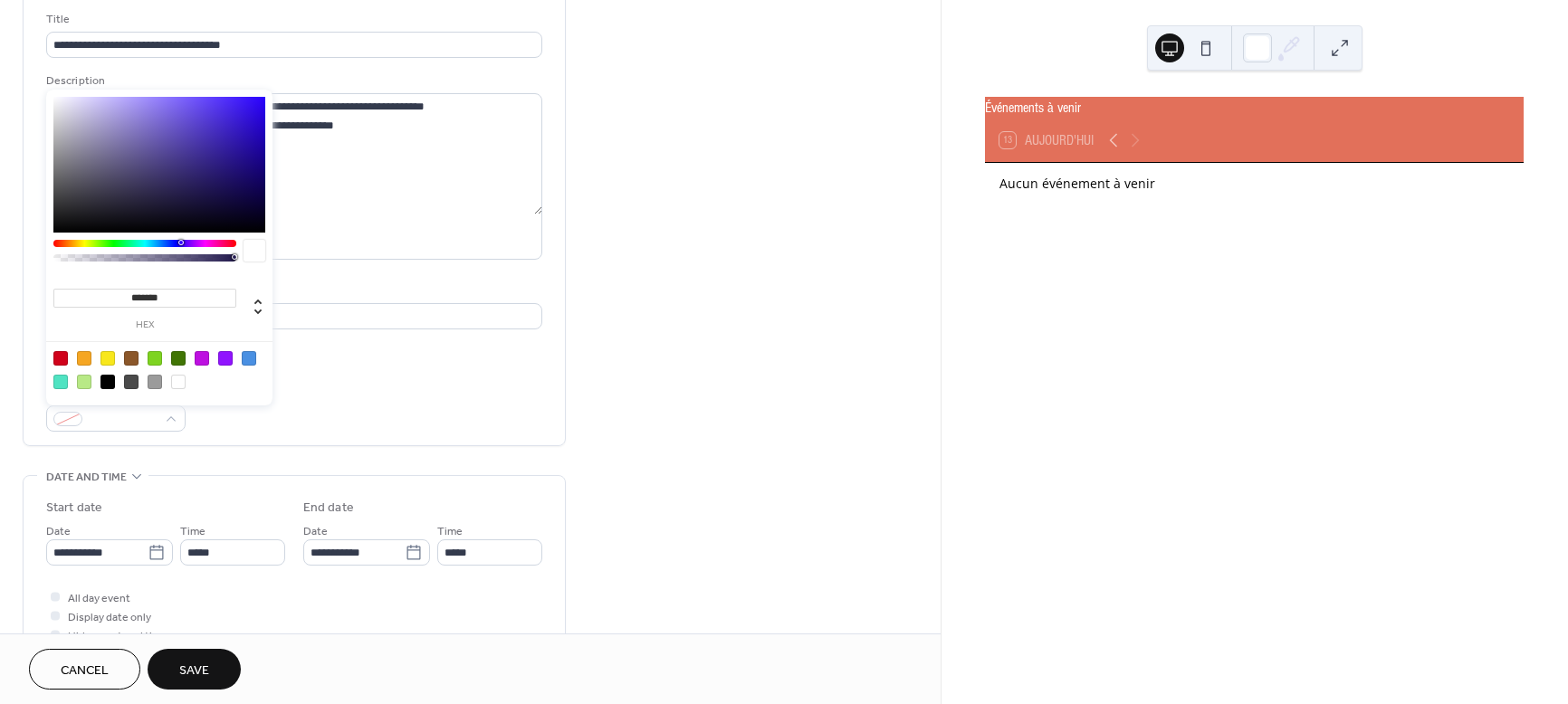 type on "*******" 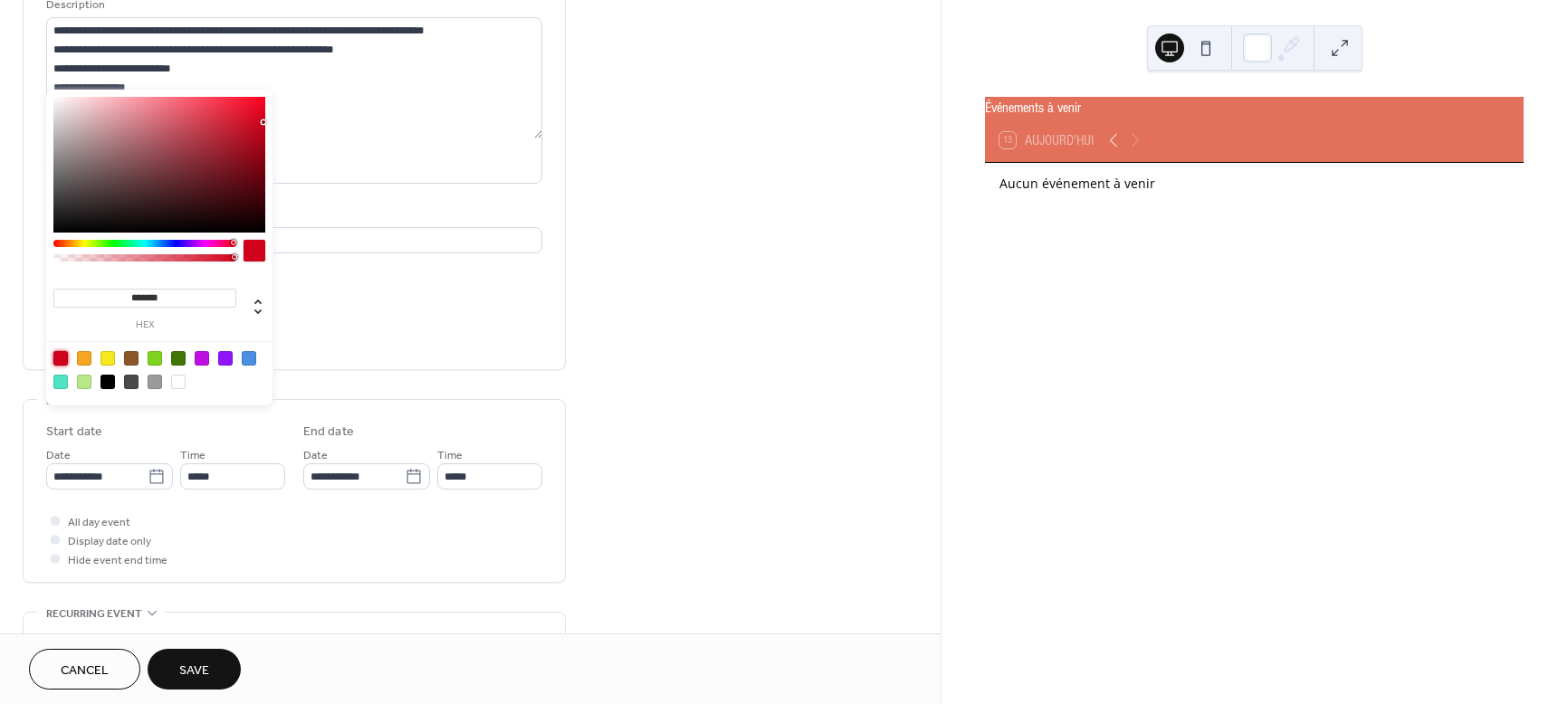 scroll, scrollTop: 226, scrollLeft: 0, axis: vertical 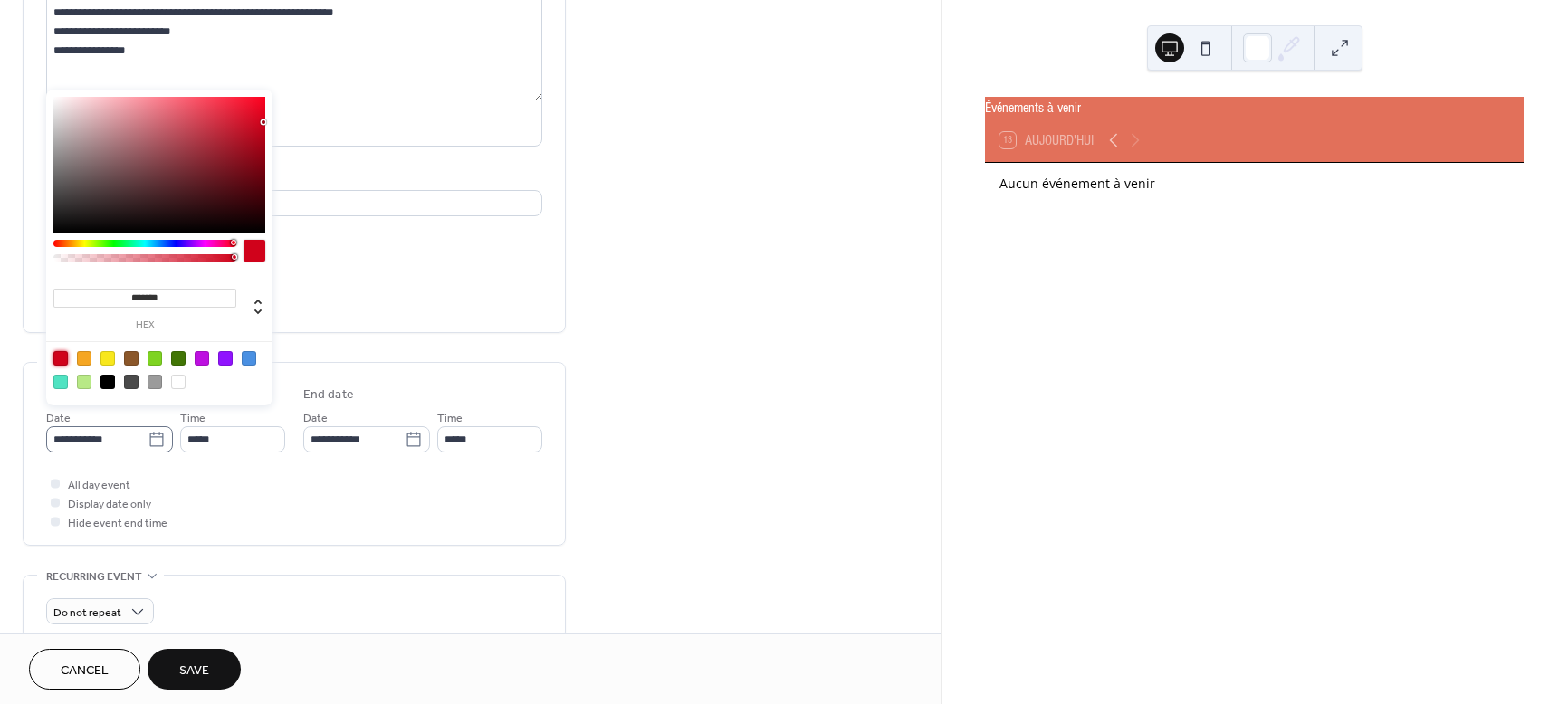 click 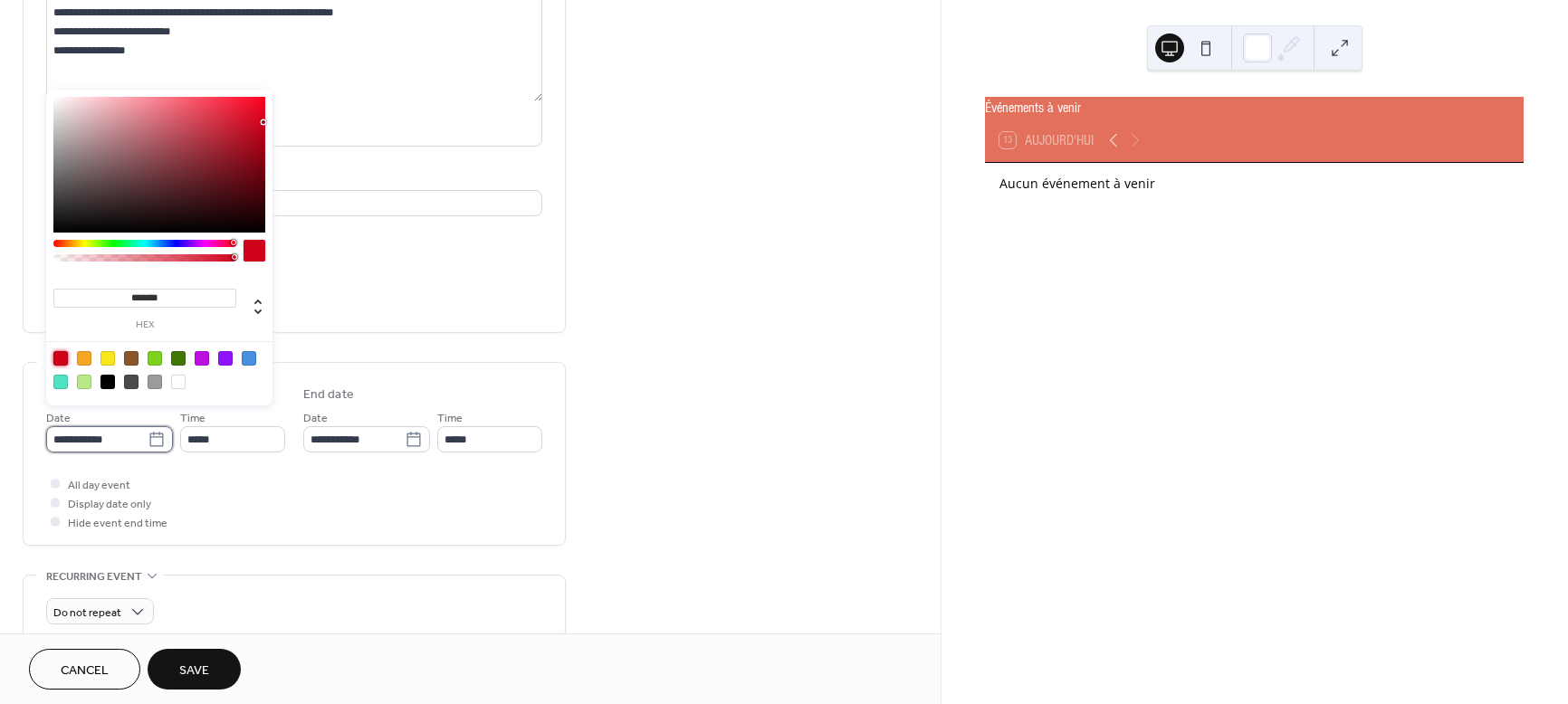 click on "**********" at bounding box center [97, 439] 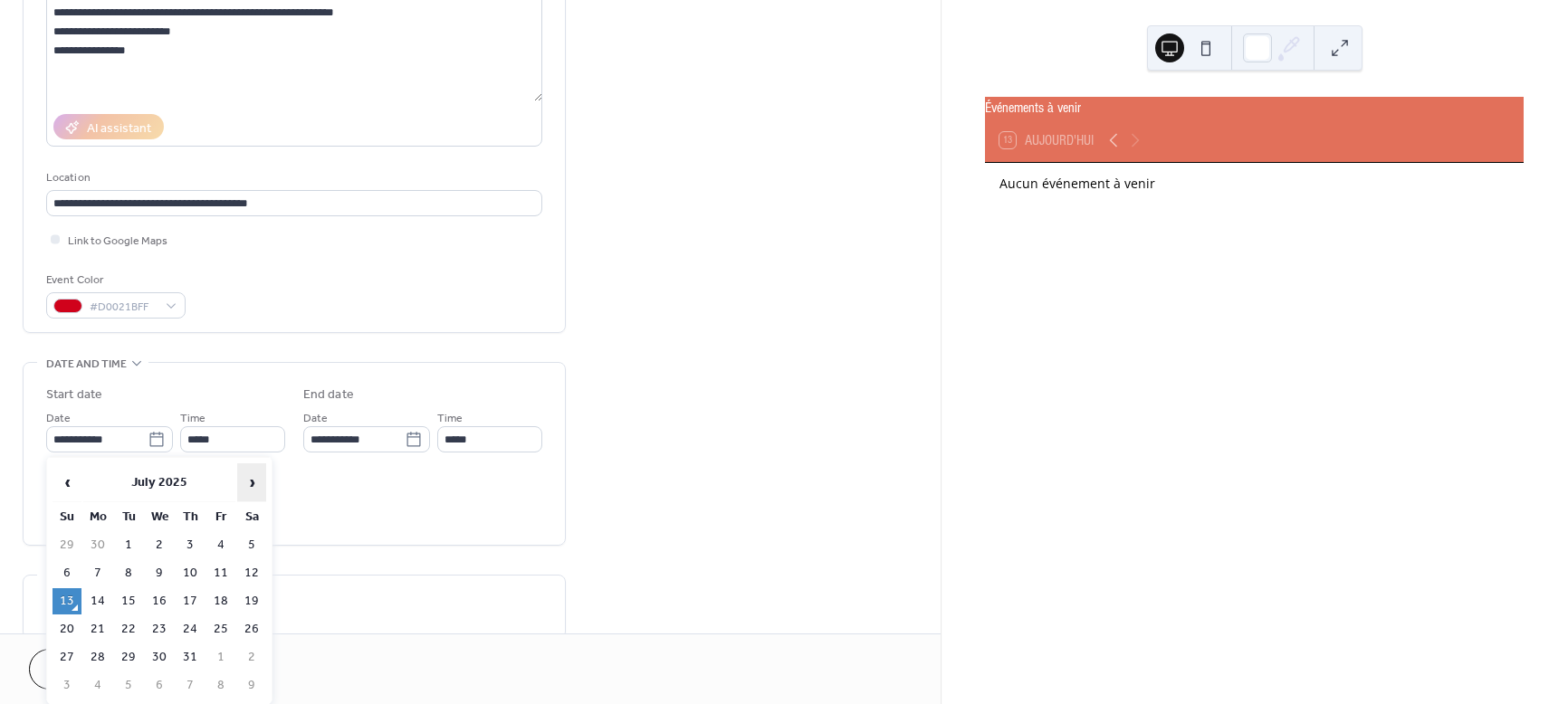 click on "›" at bounding box center [252, 482] 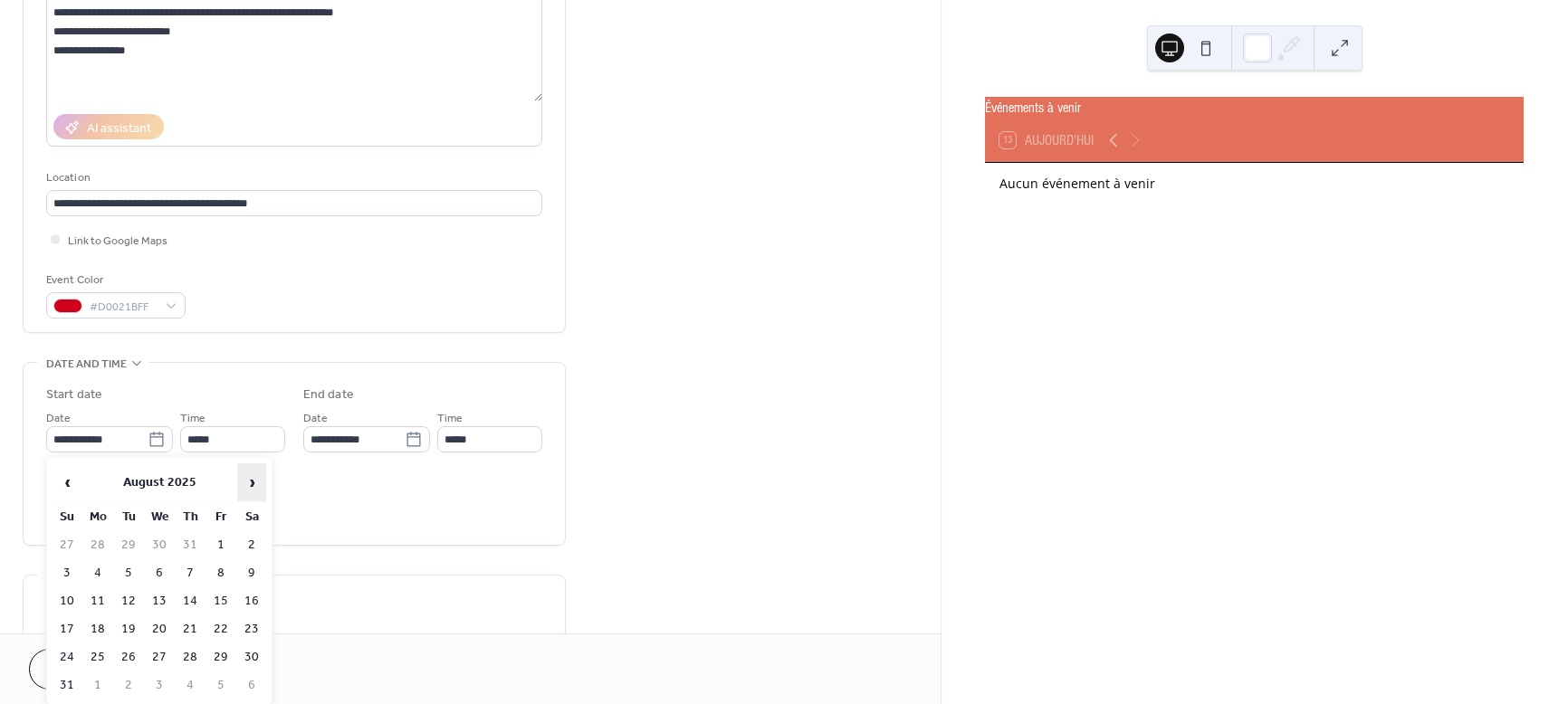 click on "›" at bounding box center (252, 482) 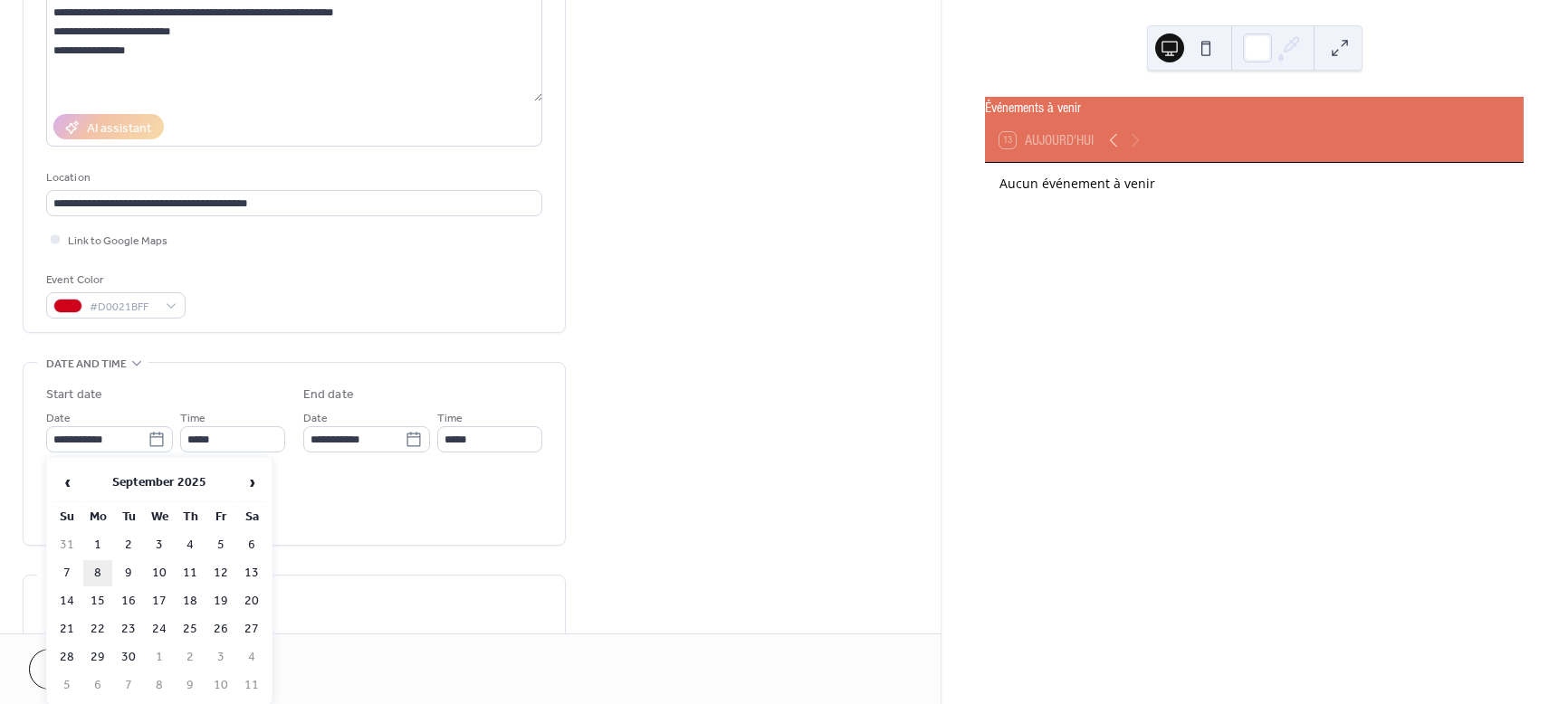 click on "8" at bounding box center (98, 573) 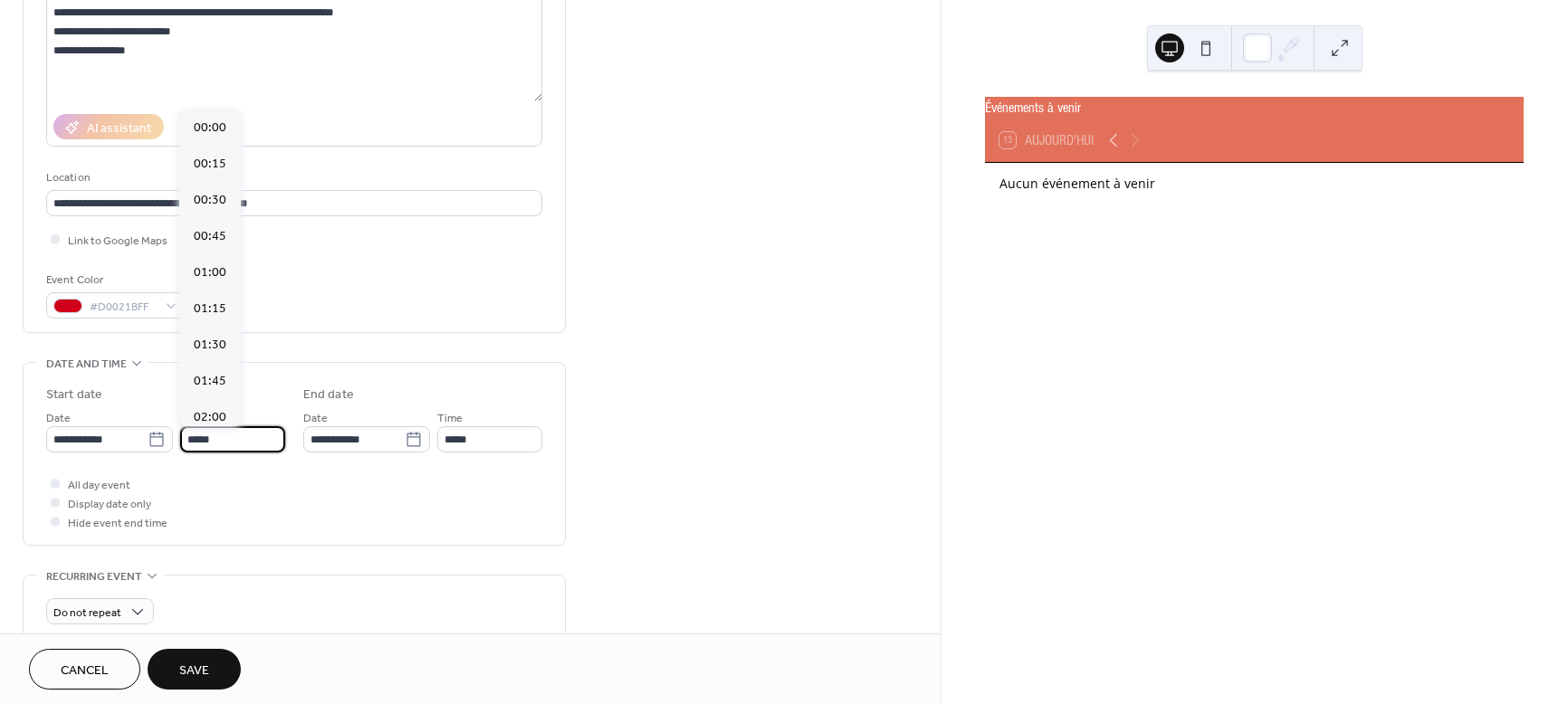 click on "*****" at bounding box center (233, 439) 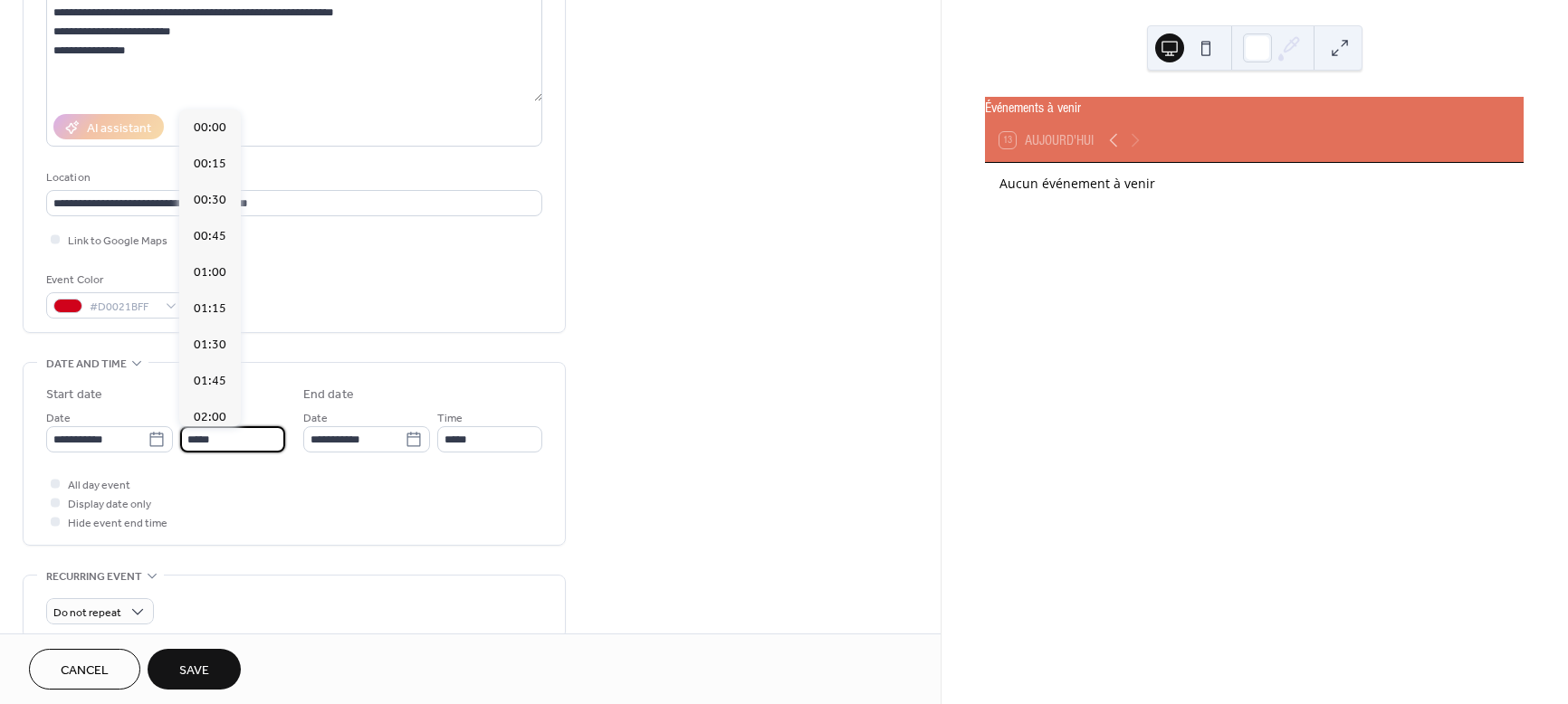 scroll, scrollTop: 1781, scrollLeft: 0, axis: vertical 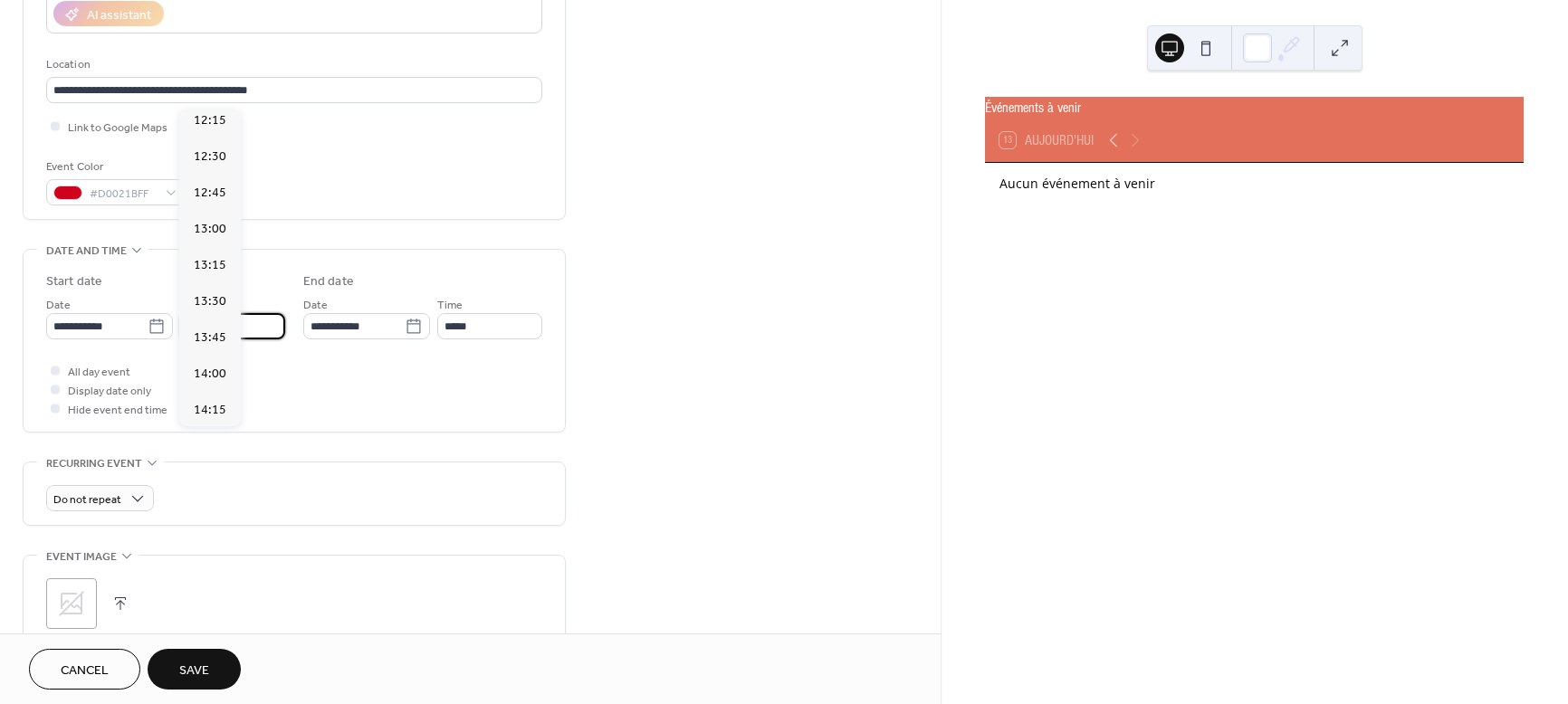 click on "*****" at bounding box center [233, 326] 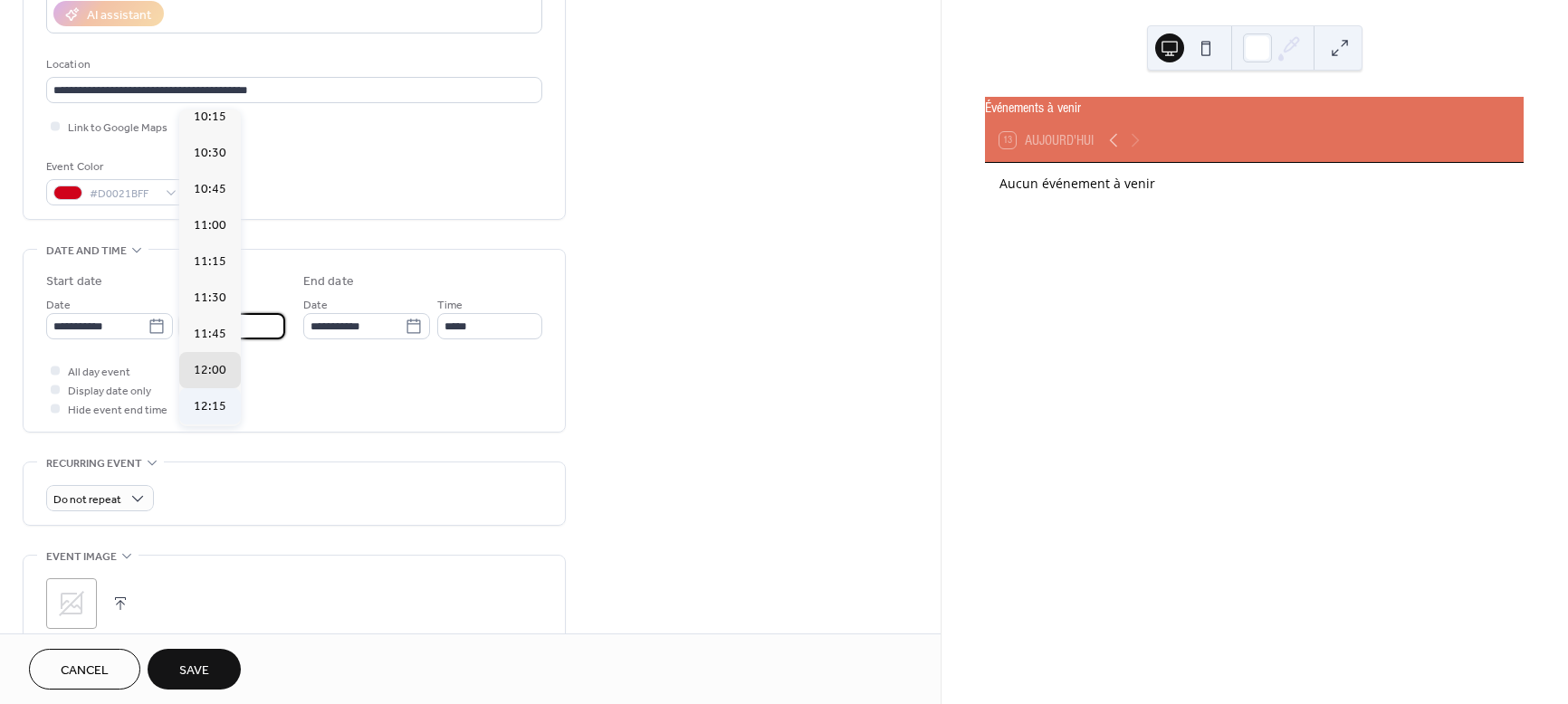 scroll, scrollTop: 1441, scrollLeft: 0, axis: vertical 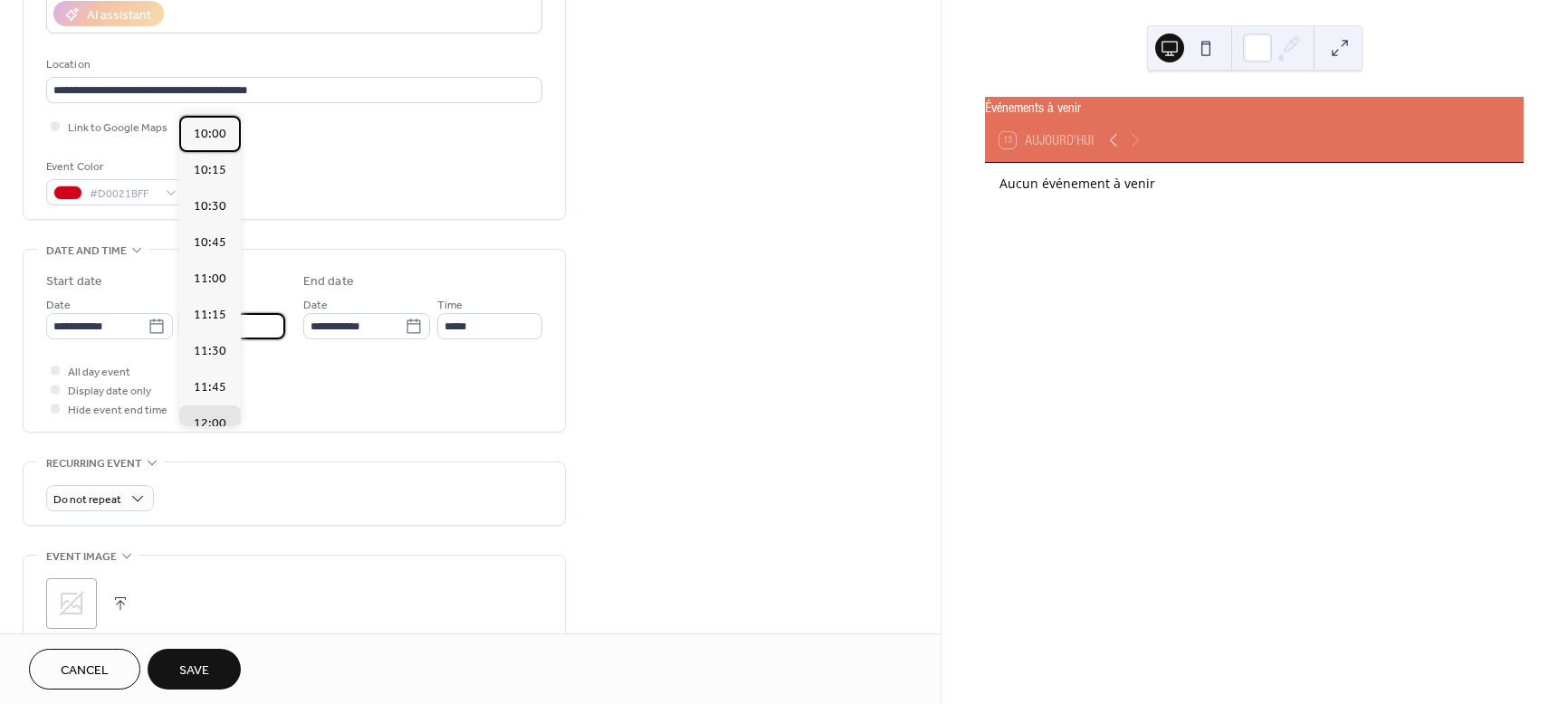 click on "10:00" at bounding box center [210, 134] 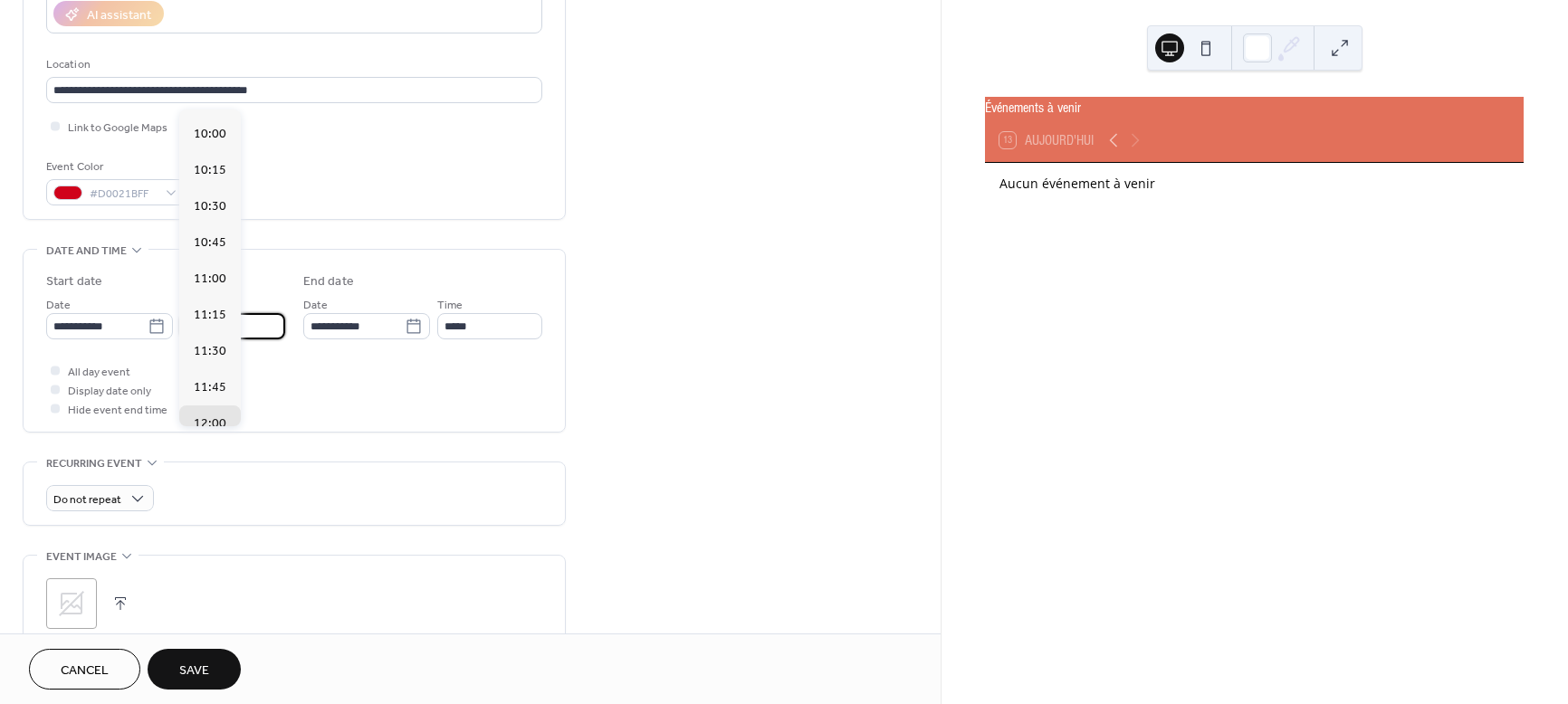 type on "*****" 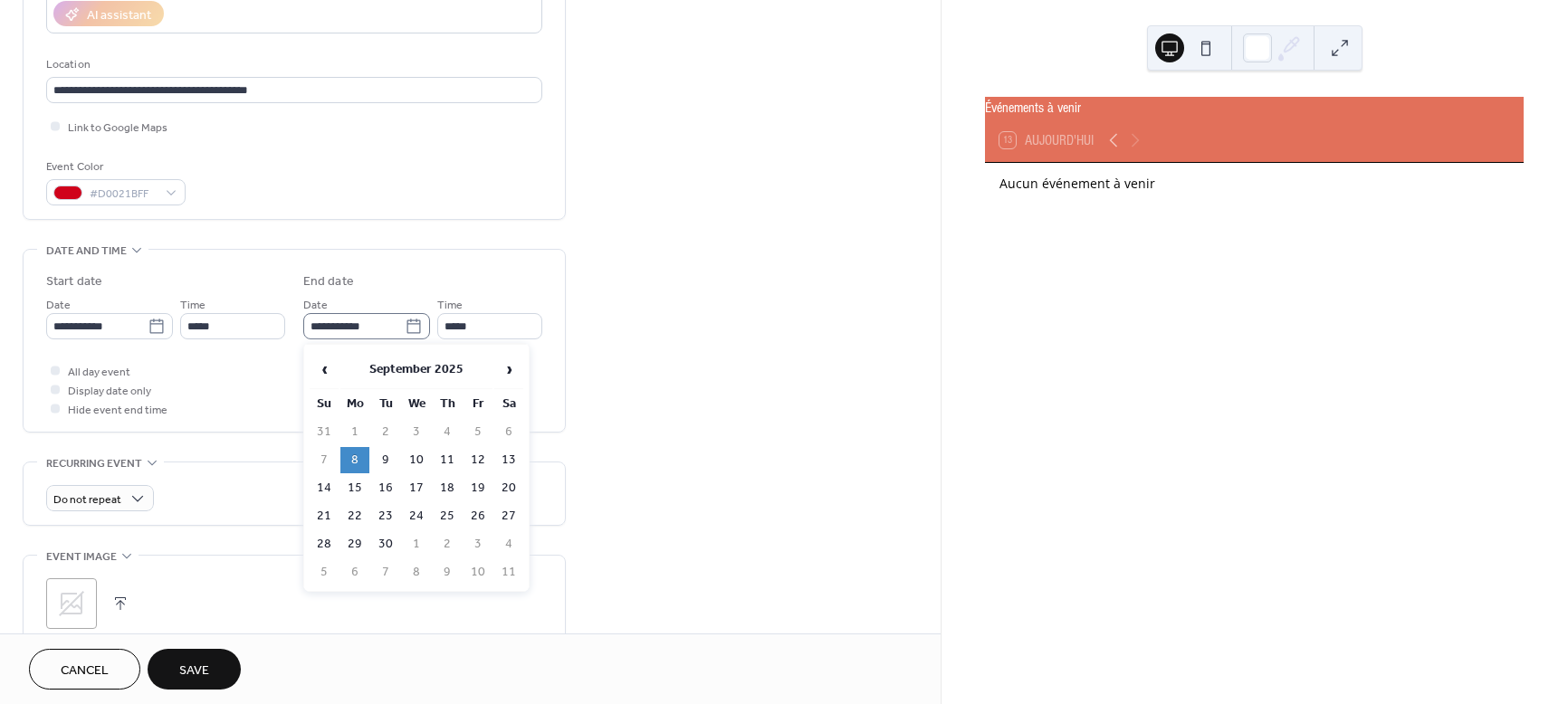 click 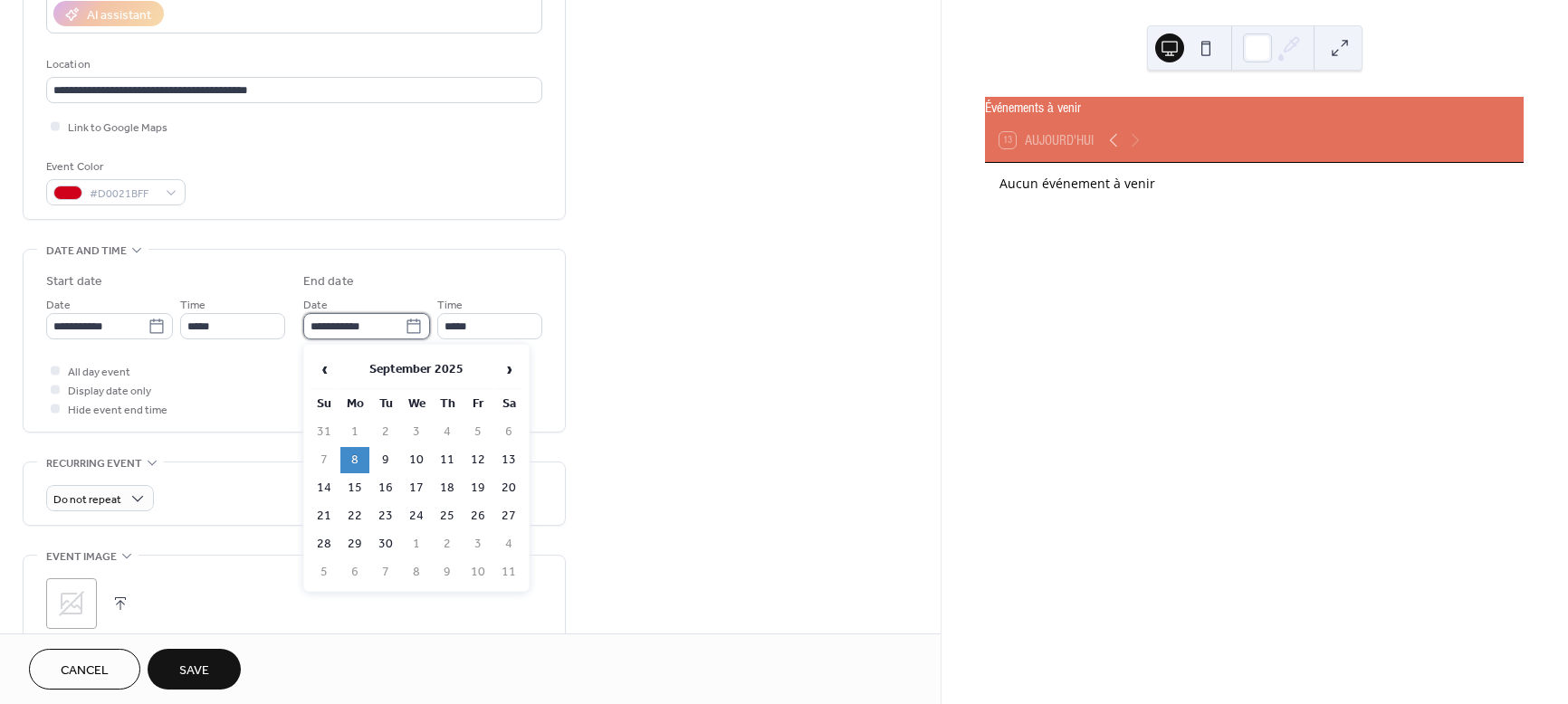 click on "**********" at bounding box center (354, 326) 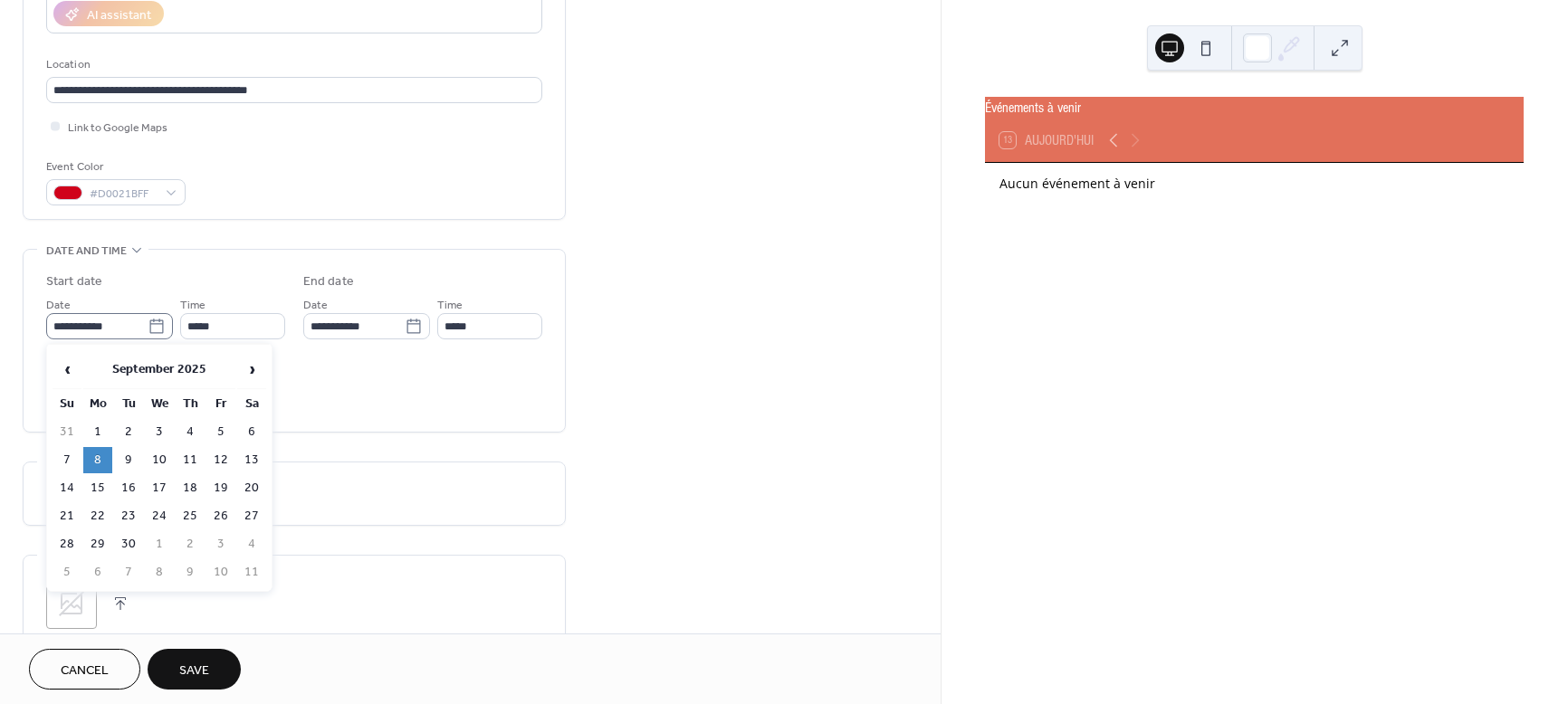 click 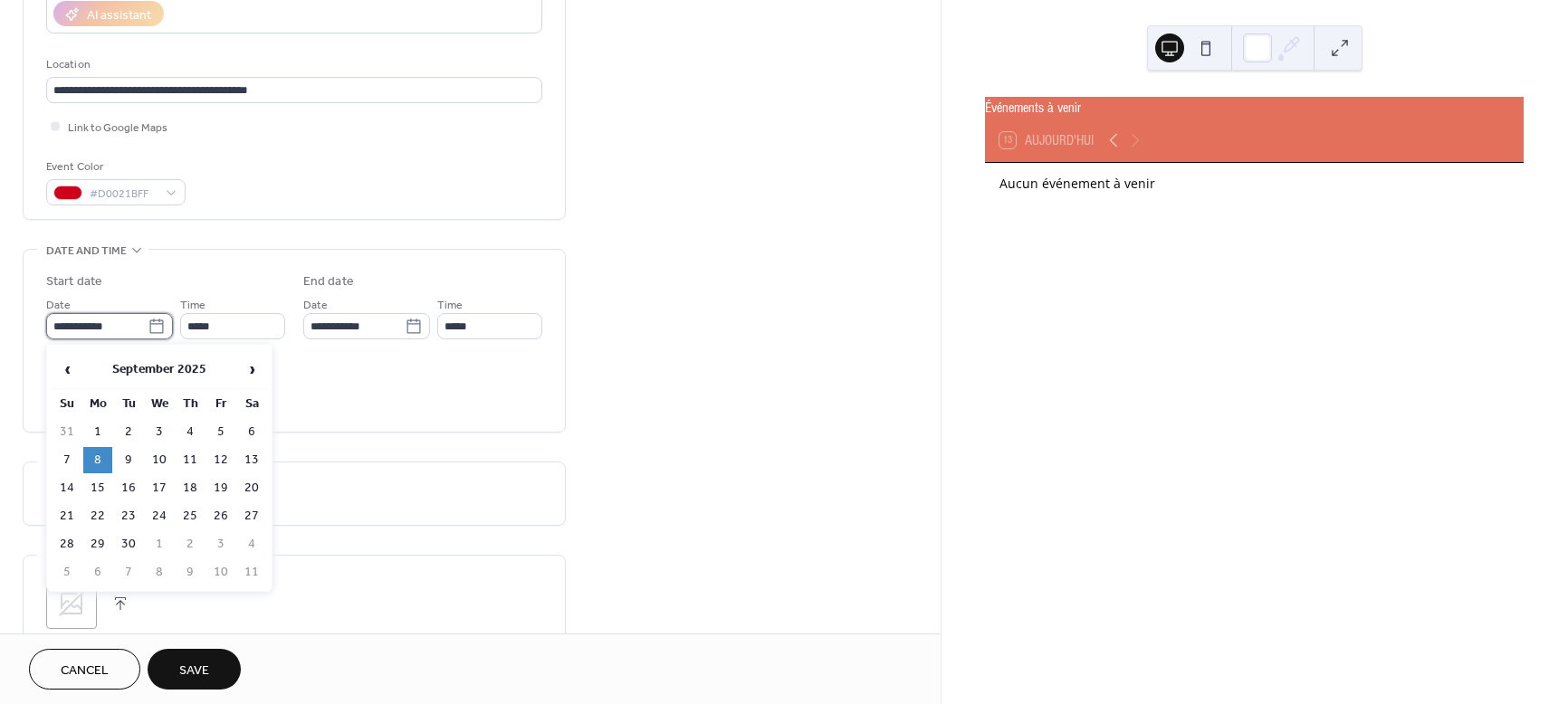 click on "**********" at bounding box center (97, 326) 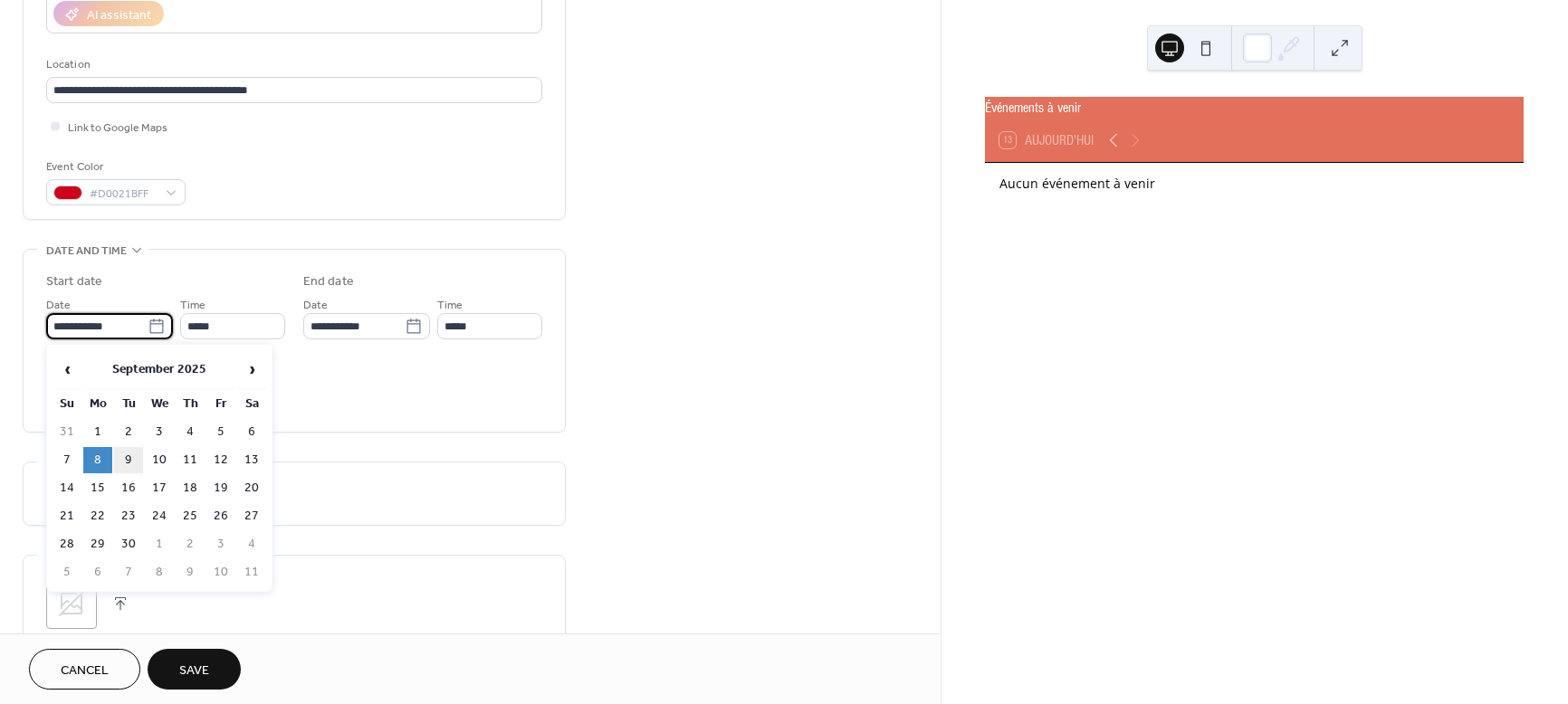 click on "9" at bounding box center (129, 460) 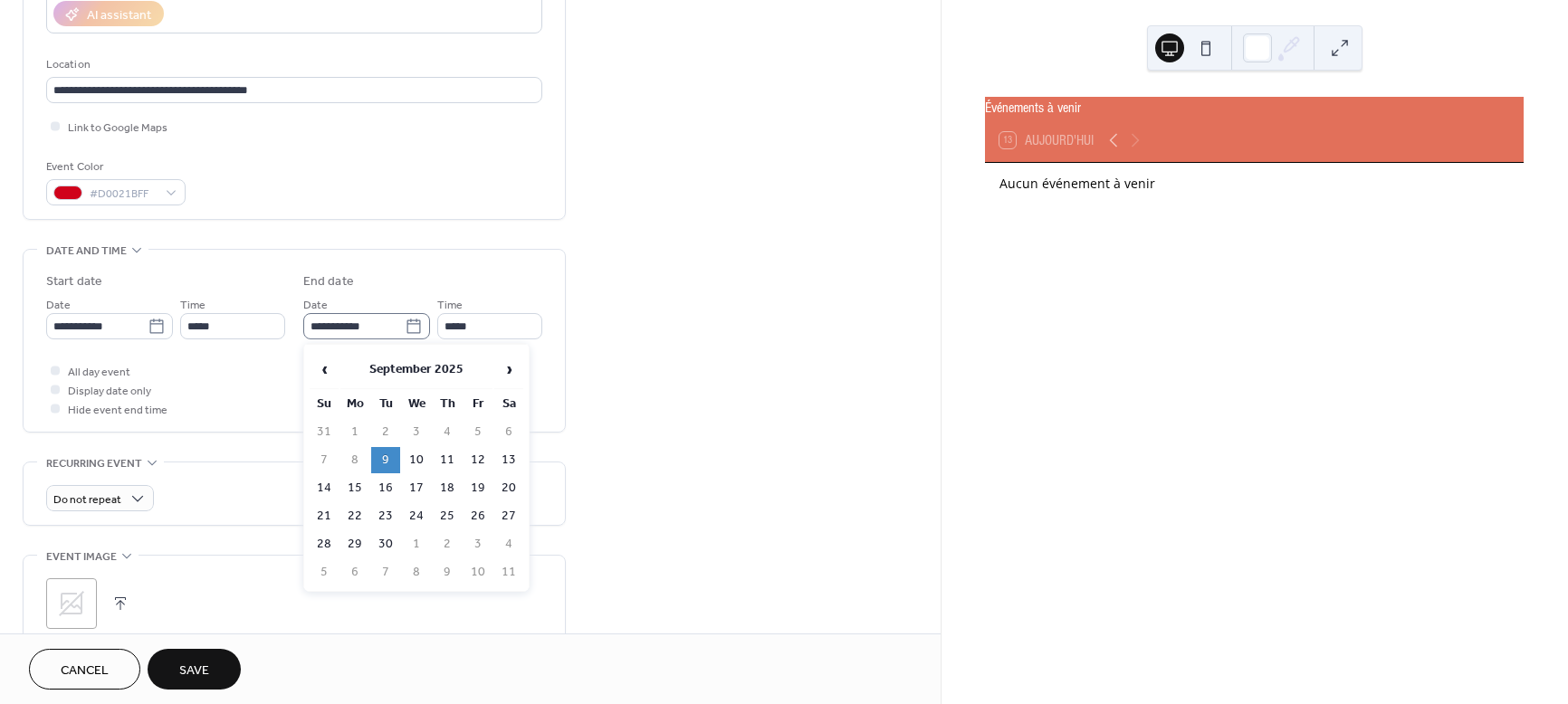 click 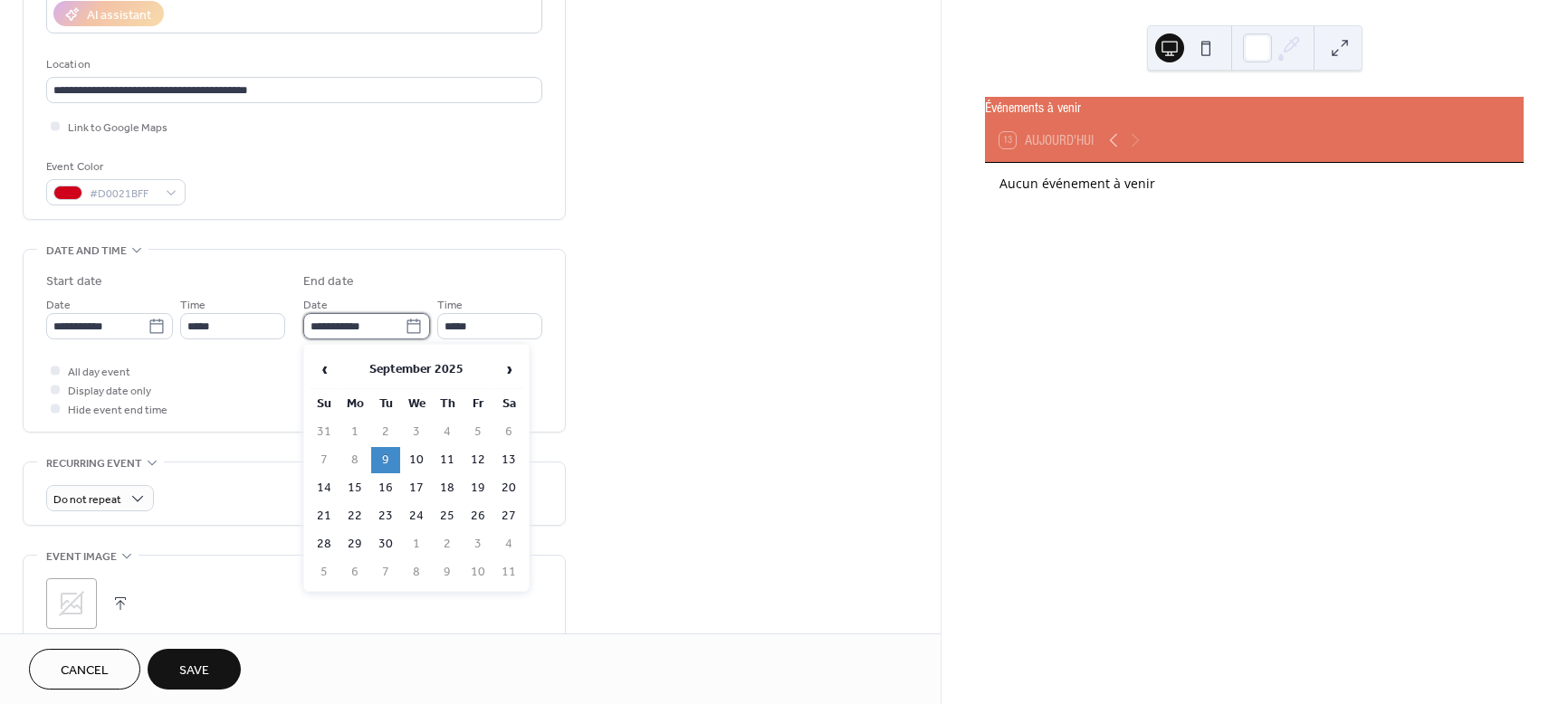 click on "**********" at bounding box center [354, 326] 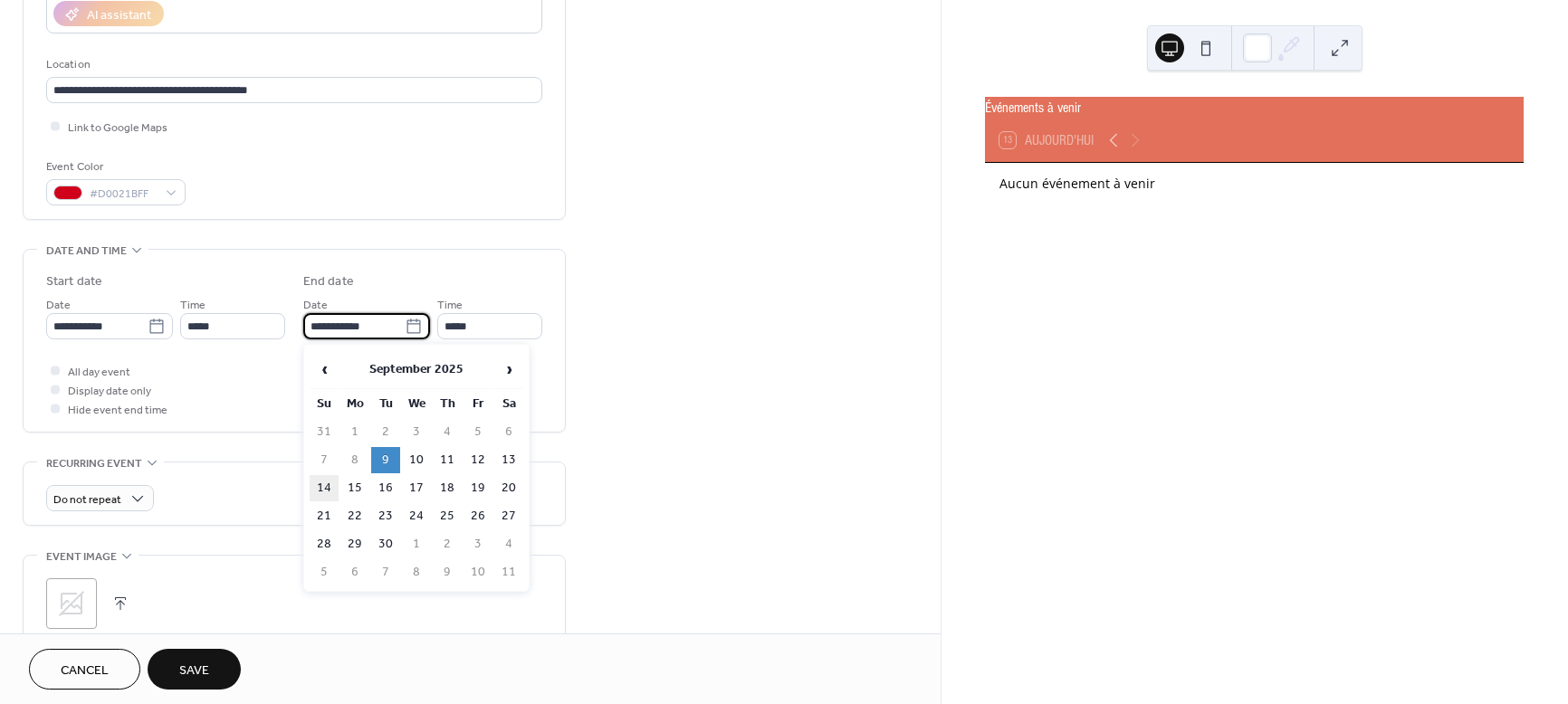 click on "14" at bounding box center (324, 488) 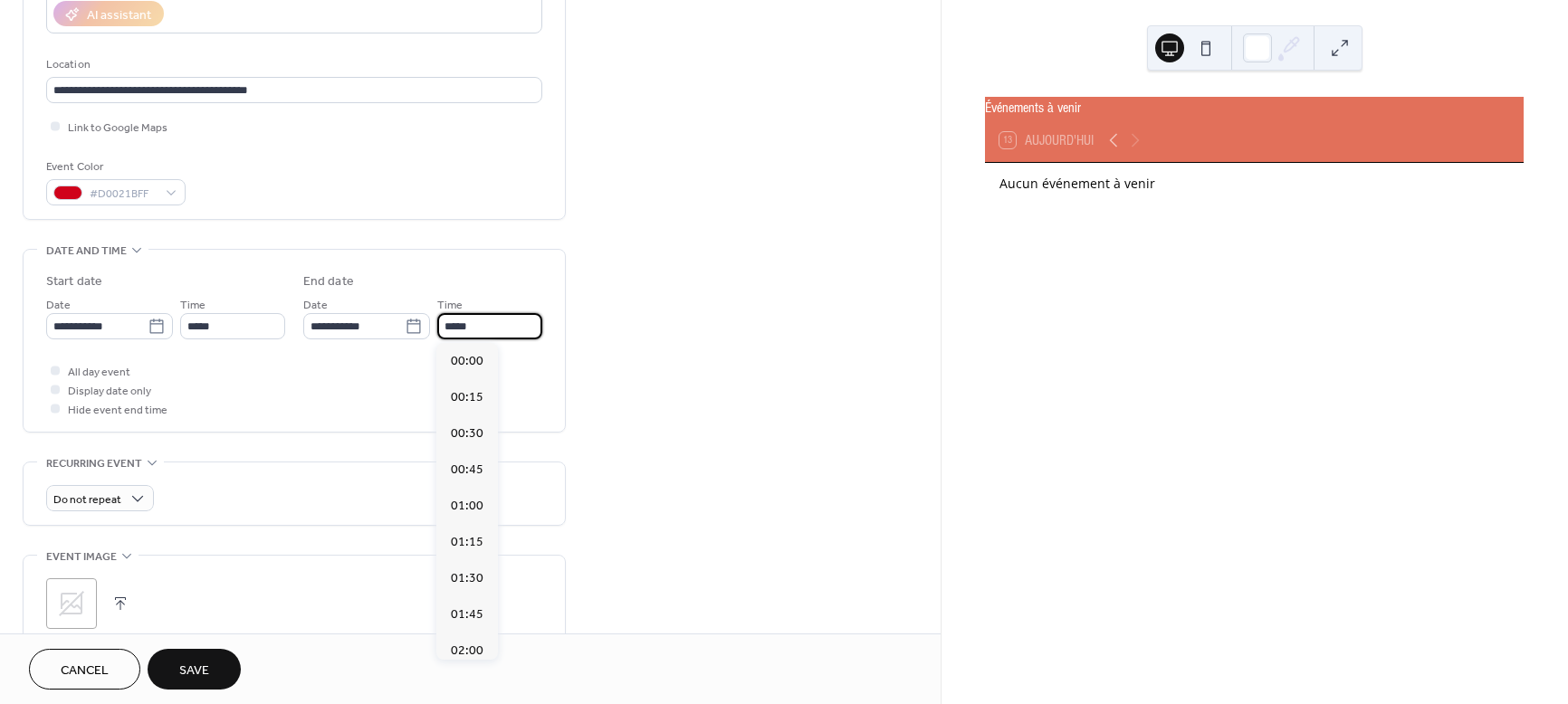 click on "*****" at bounding box center [490, 326] 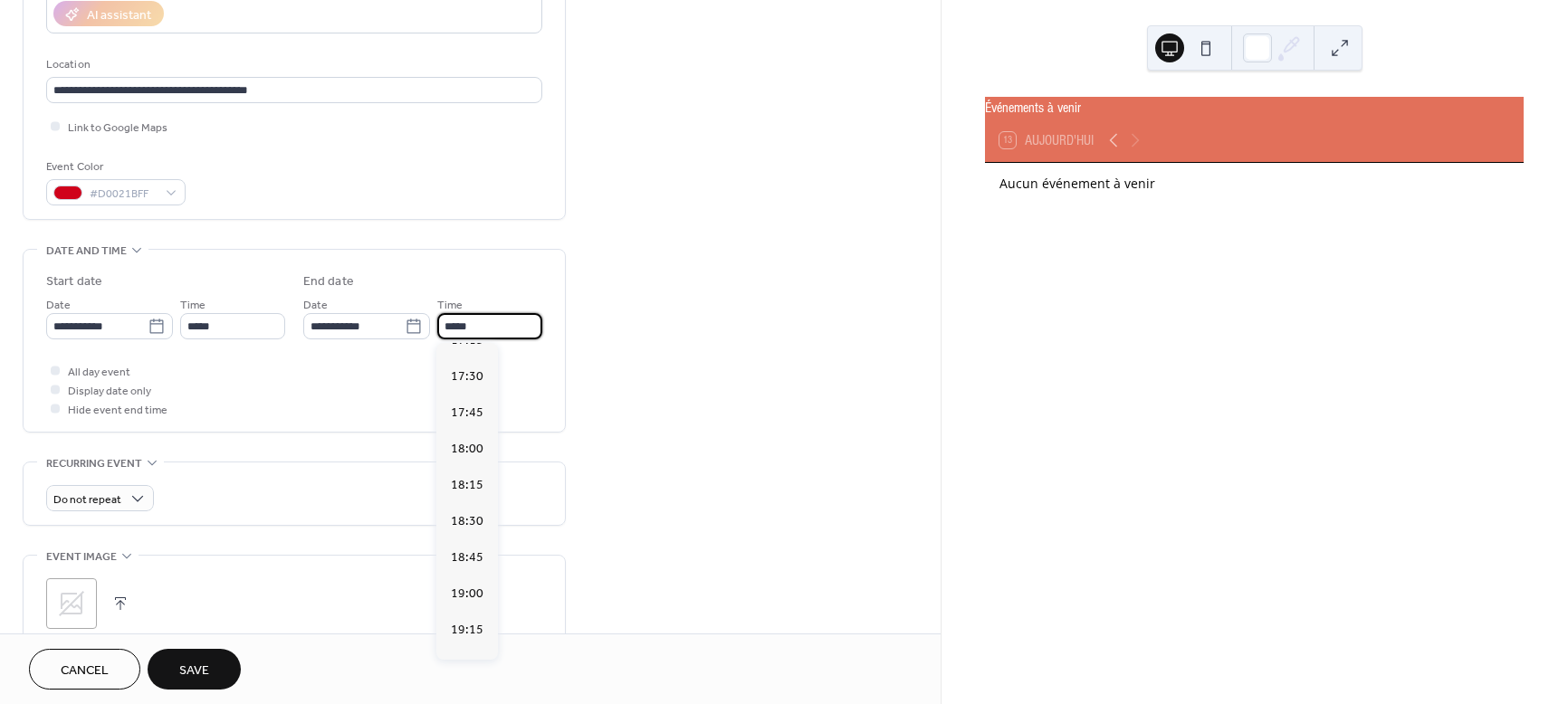 scroll, scrollTop: 2650, scrollLeft: 0, axis: vertical 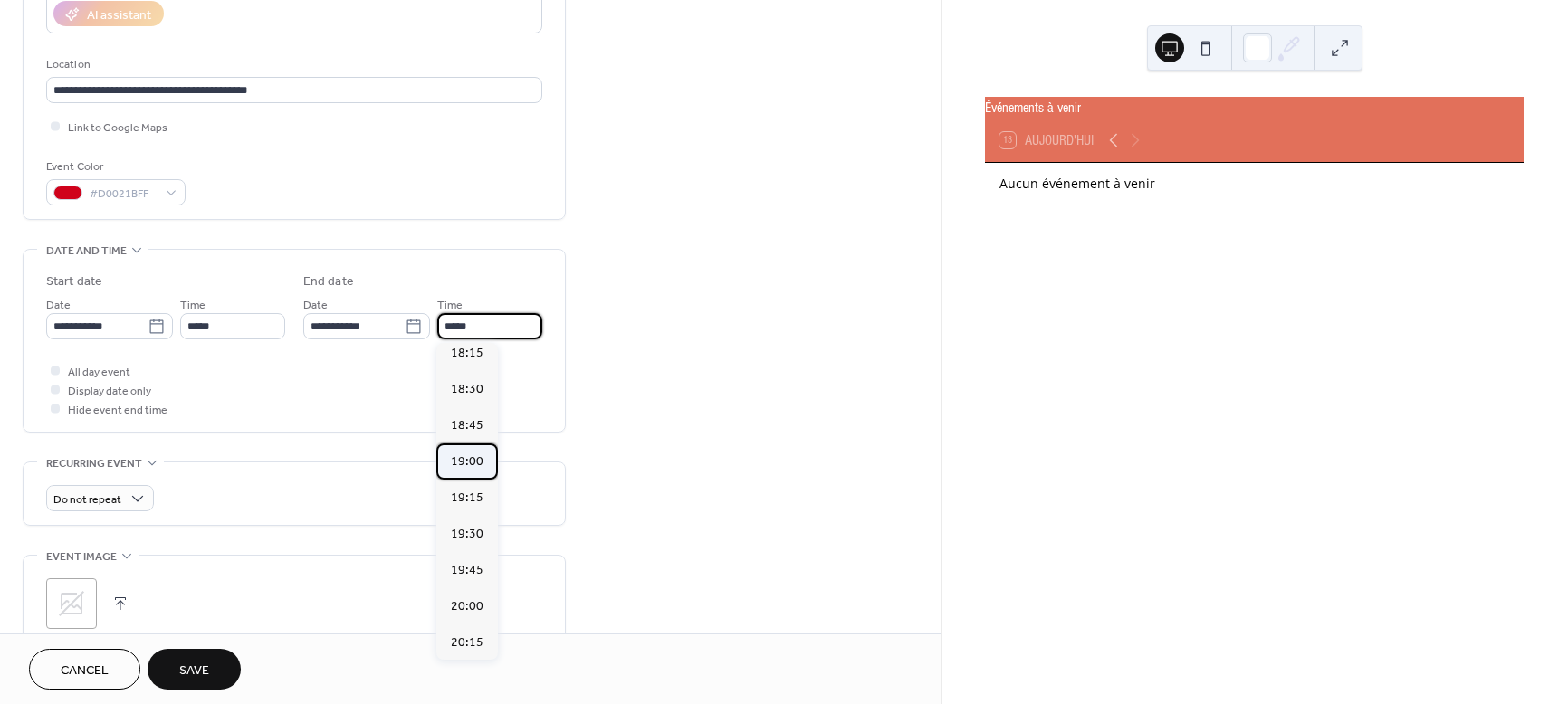 click on "19:00" at bounding box center (467, 461) 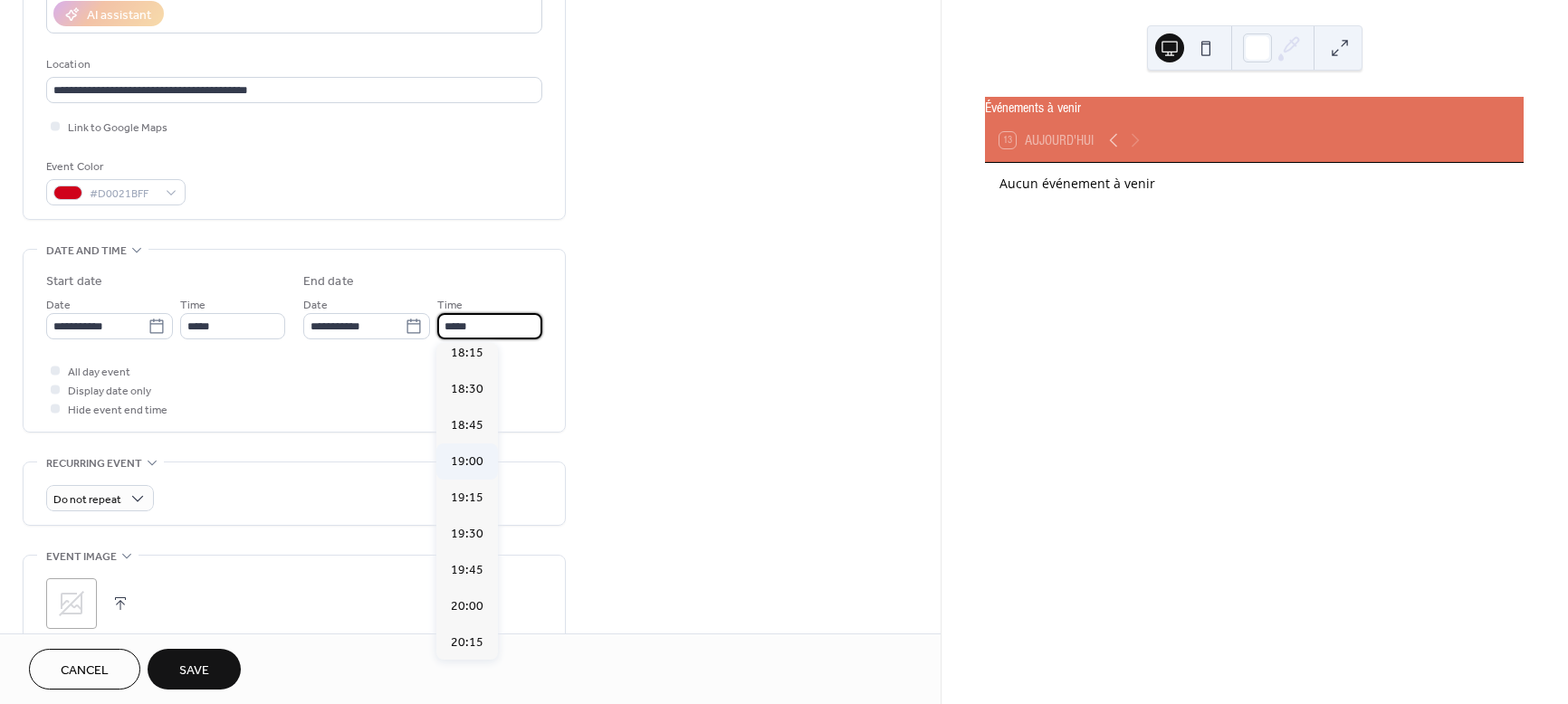type on "*****" 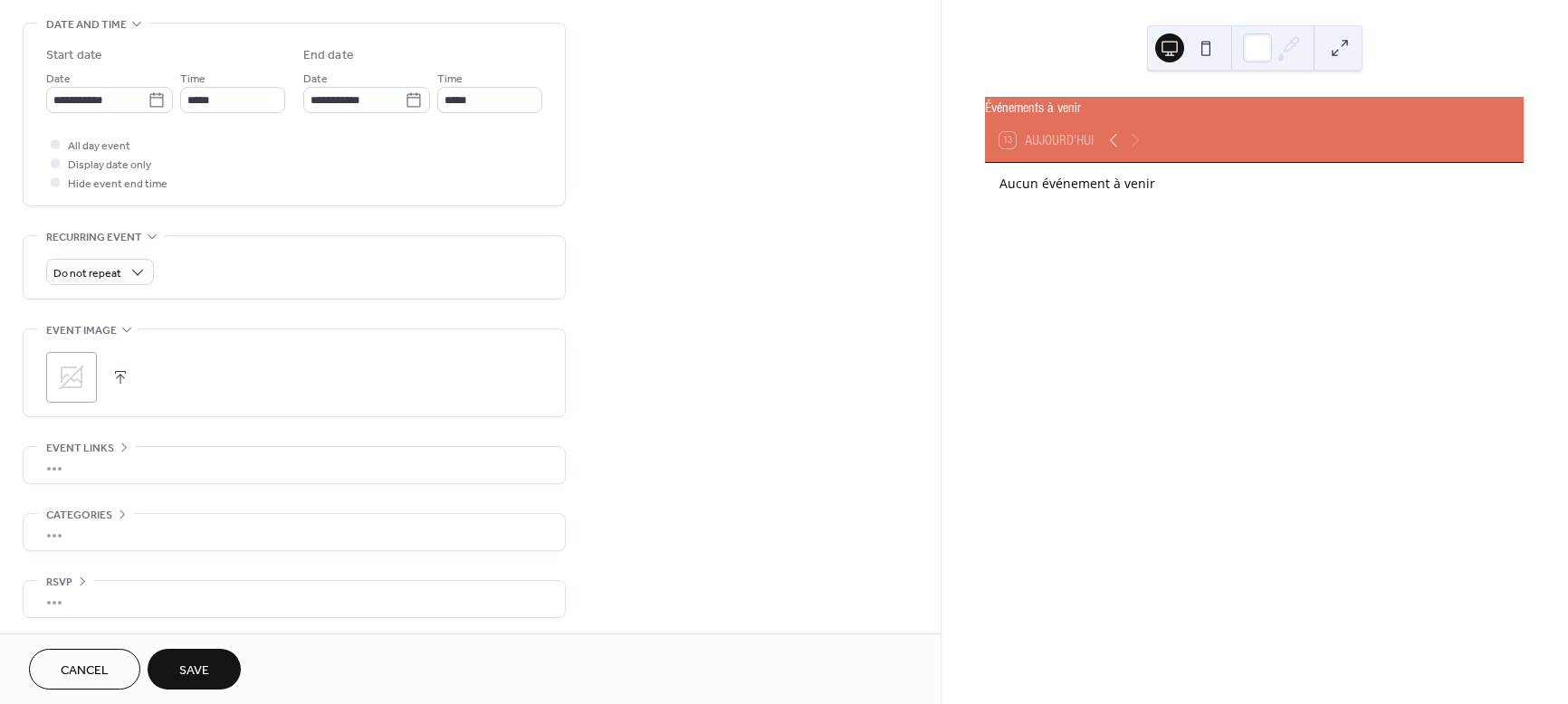 scroll, scrollTop: 568, scrollLeft: 0, axis: vertical 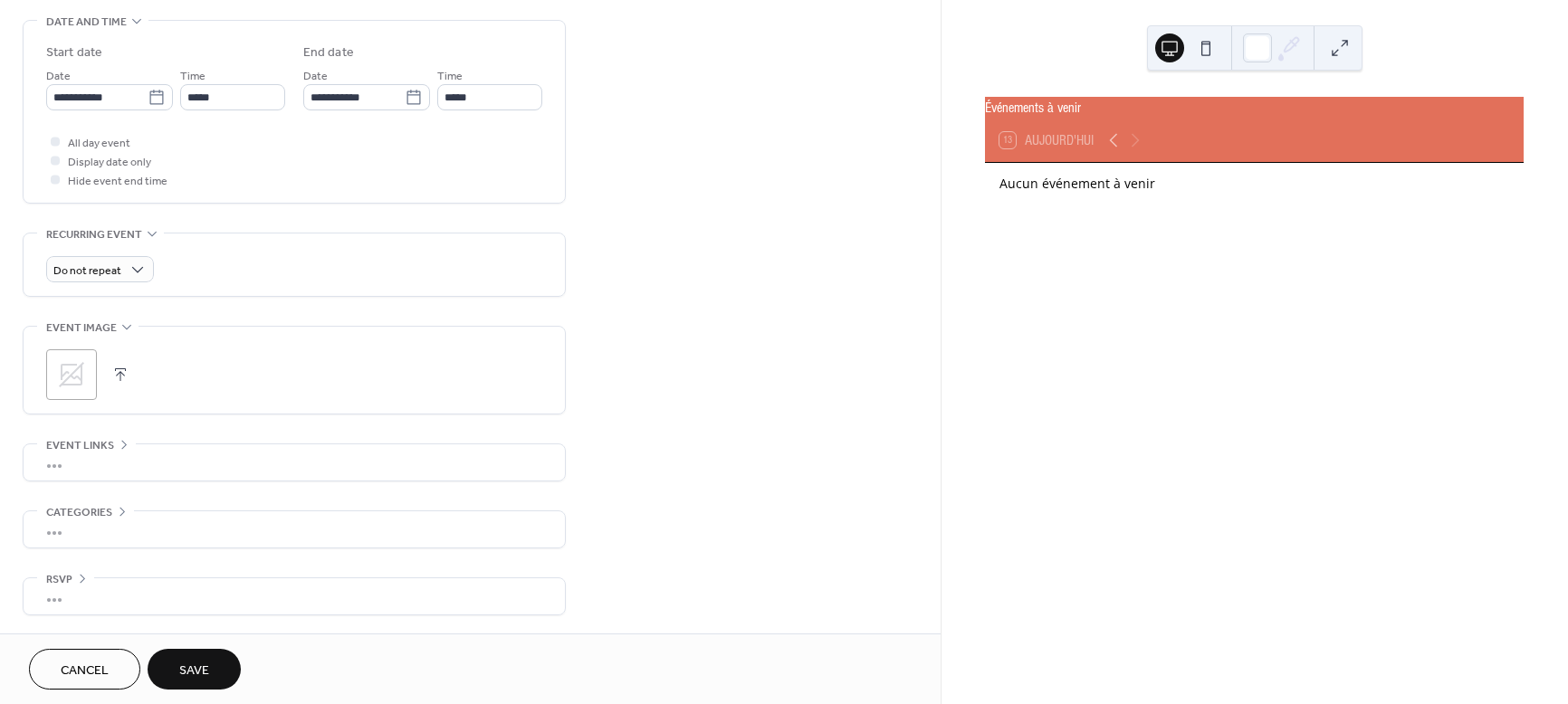 click on "Save" at bounding box center [194, 671] 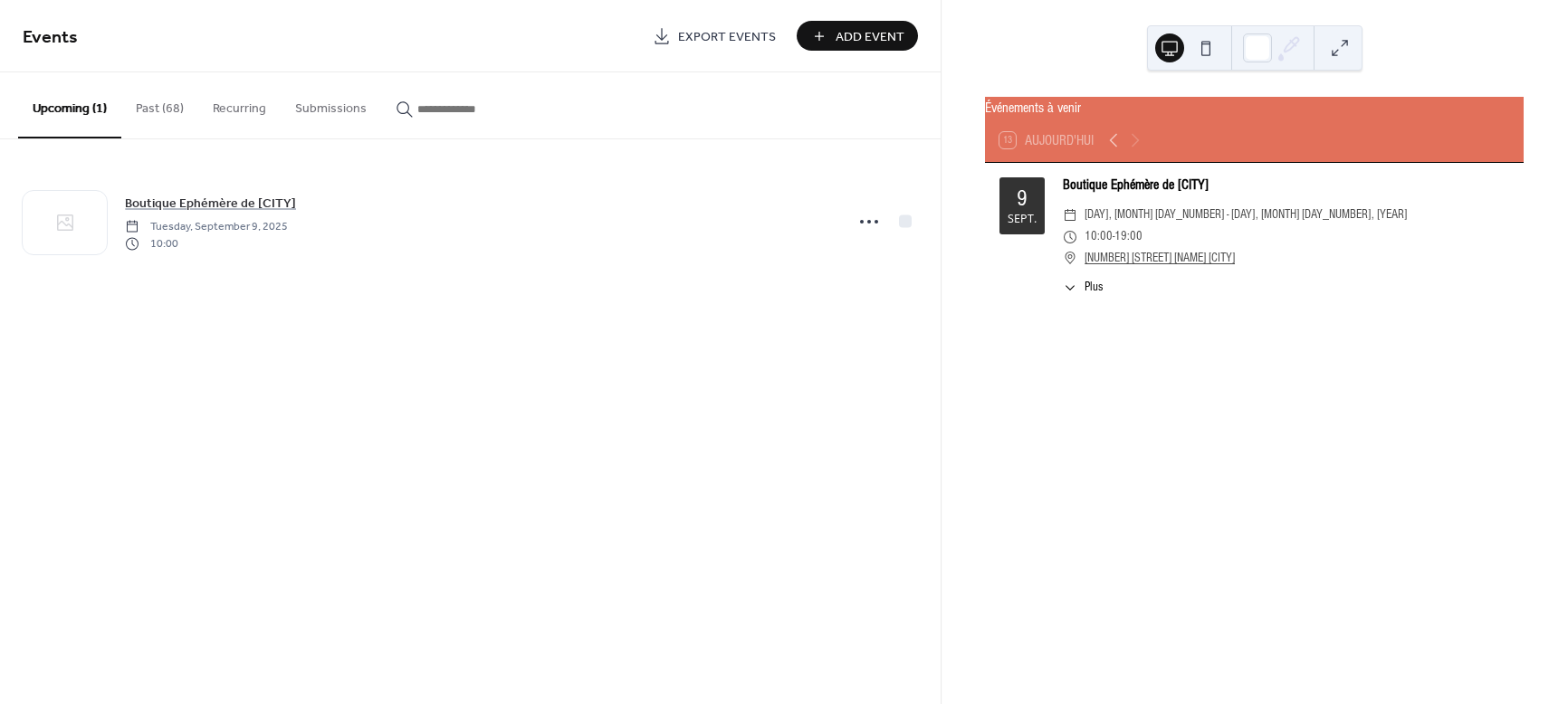 click 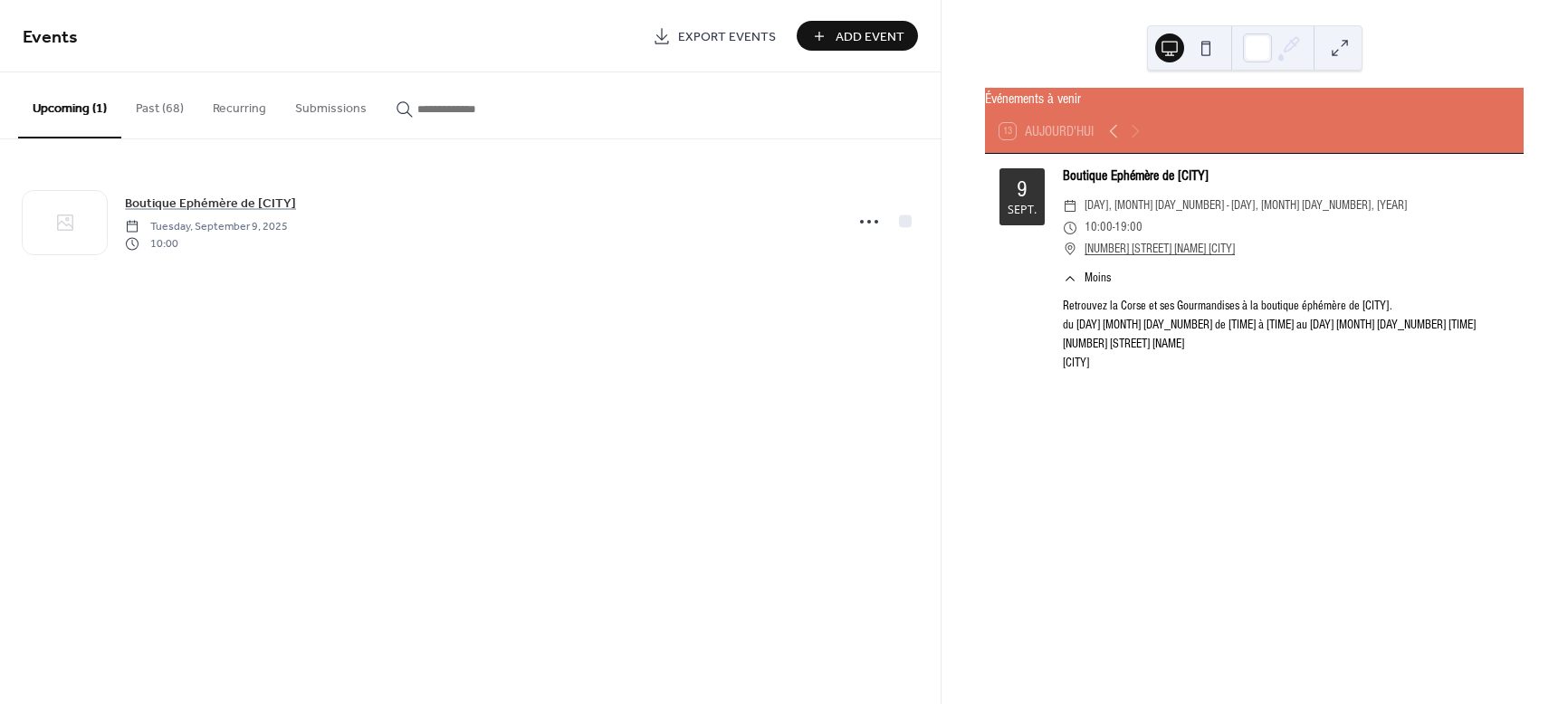 scroll, scrollTop: 0, scrollLeft: 0, axis: both 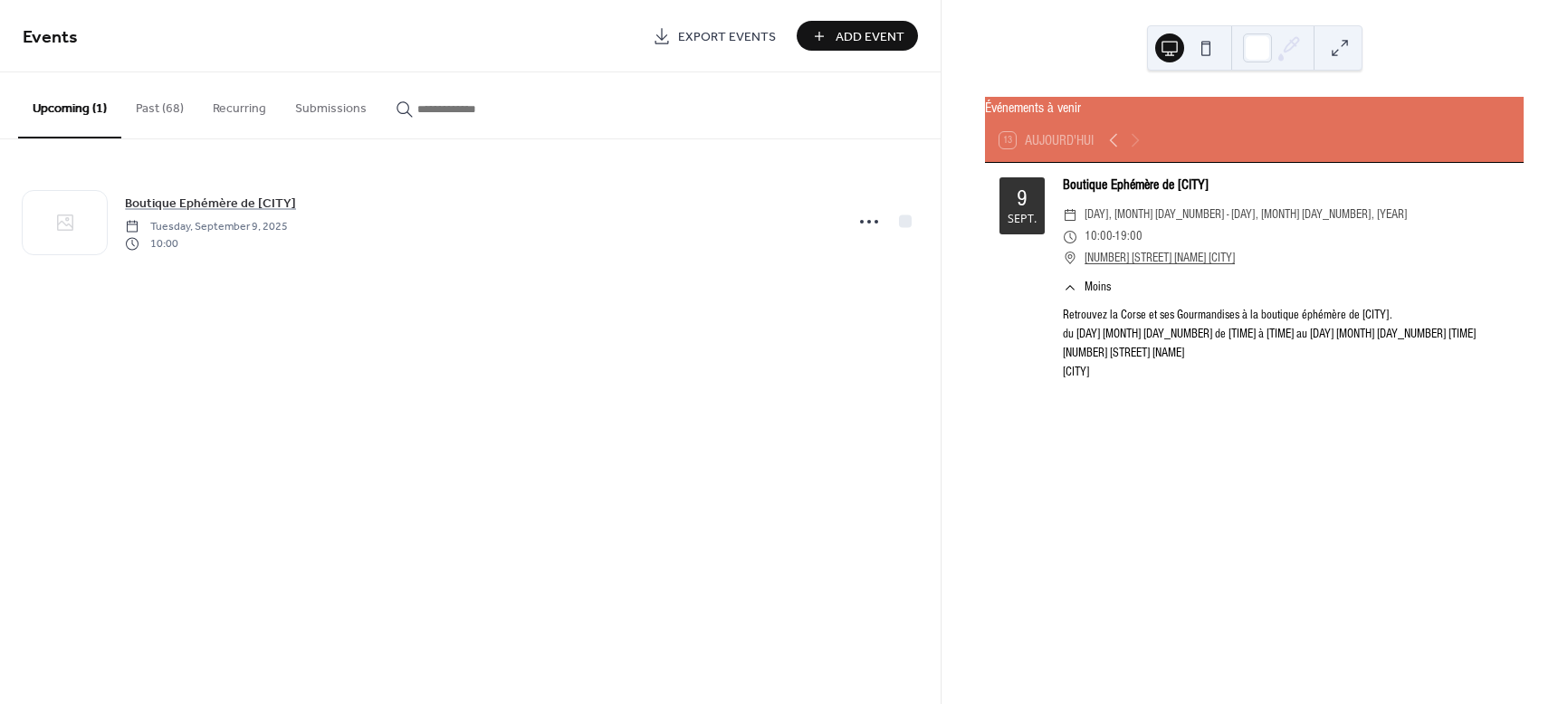click on "Add Event" at bounding box center [870, 37] 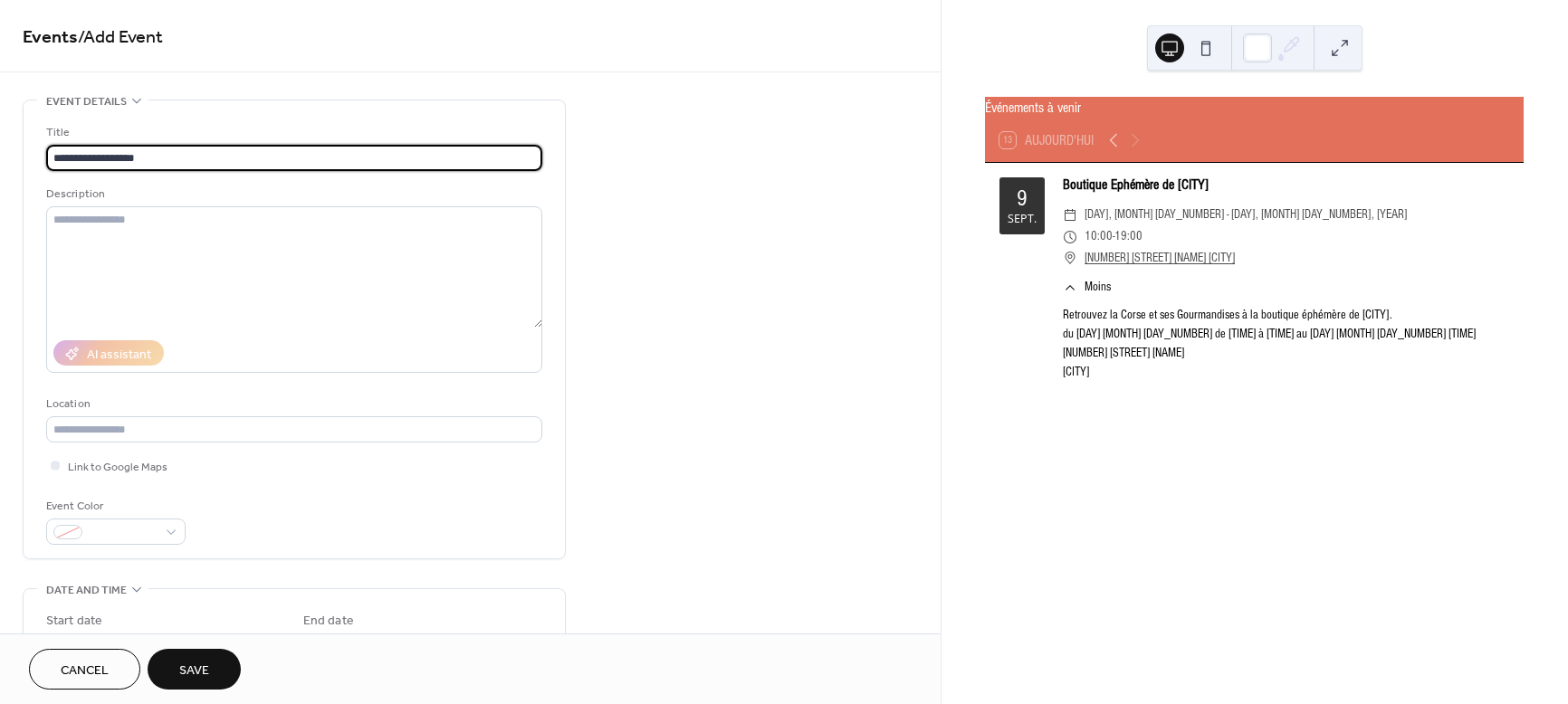click on "**********" at bounding box center (294, 157) 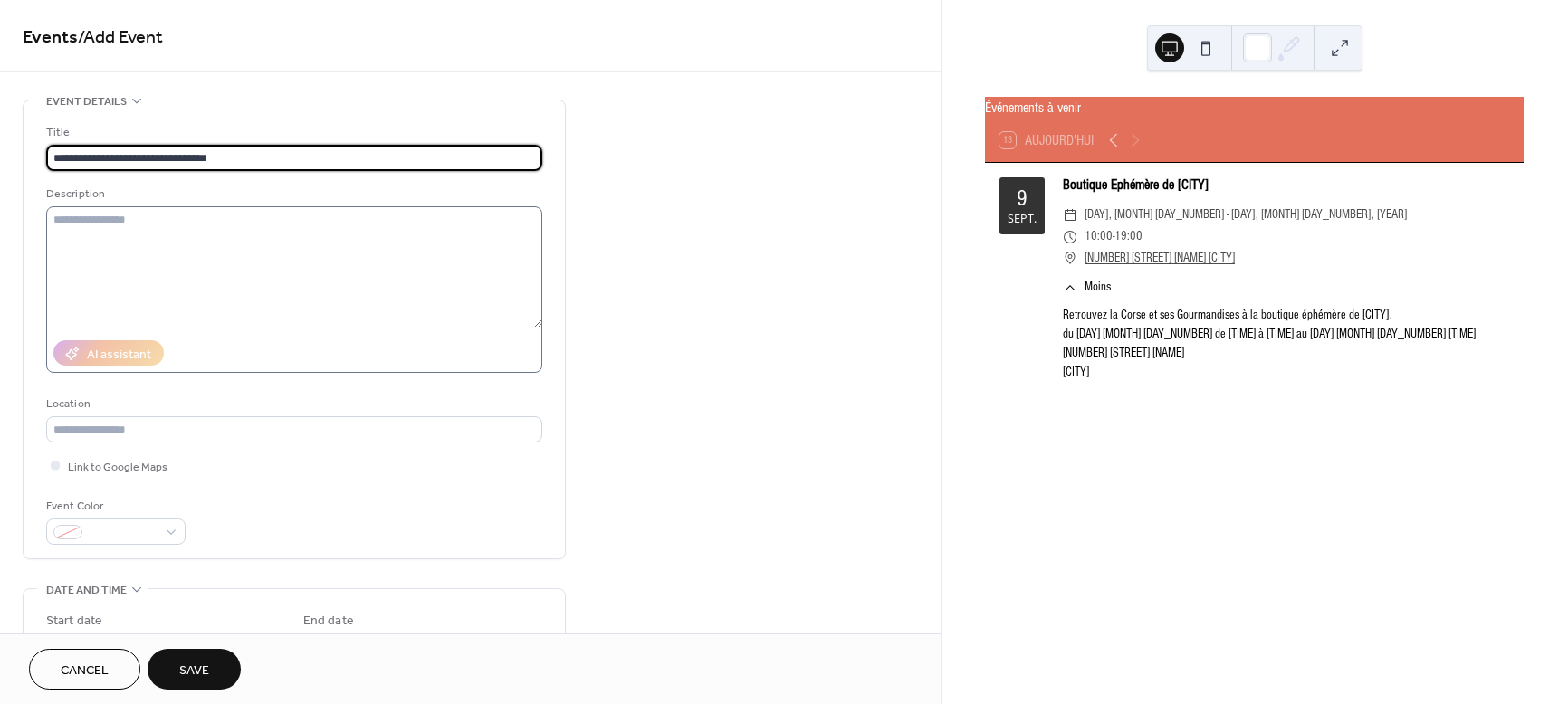 type on "**********" 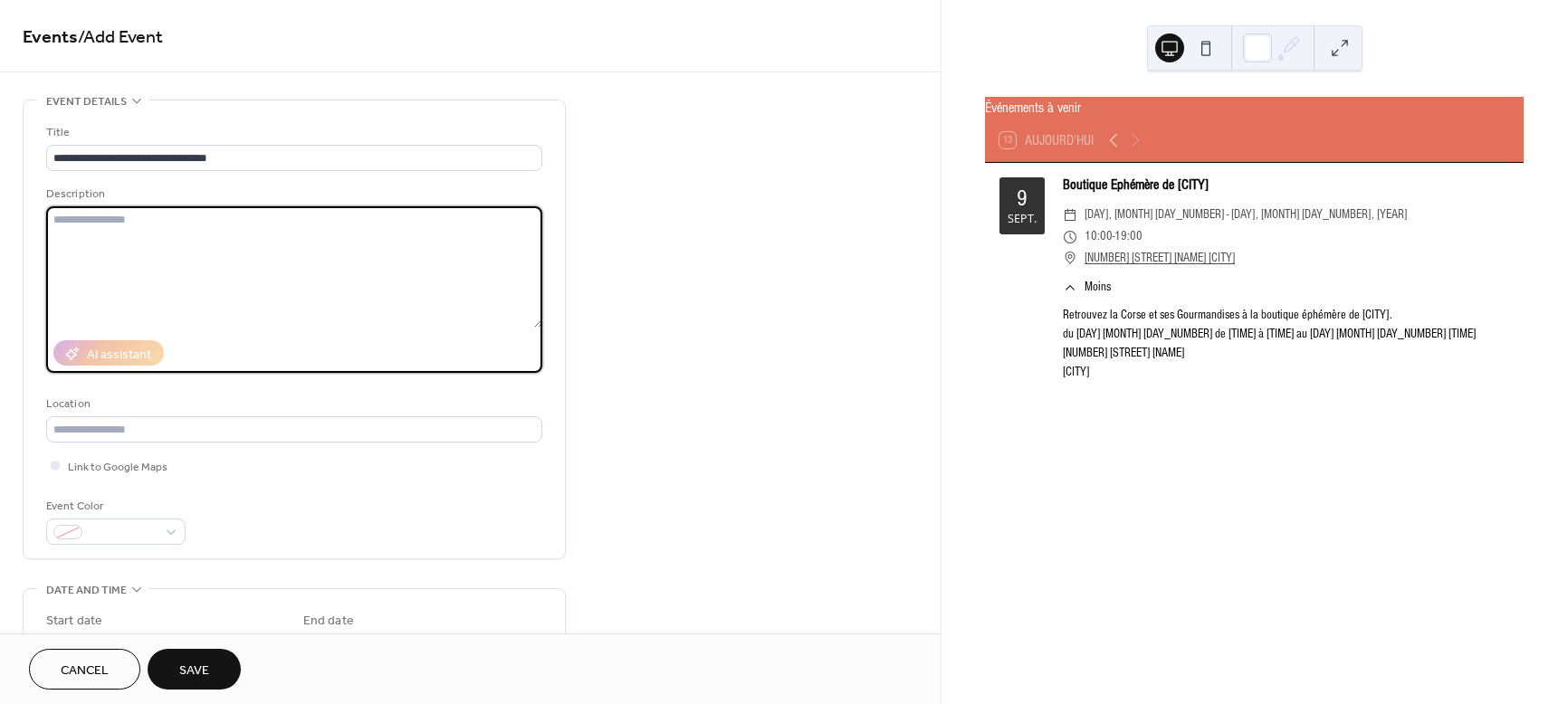 click at bounding box center [294, 267] 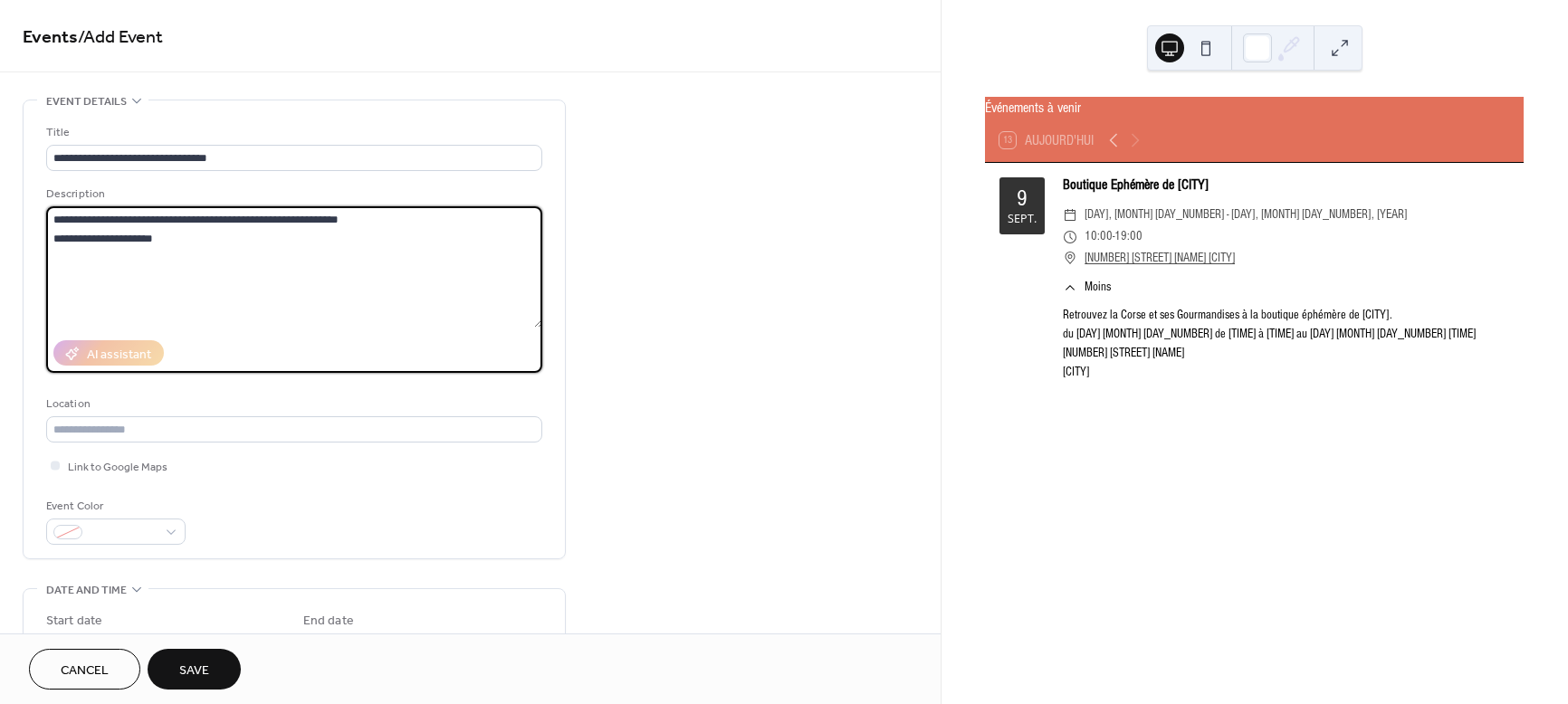 click on "**********" at bounding box center (294, 267) 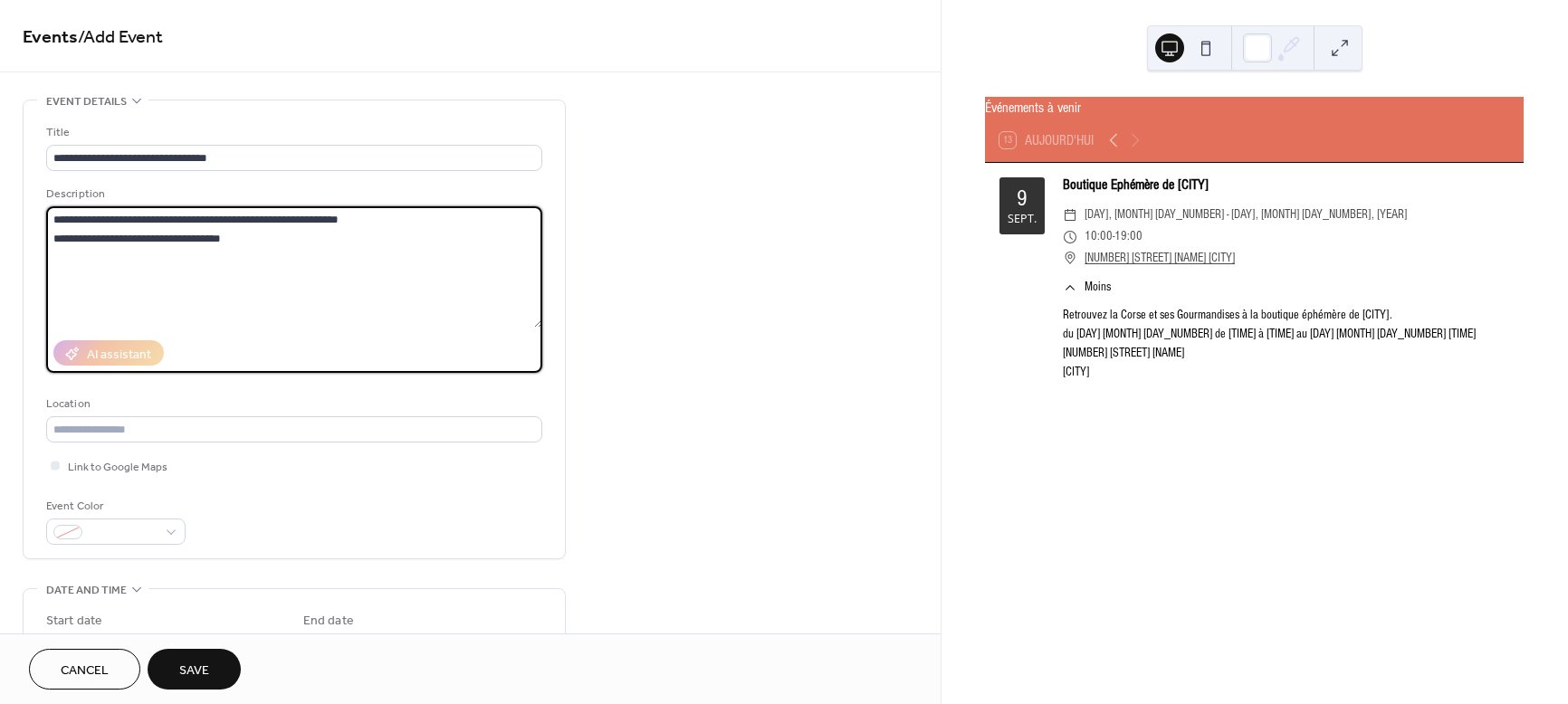 click on "**********" at bounding box center [294, 267] 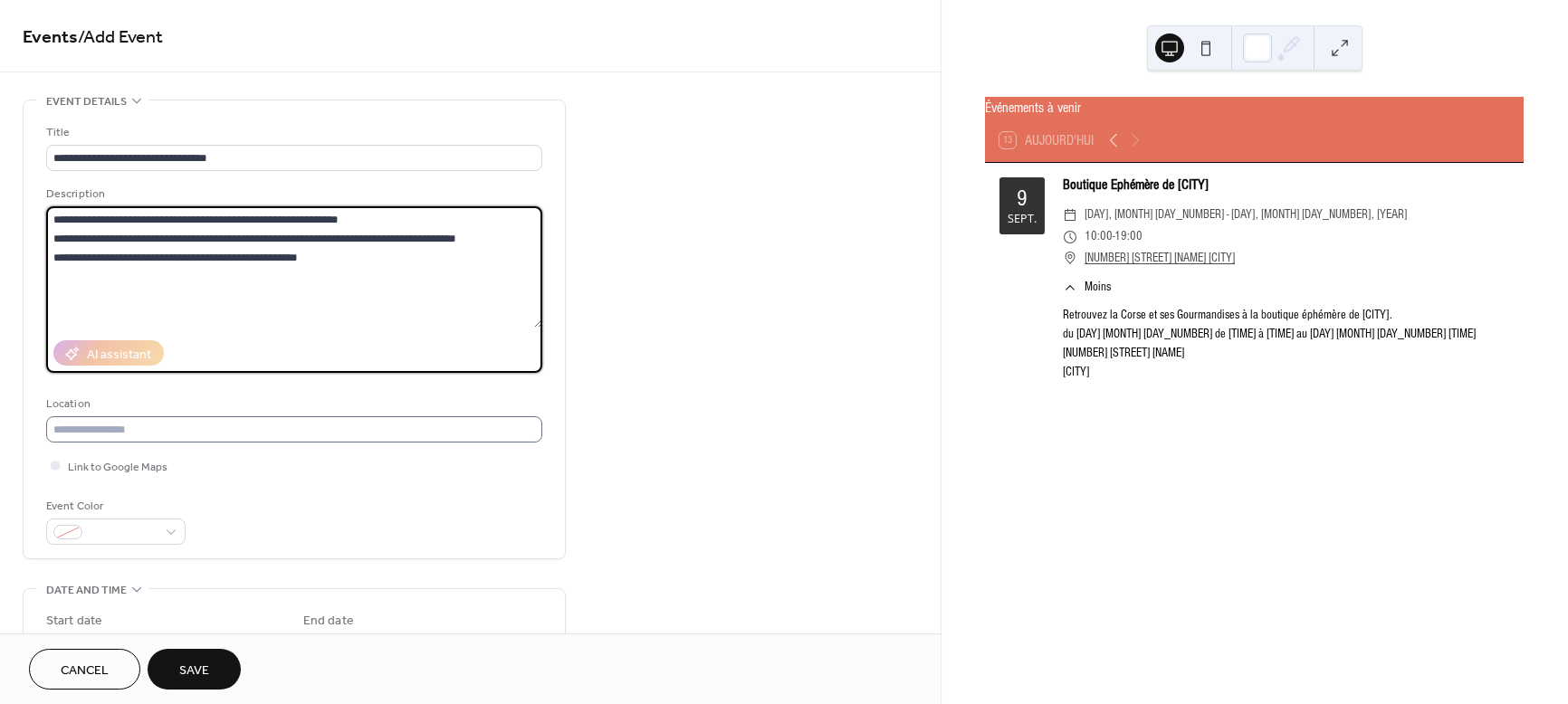 type on "**********" 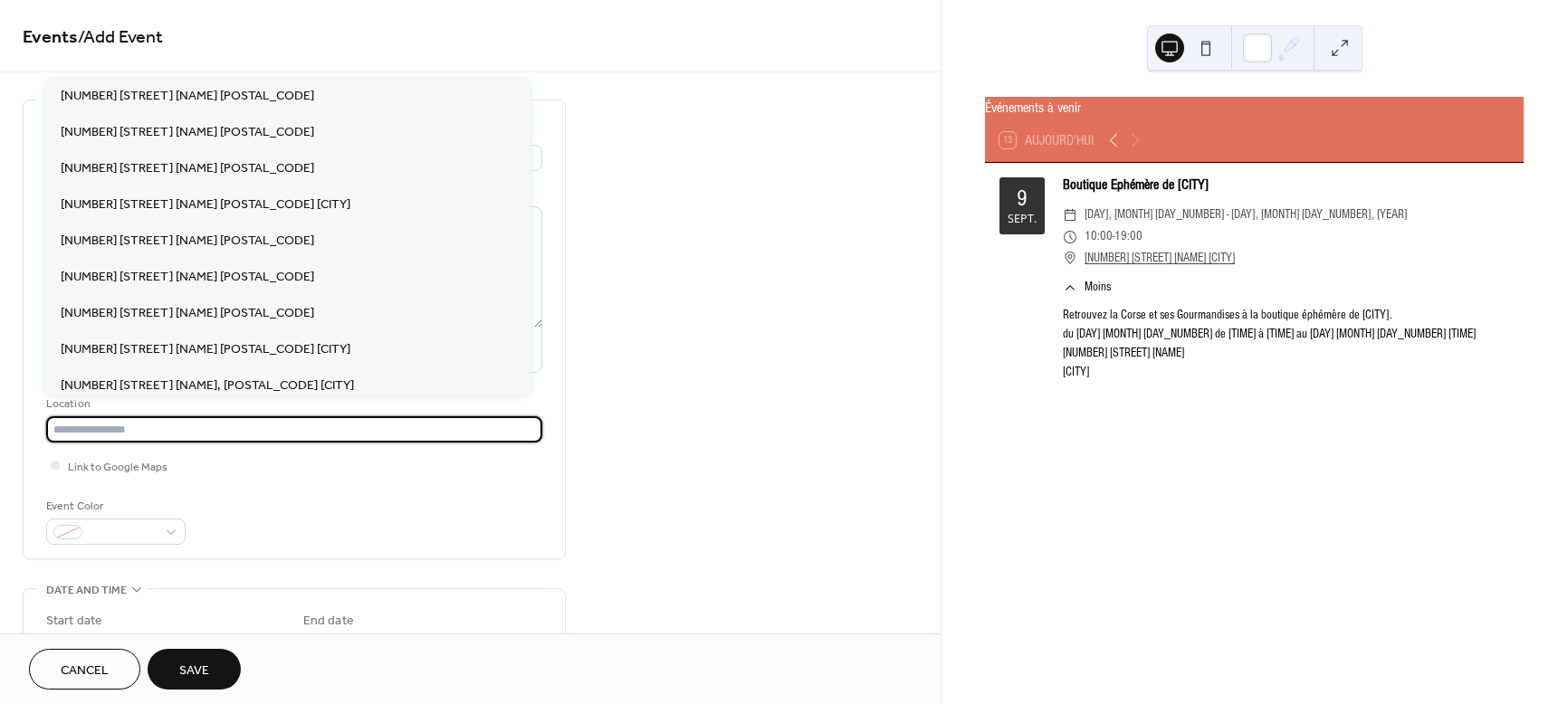 click at bounding box center (294, 429) 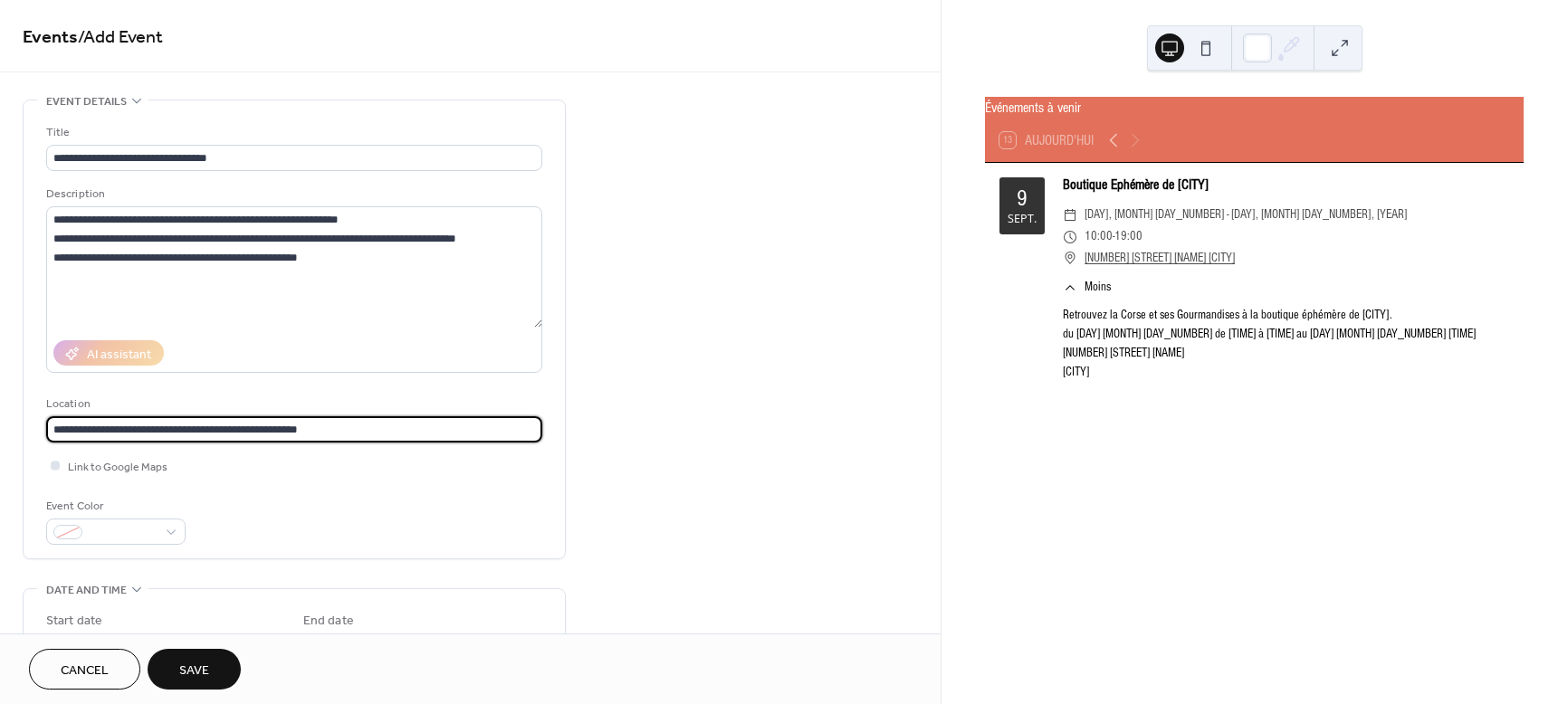 type on "**********" 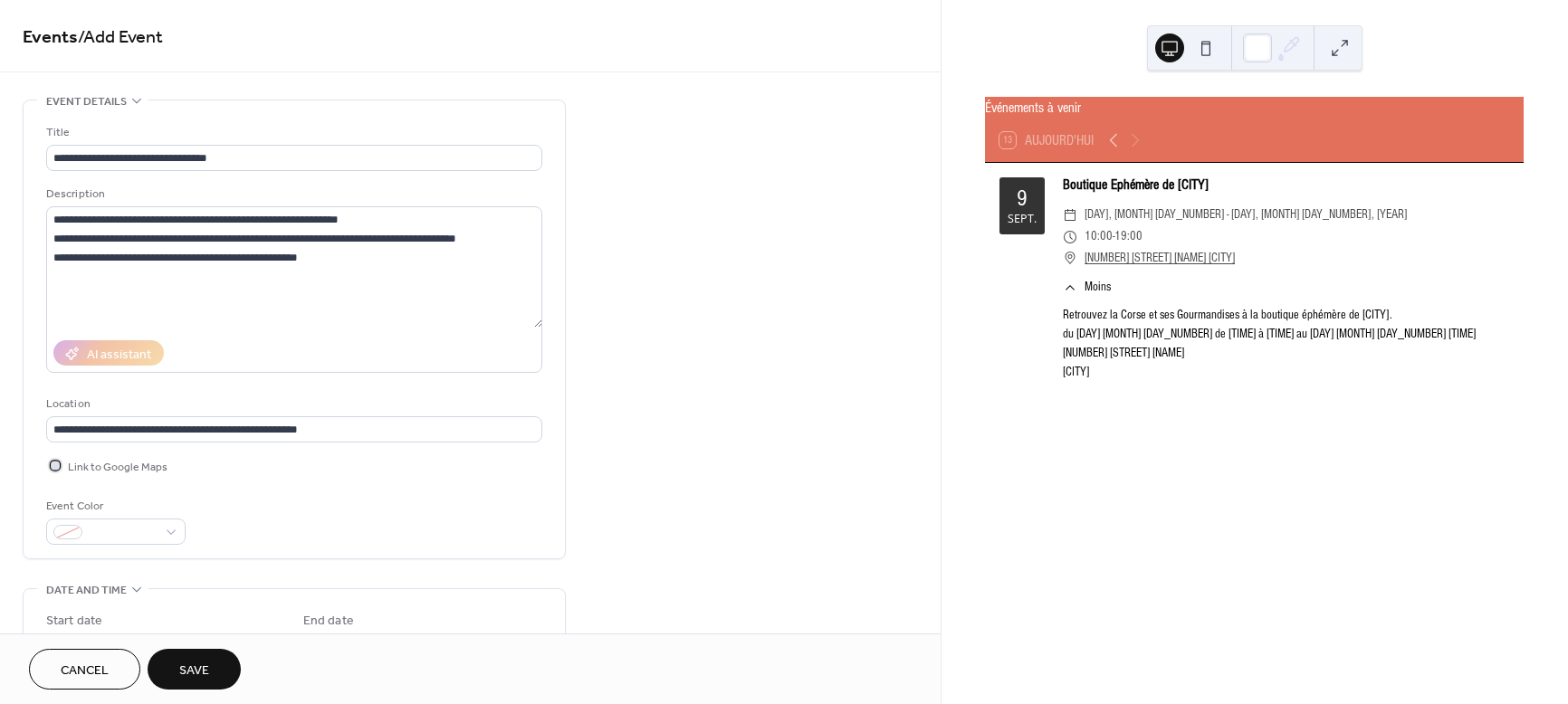 click at bounding box center (55, 465) 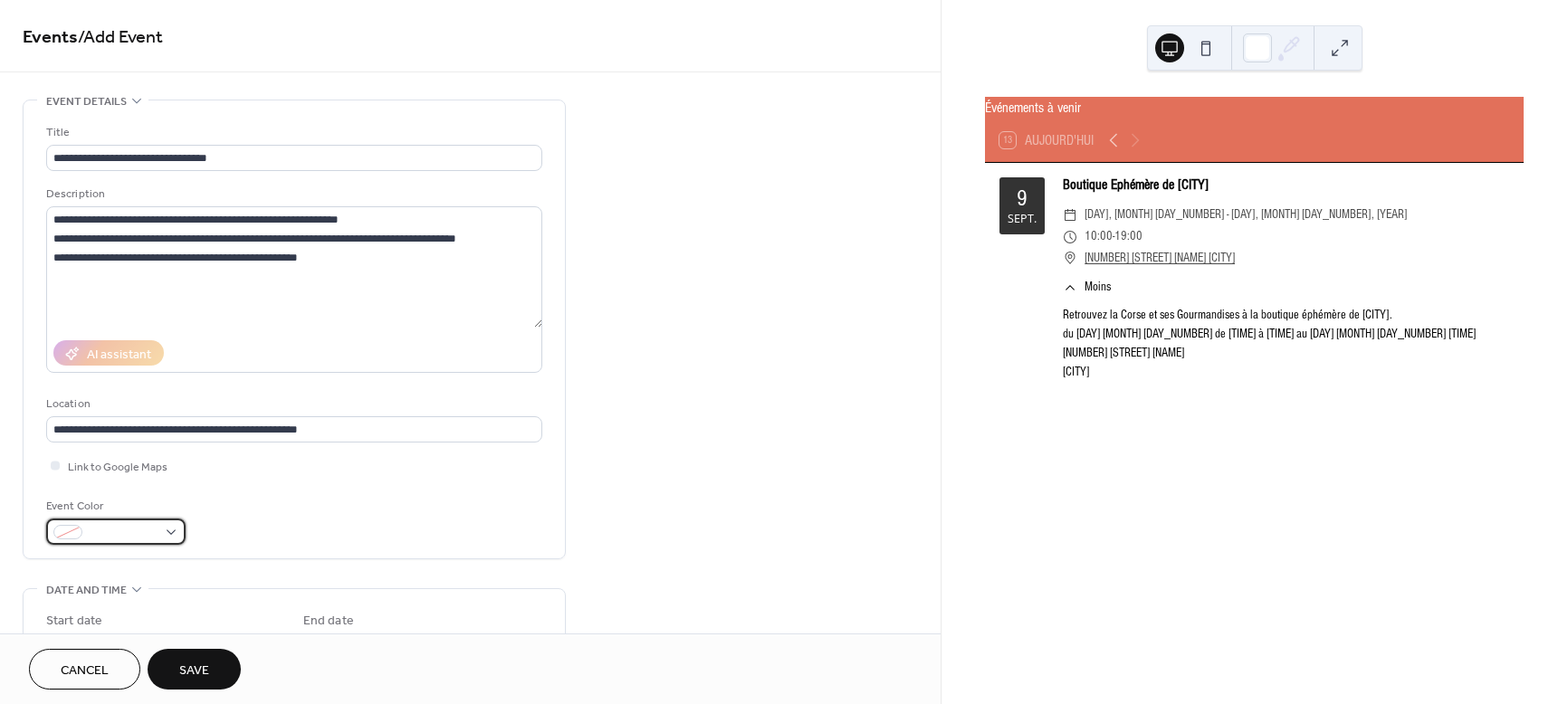click at bounding box center [116, 531] 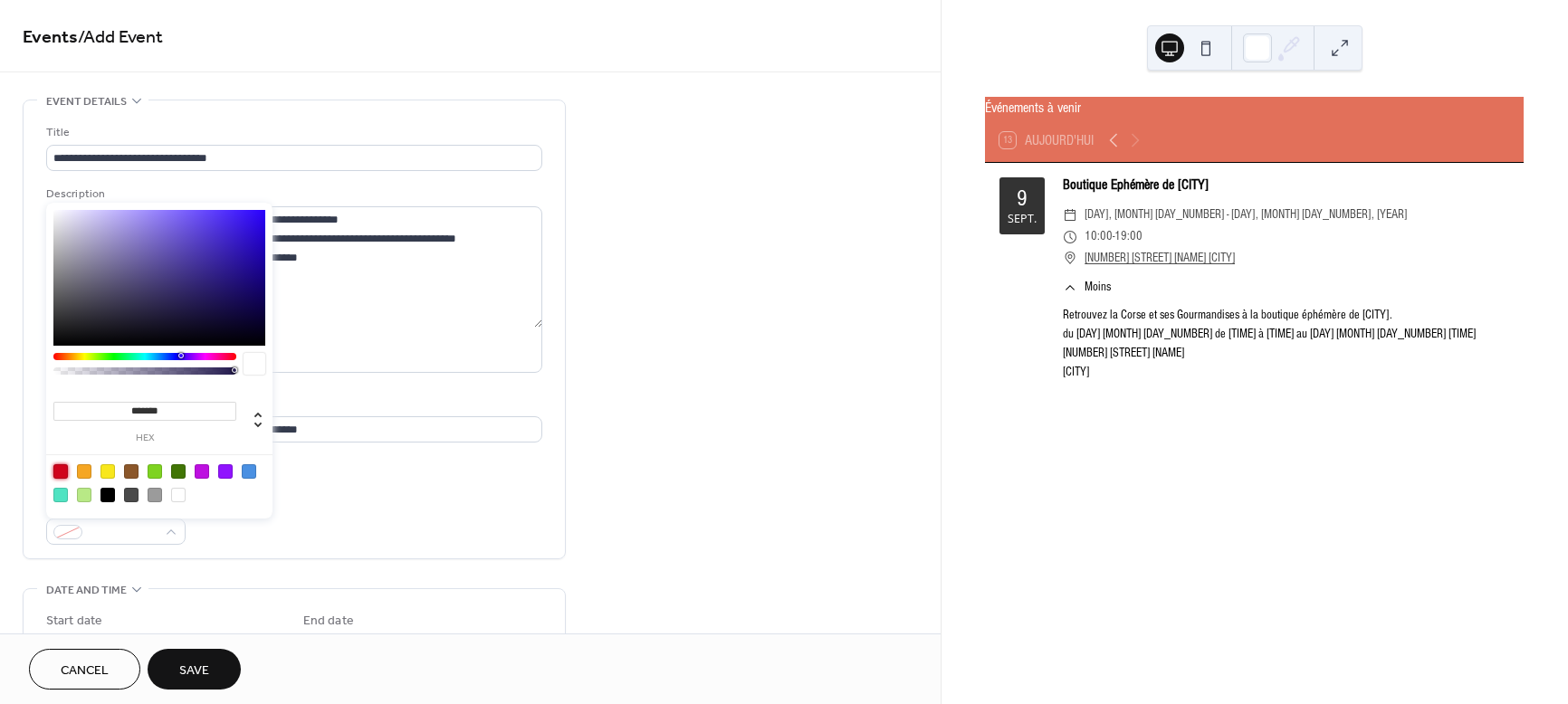 click at bounding box center (61, 471) 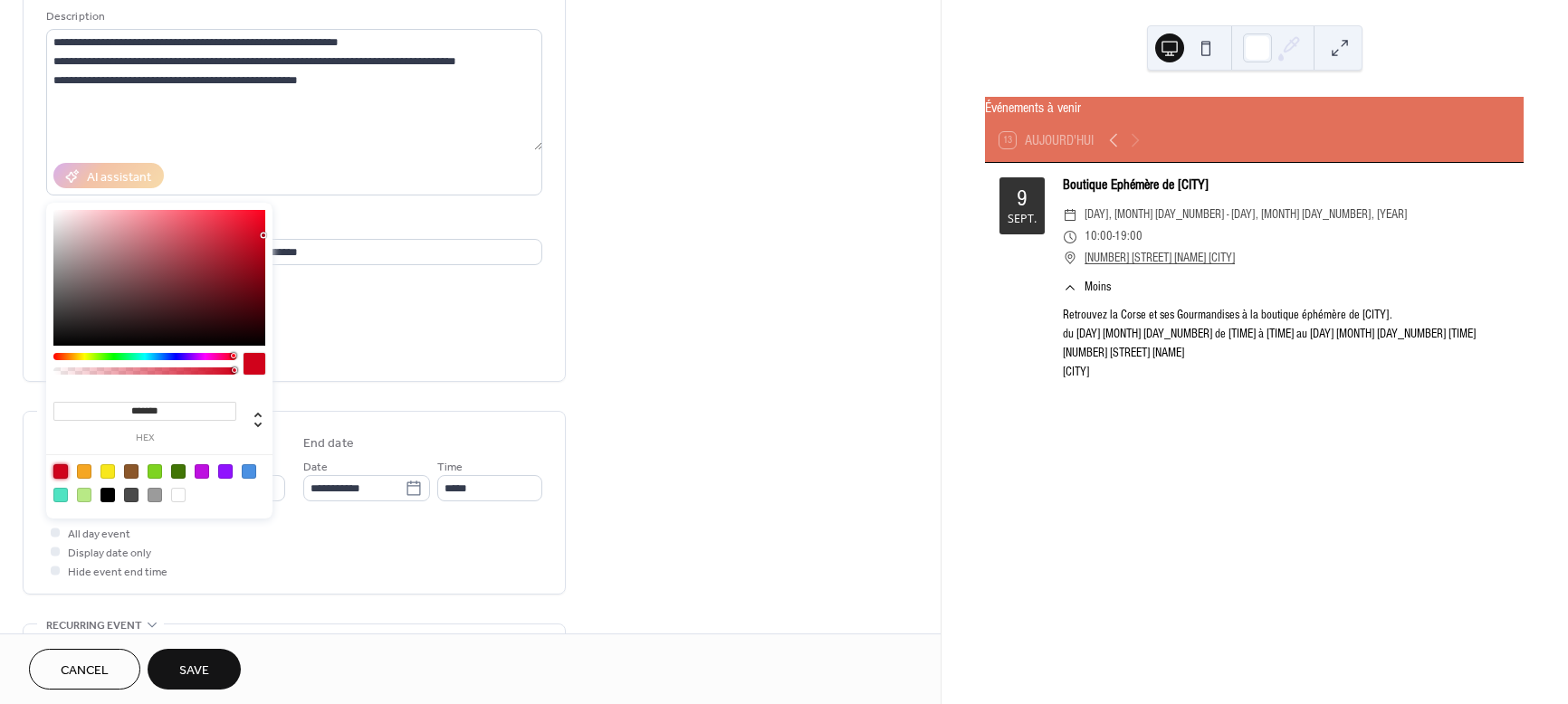 scroll, scrollTop: 226, scrollLeft: 0, axis: vertical 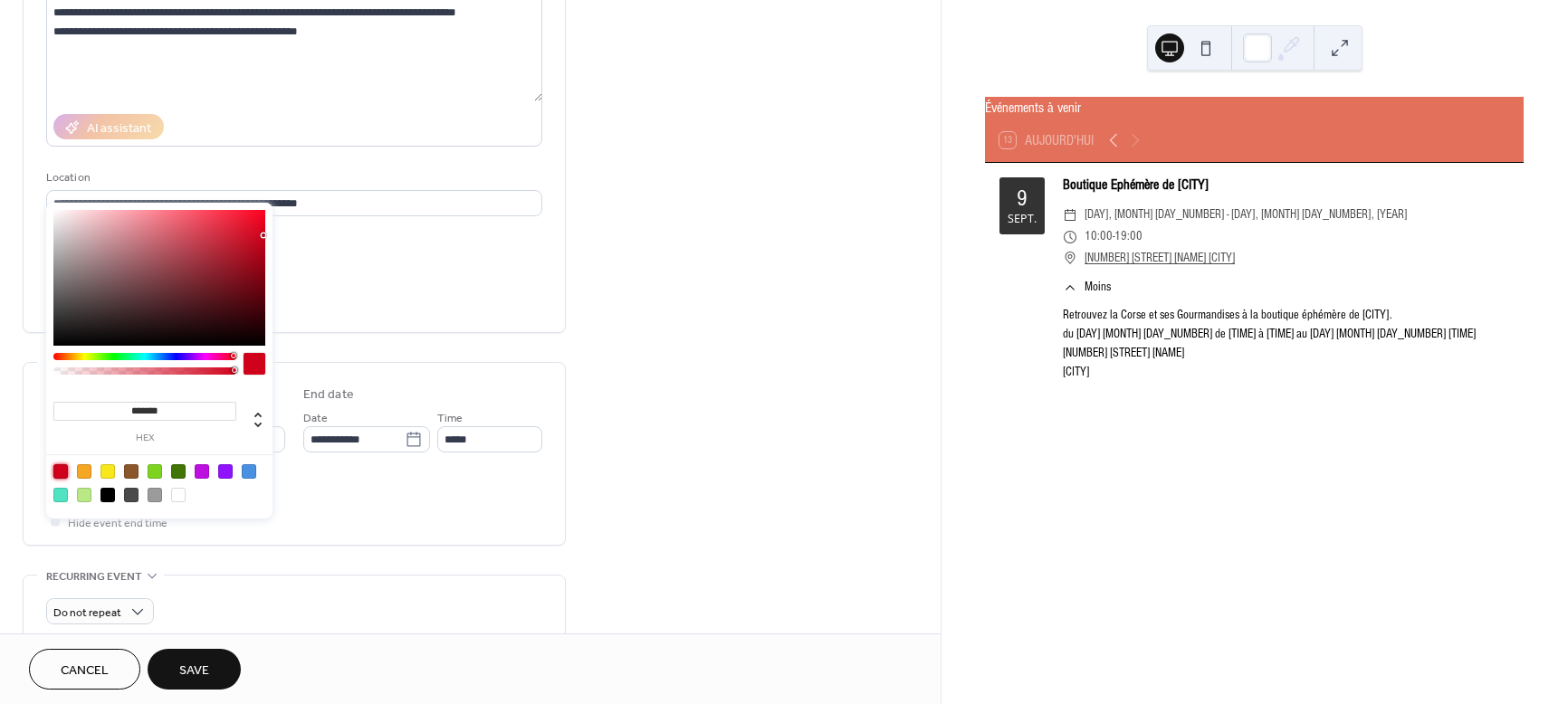click on "**********" at bounding box center [470, 424] 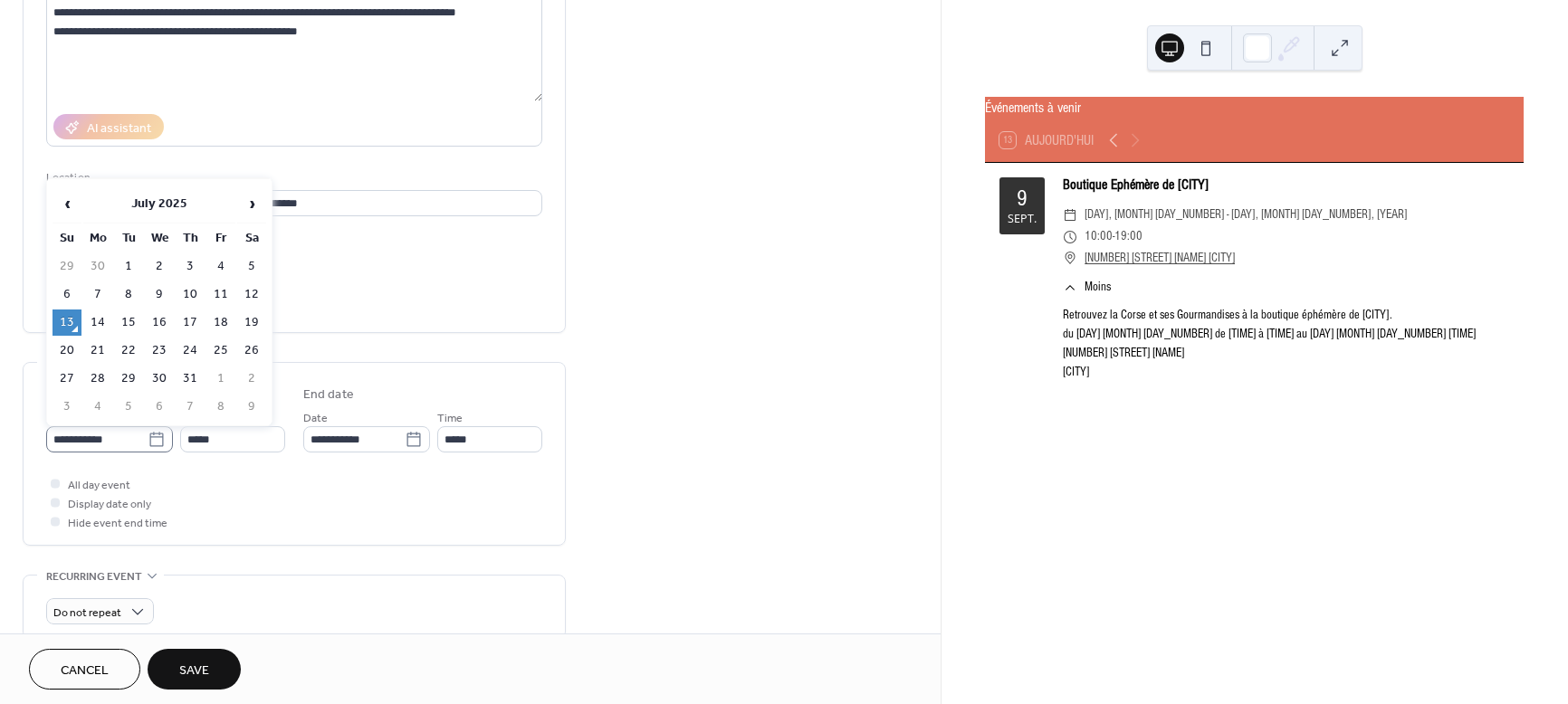 click 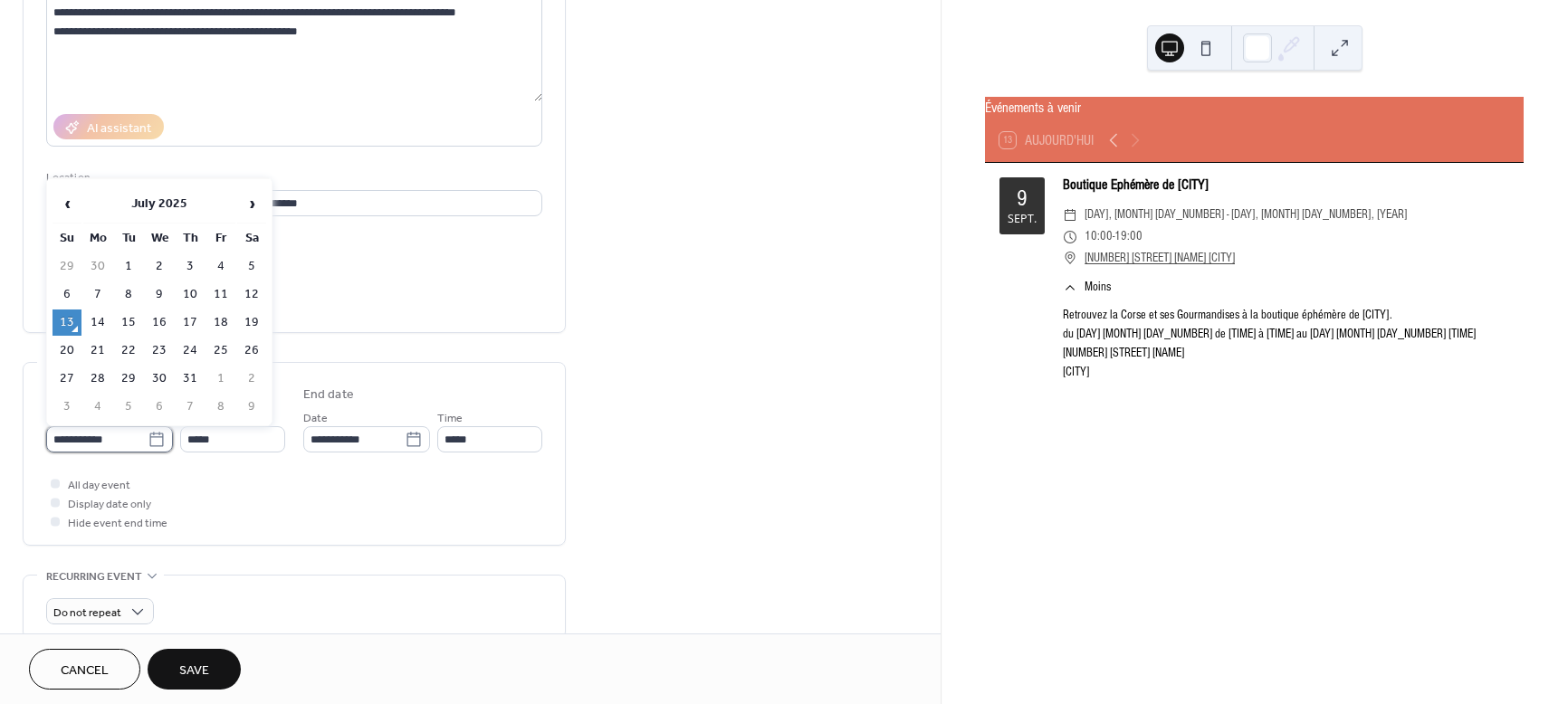 click on "**********" at bounding box center (97, 439) 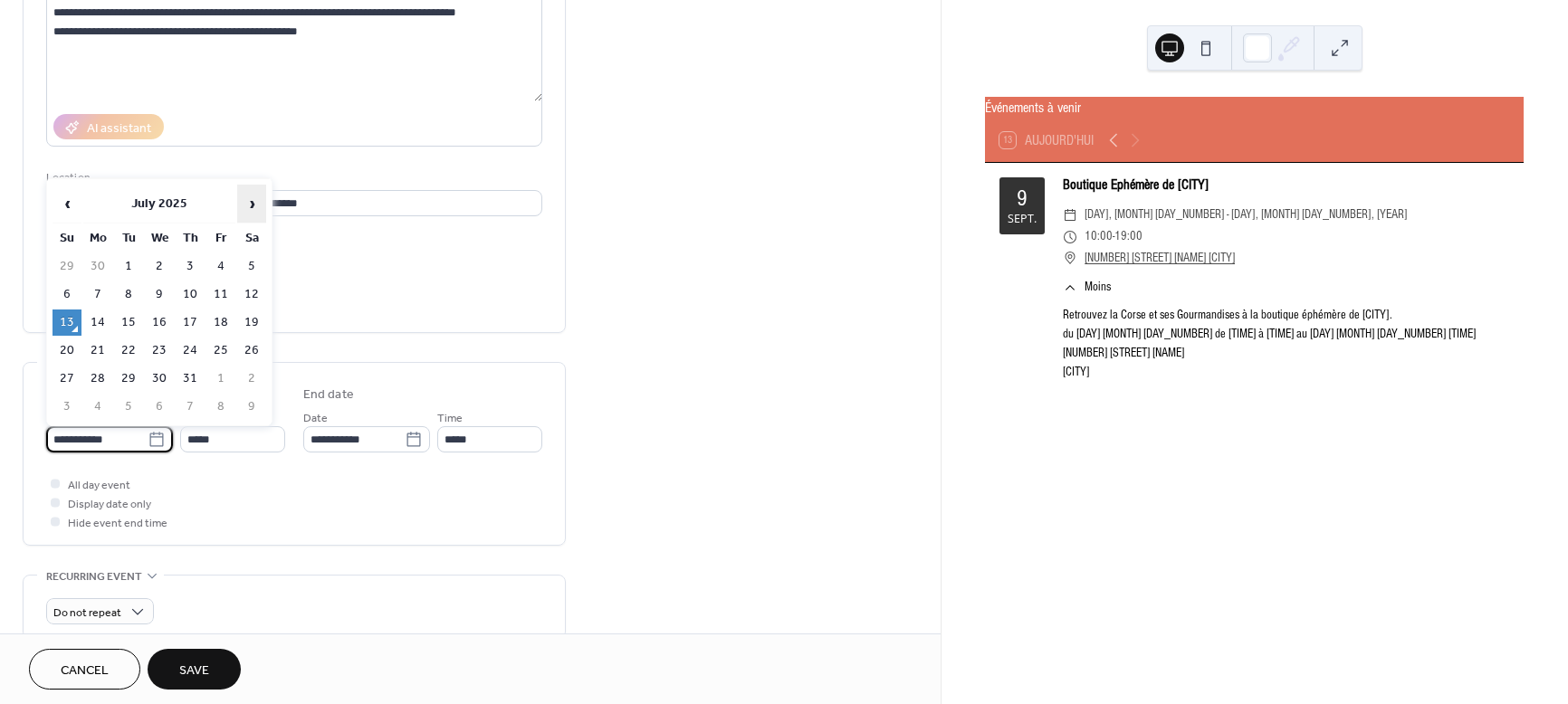 click on "›" at bounding box center (252, 204) 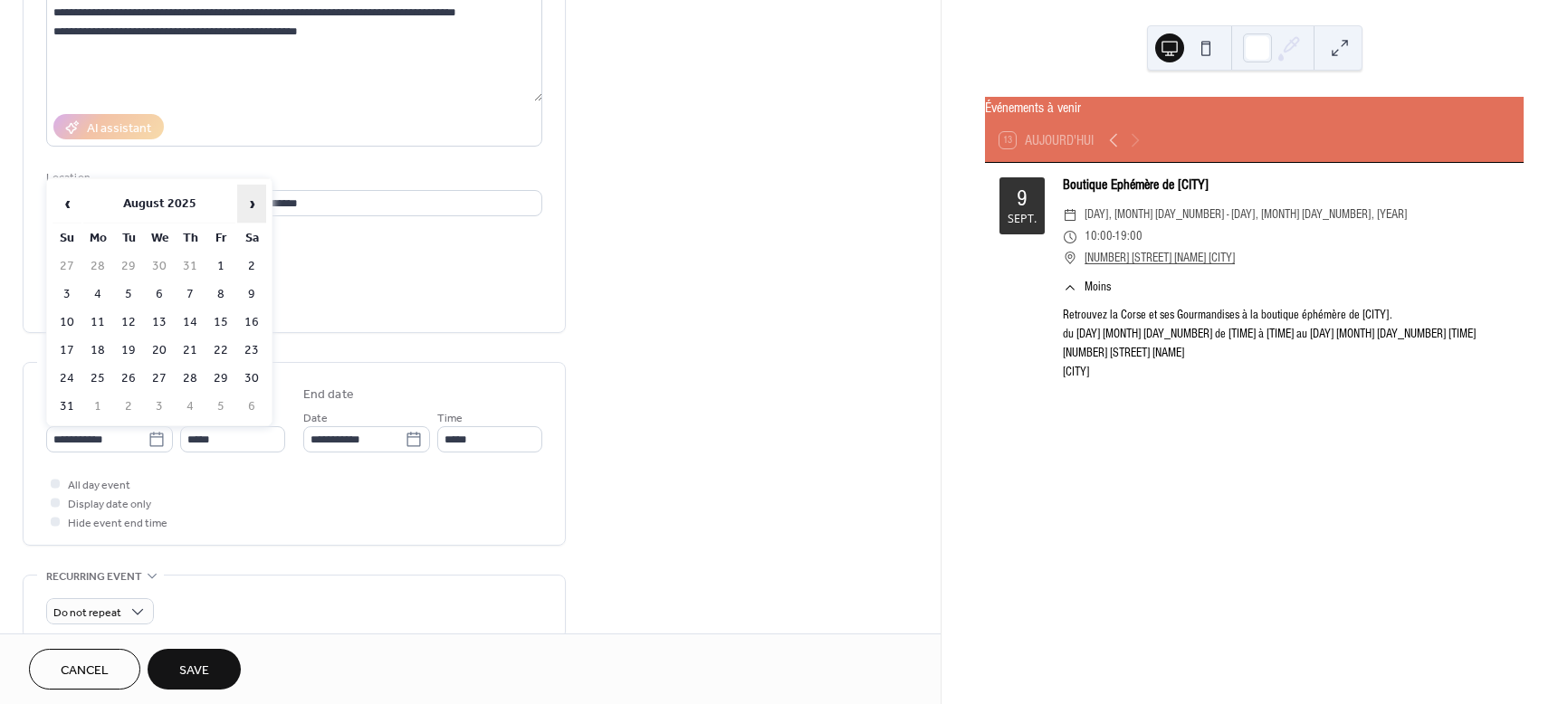 click on "›" at bounding box center [252, 204] 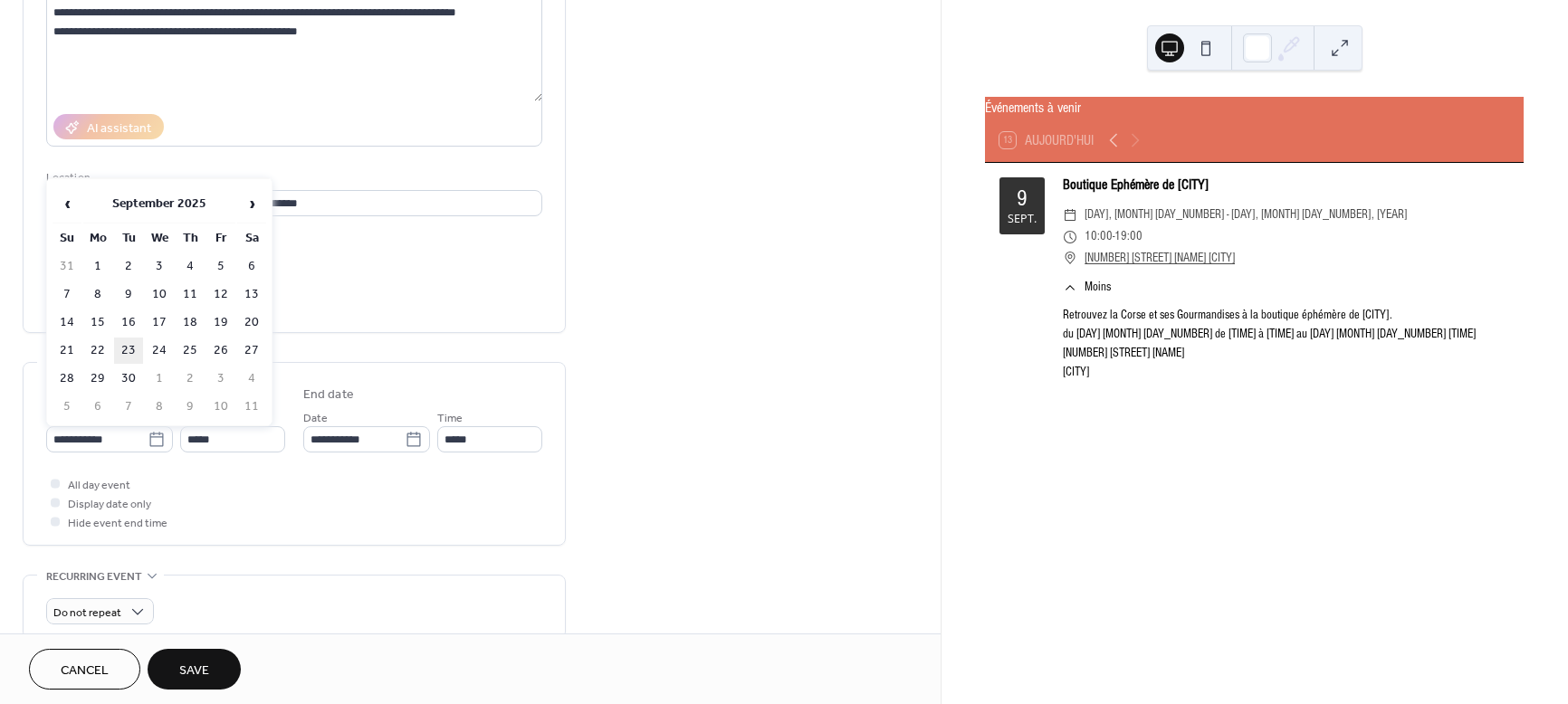 click on "23" at bounding box center [129, 350] 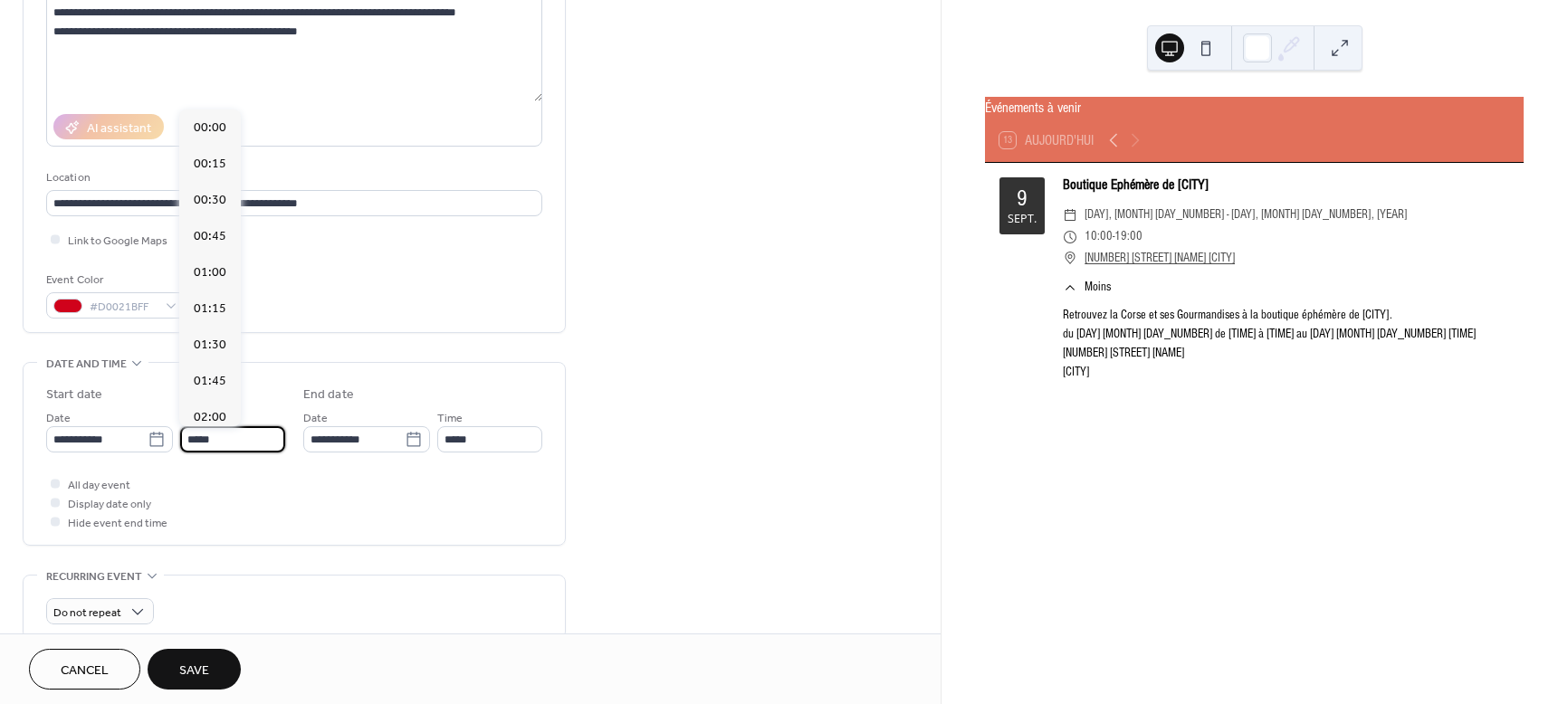 click on "*****" at bounding box center [233, 439] 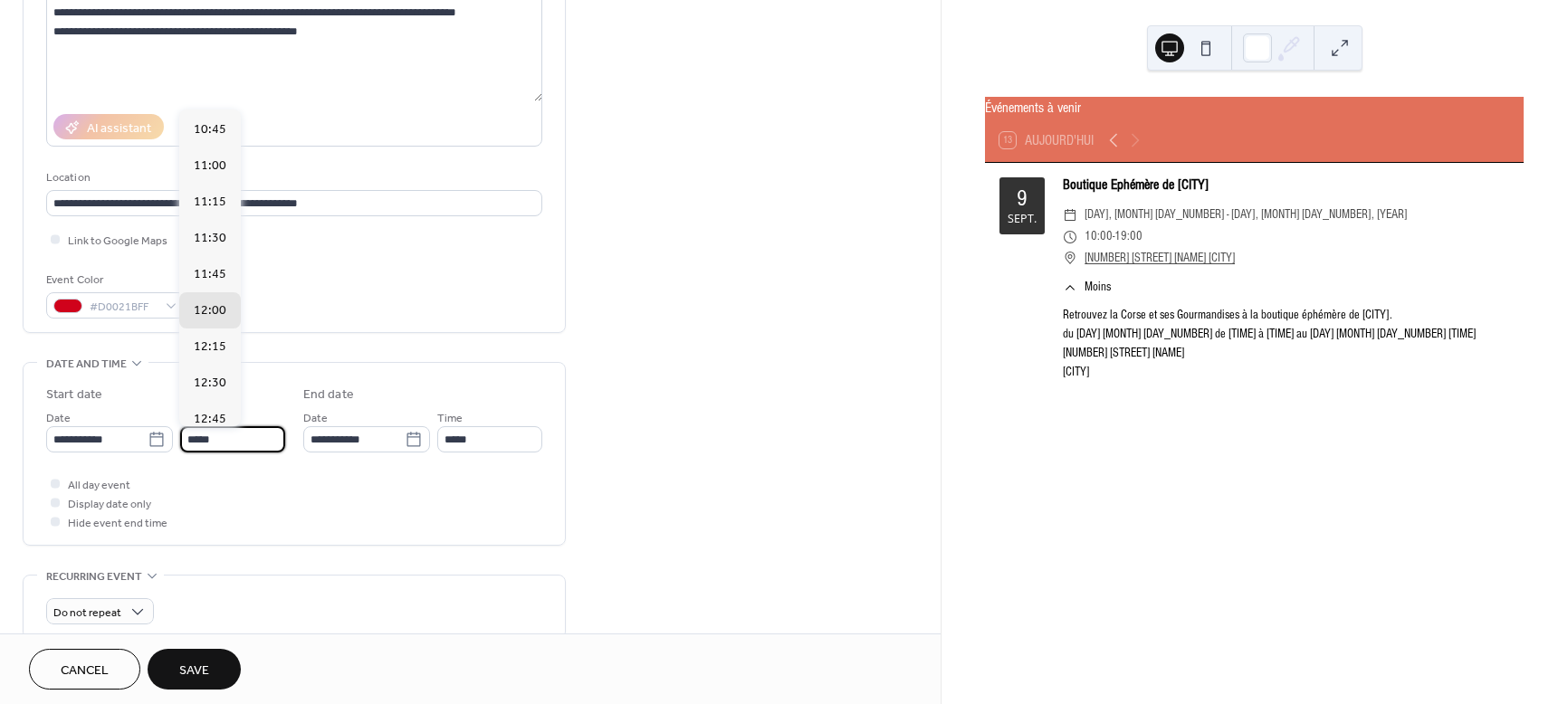 scroll, scrollTop: 1441, scrollLeft: 0, axis: vertical 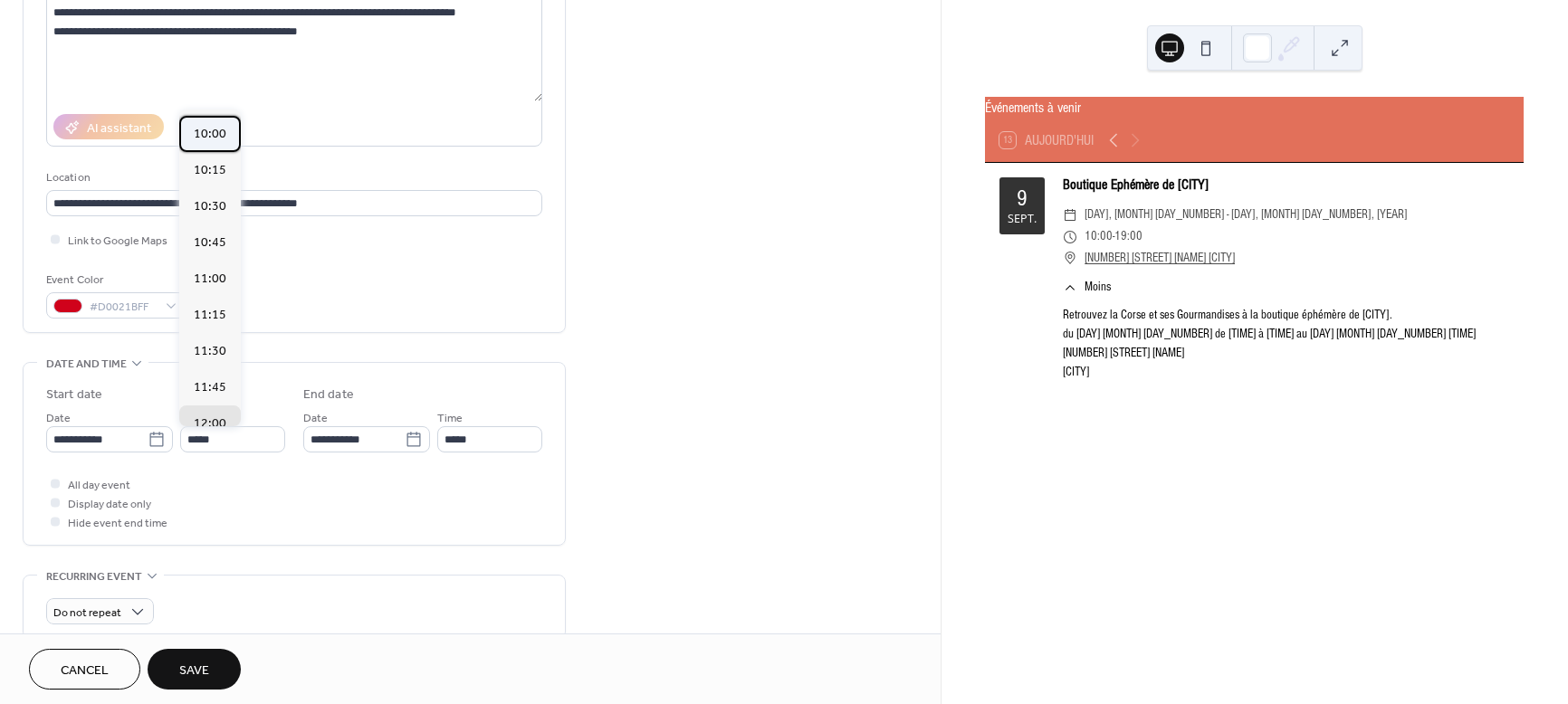 click on "10:00" at bounding box center [210, 134] 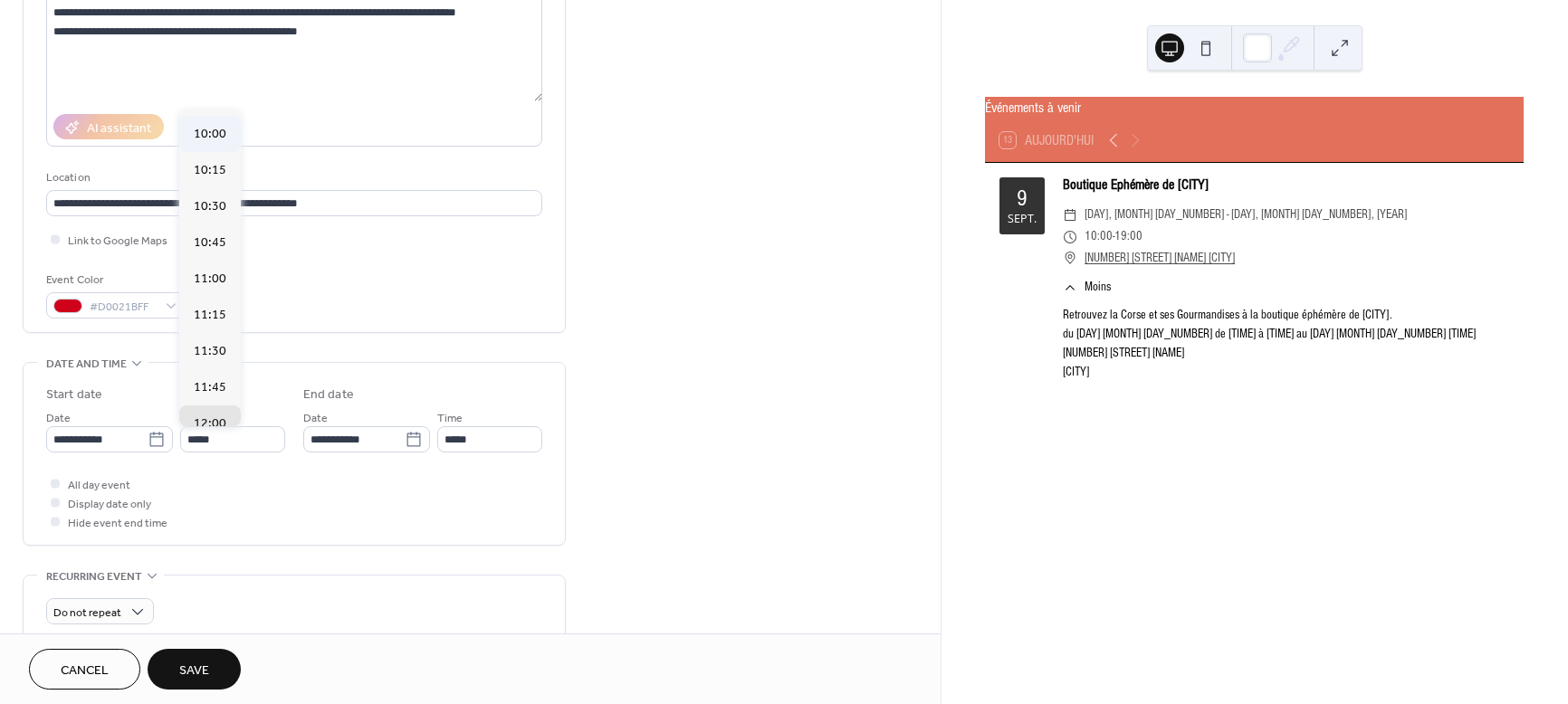 type on "*****" 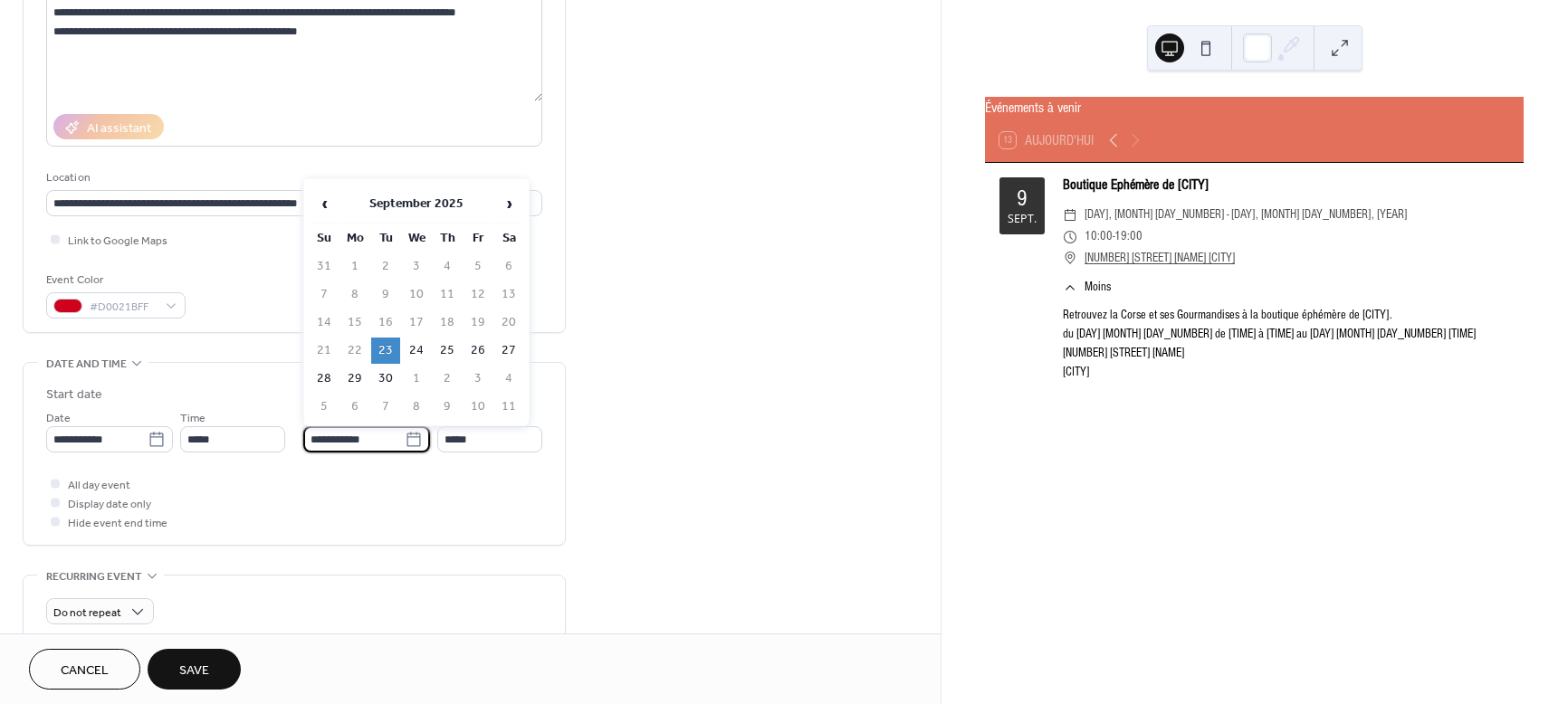 click on "**********" at bounding box center (354, 439) 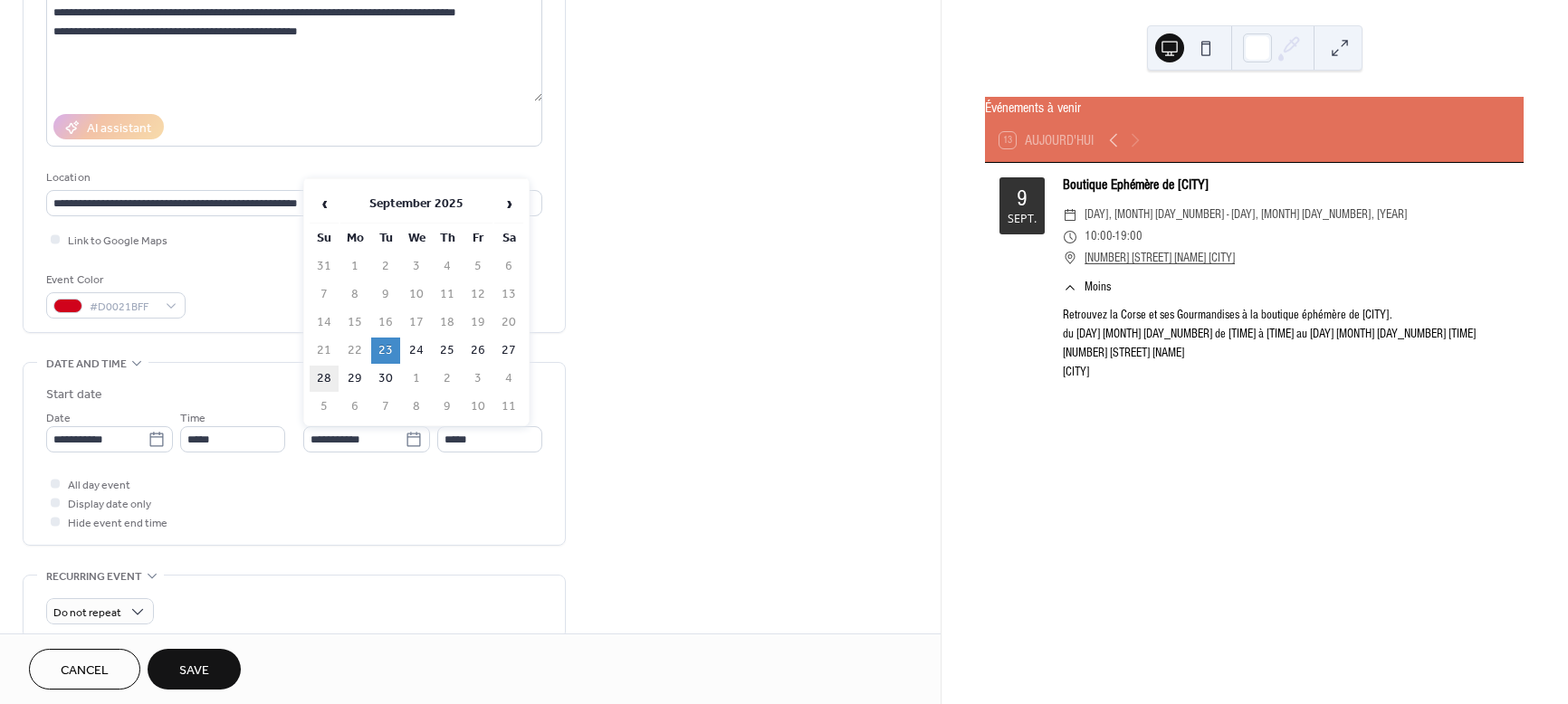 click on "28" at bounding box center [324, 378] 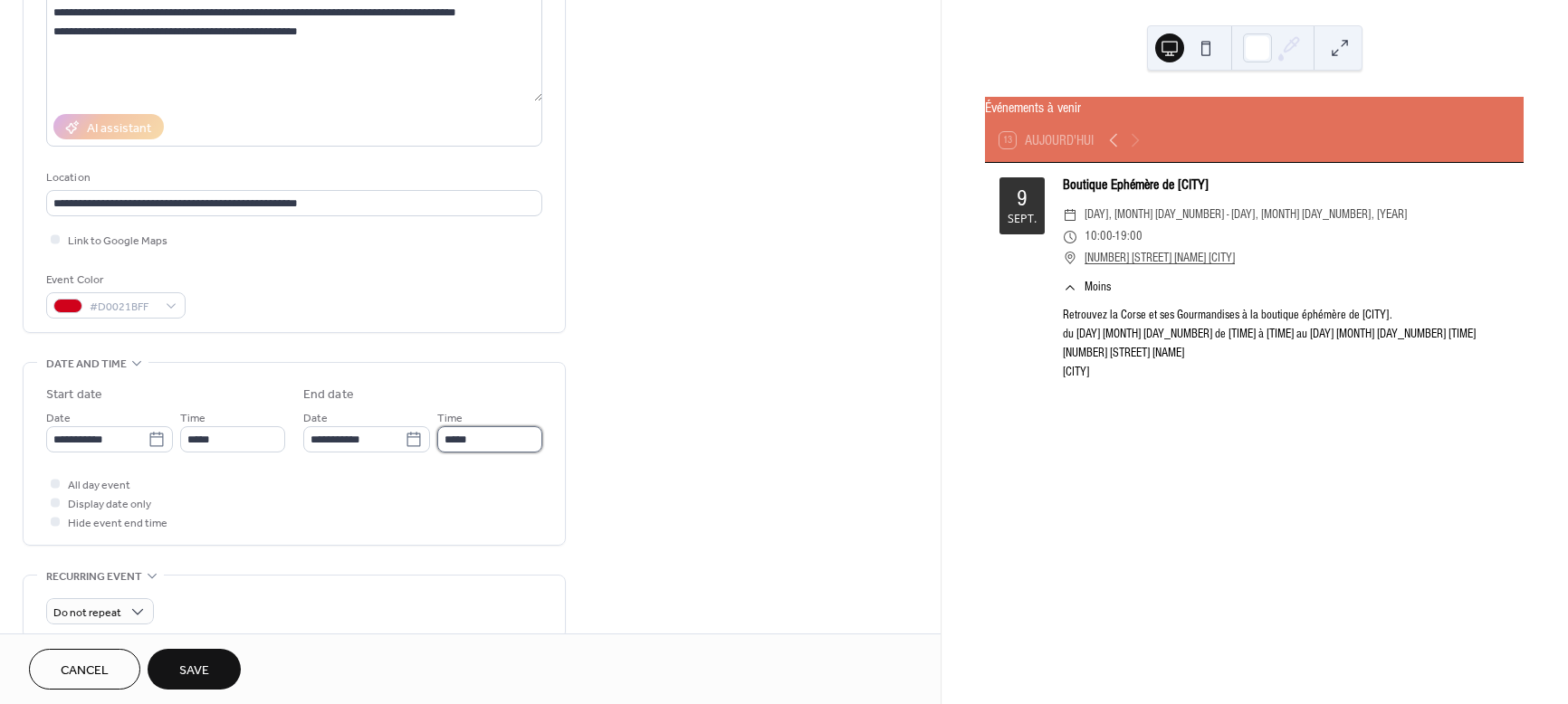 click on "*****" at bounding box center (490, 439) 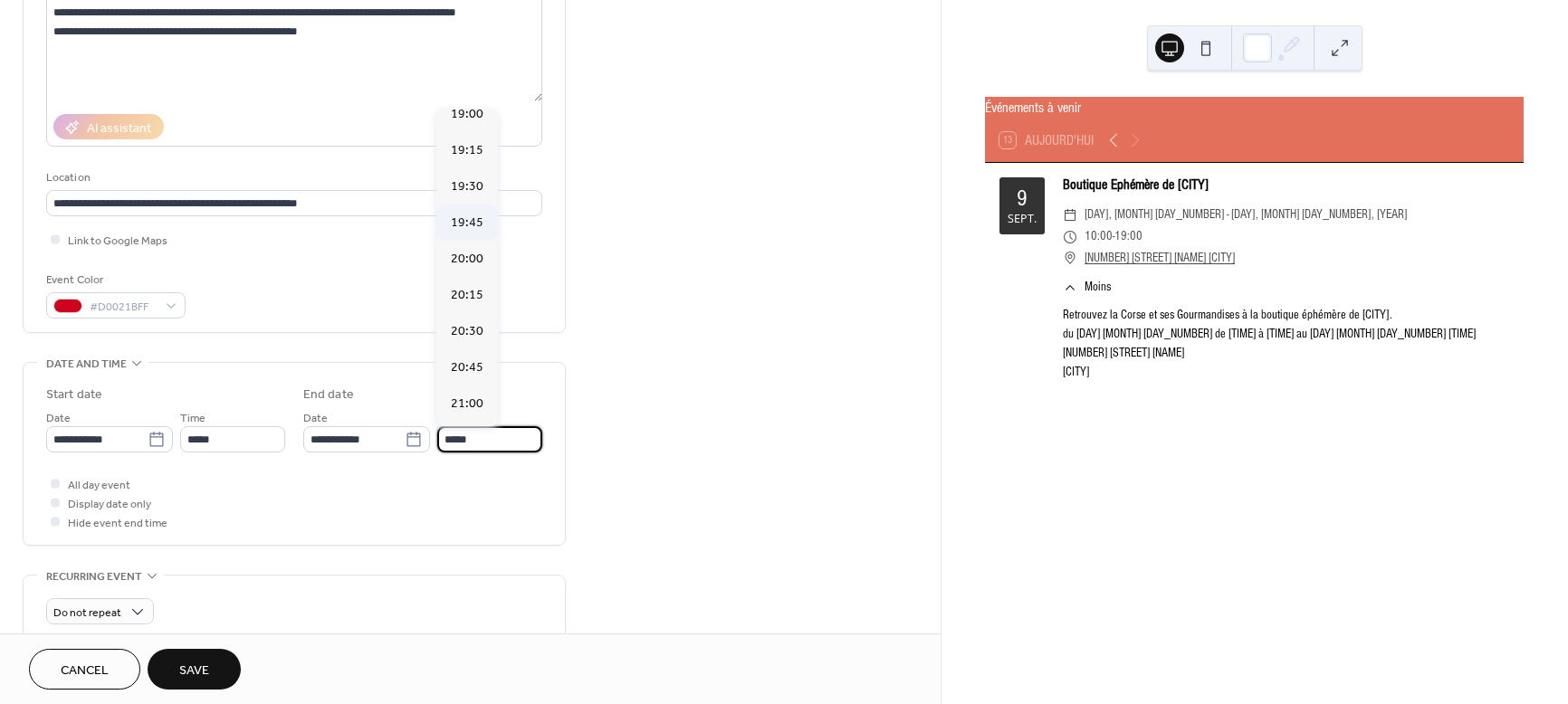 scroll, scrollTop: 2764, scrollLeft: 0, axis: vertical 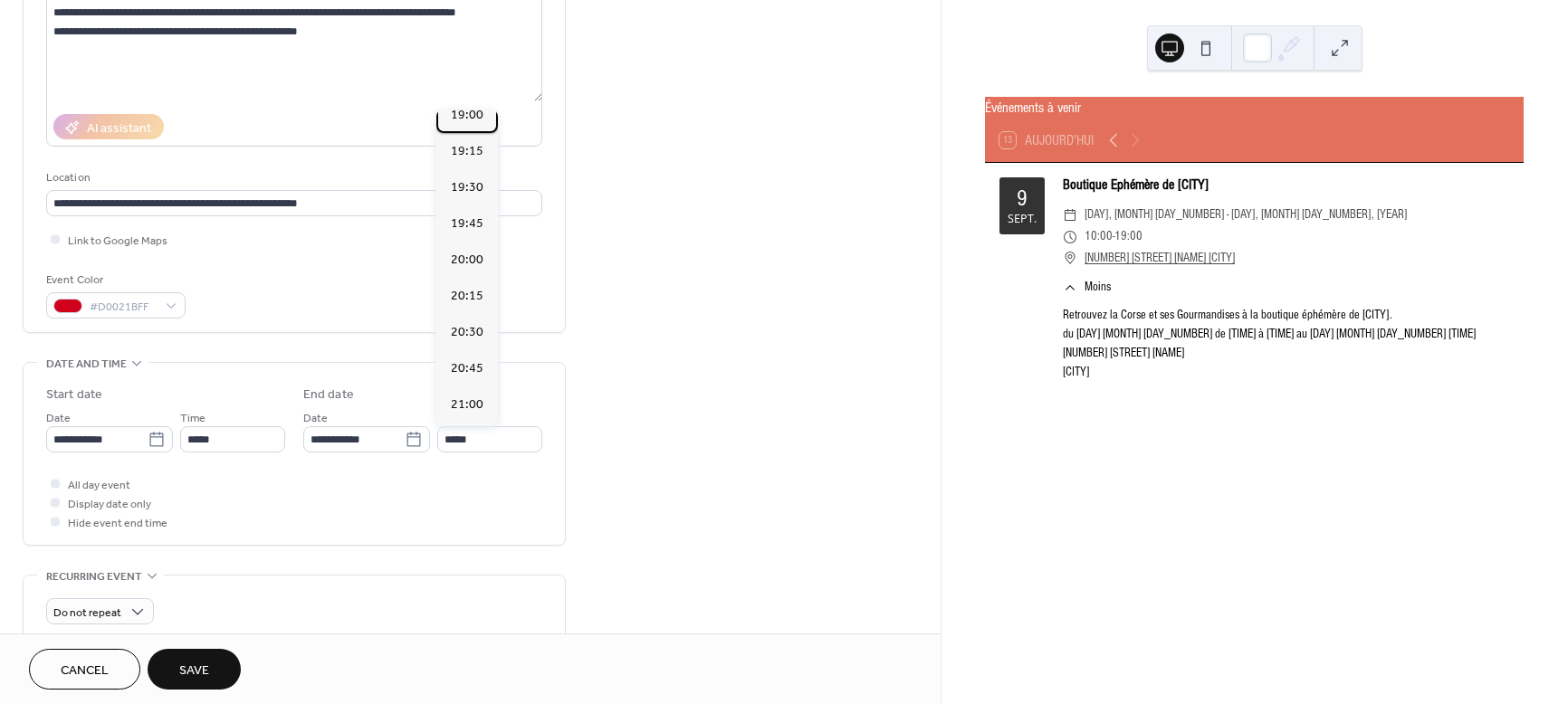 click on "19:00" at bounding box center [467, 115] 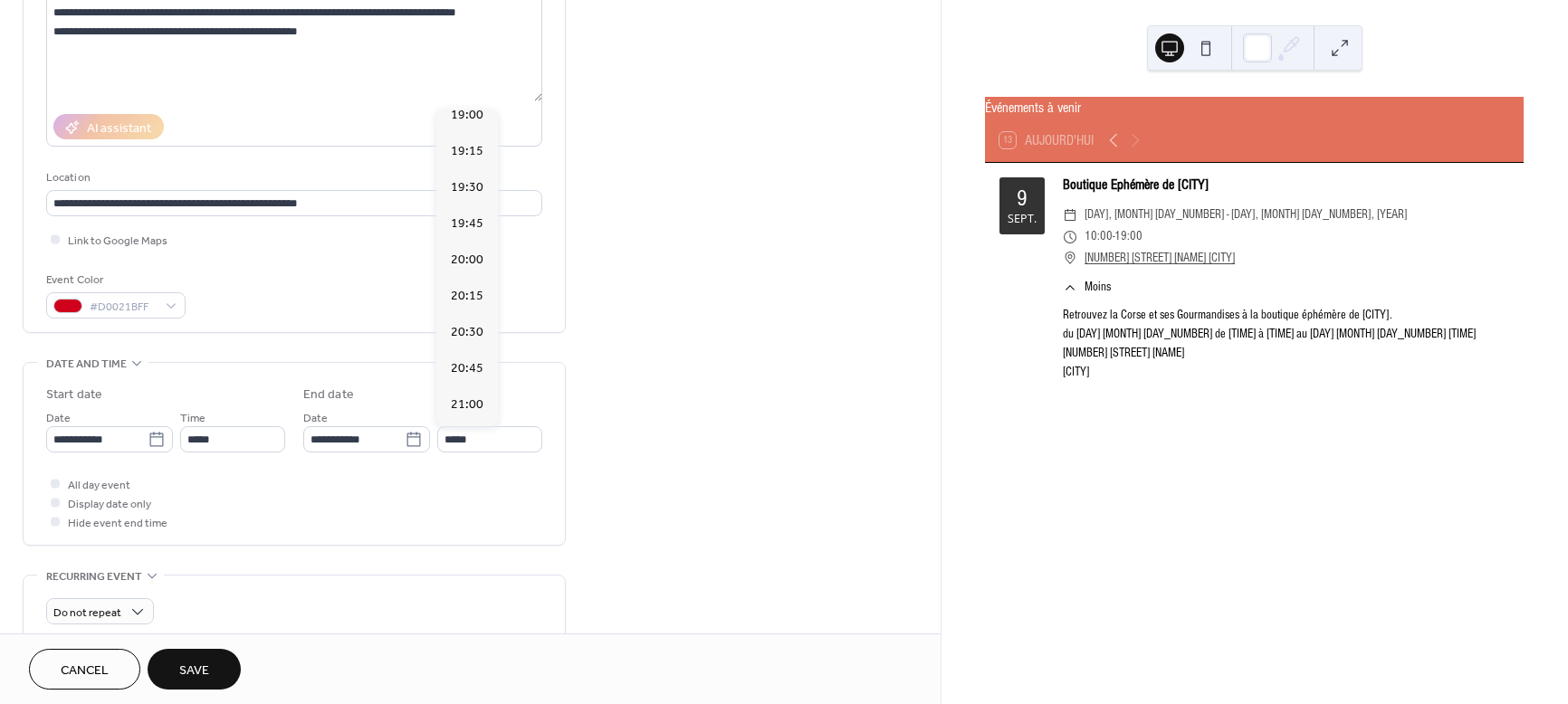 type on "*****" 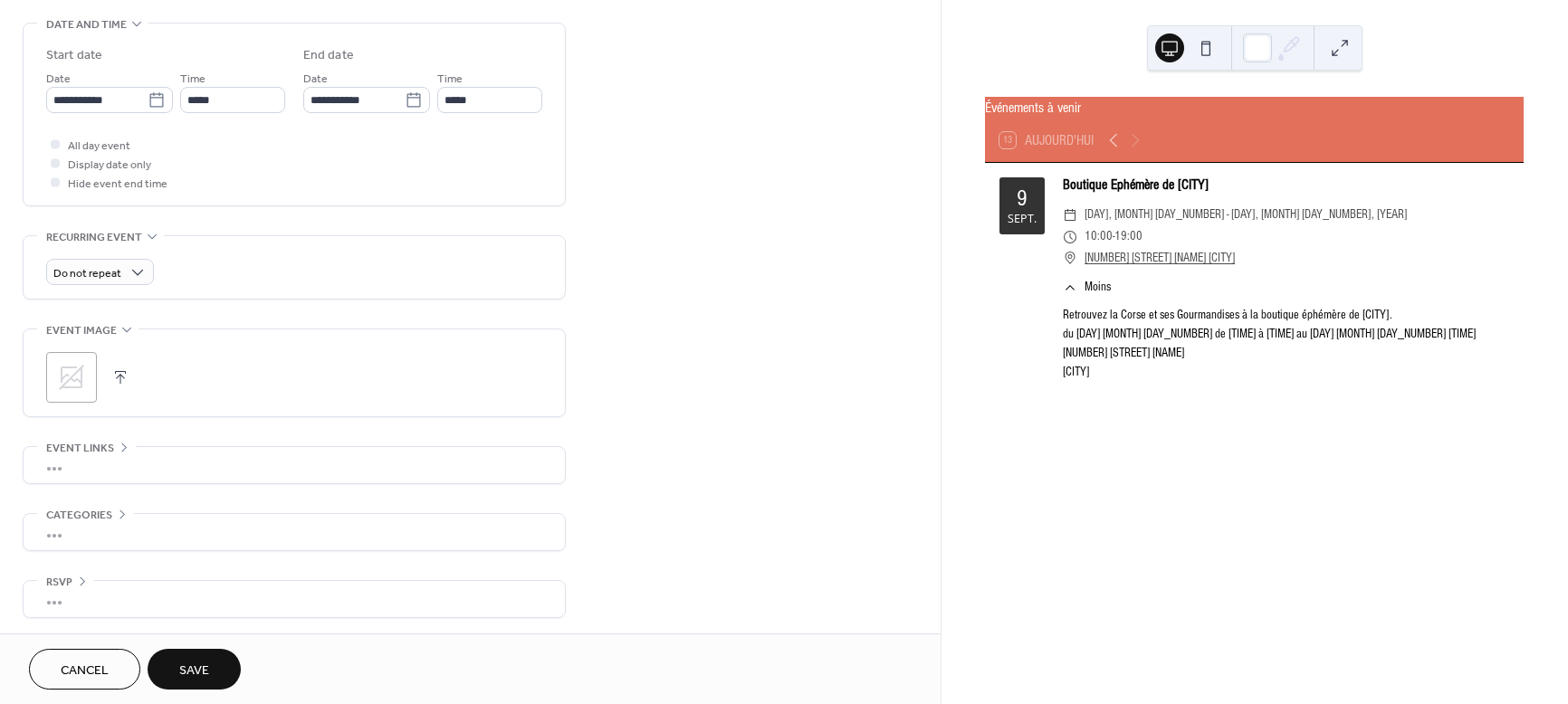 scroll, scrollTop: 568, scrollLeft: 0, axis: vertical 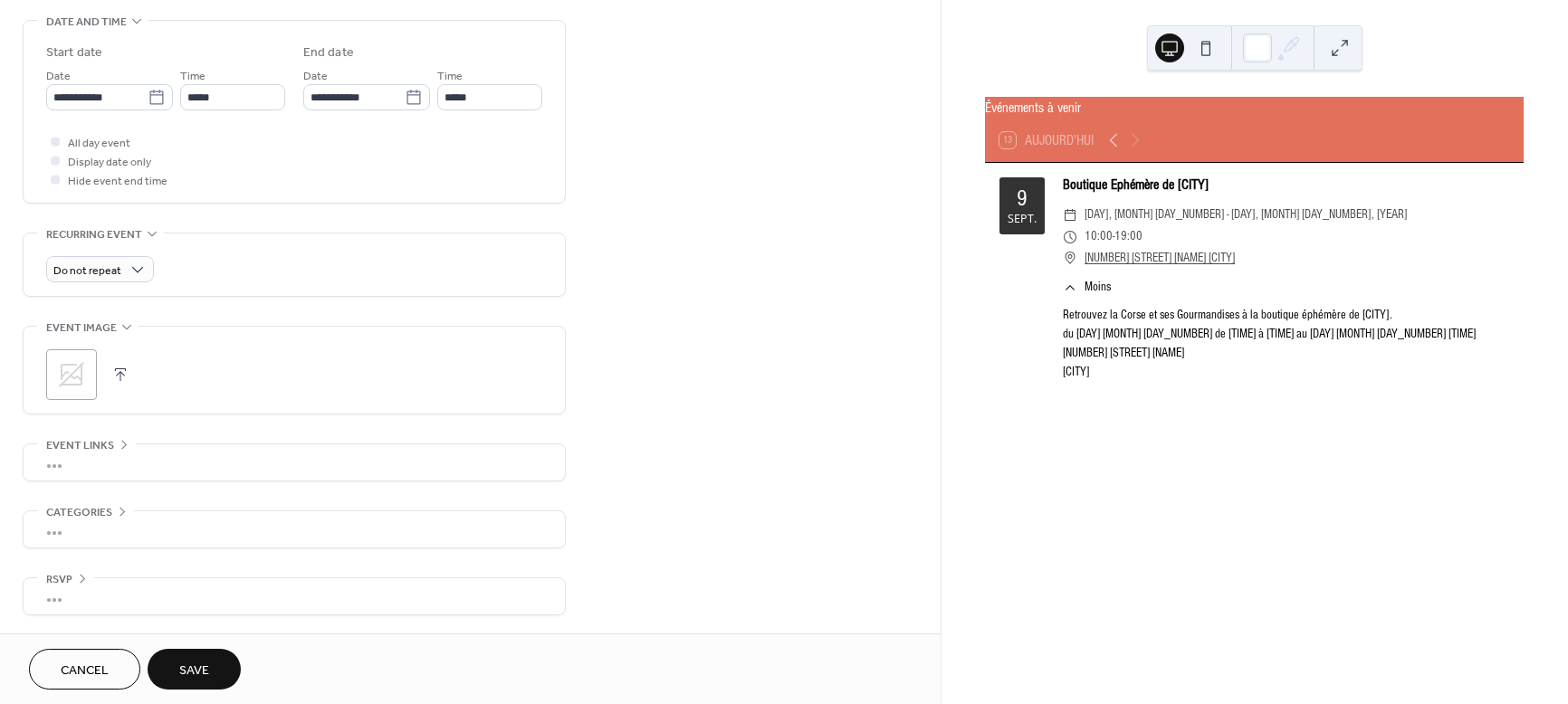 click on "Save" at bounding box center (194, 671) 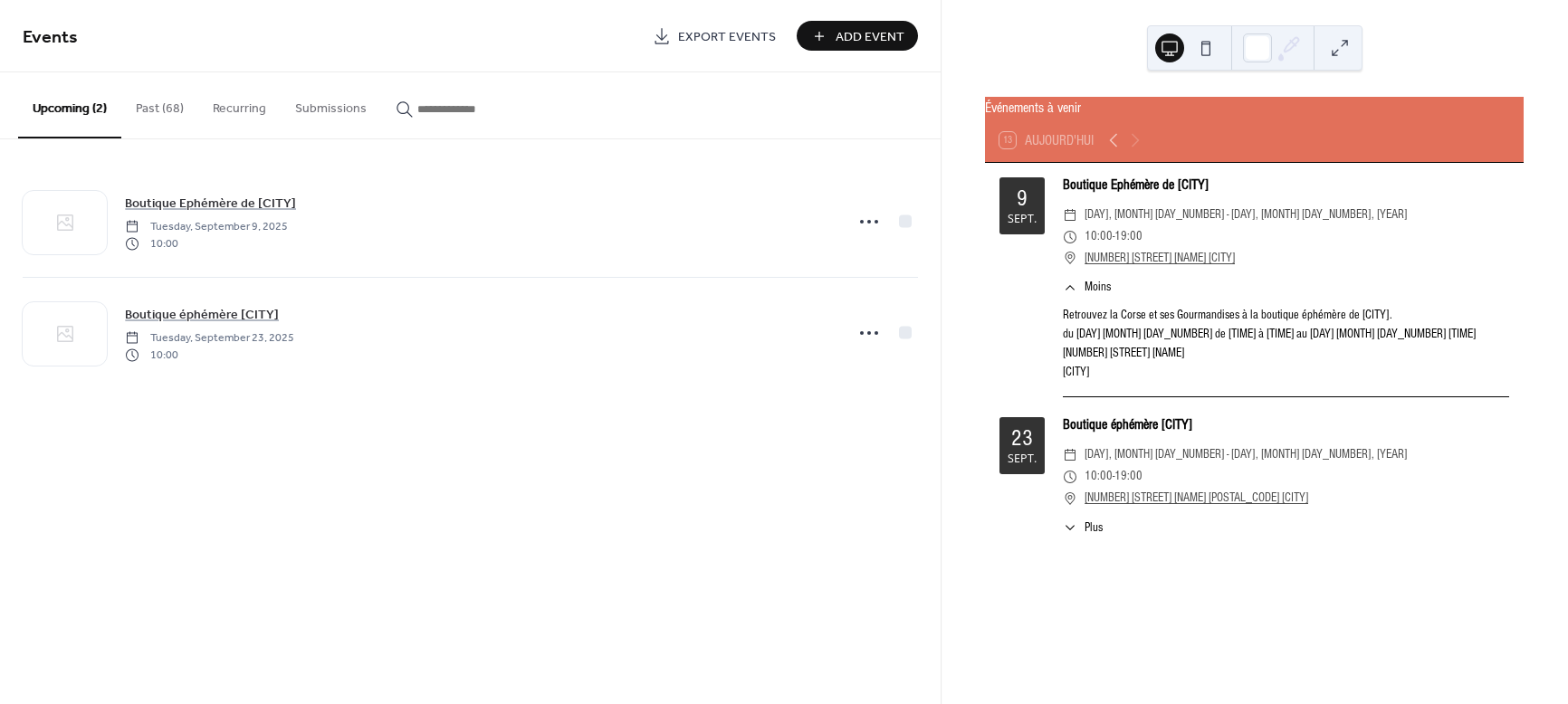 click on "Add Event" at bounding box center (870, 37) 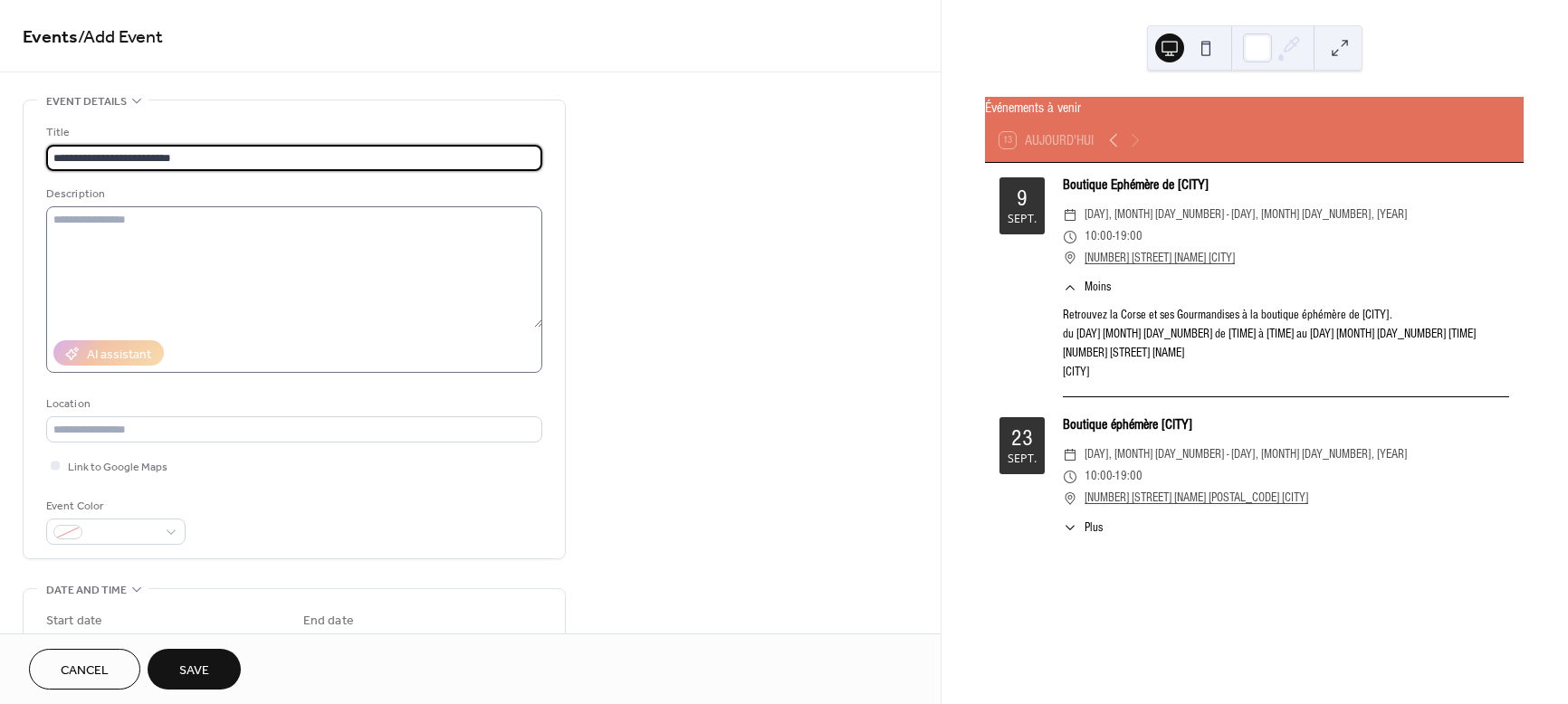 type on "**********" 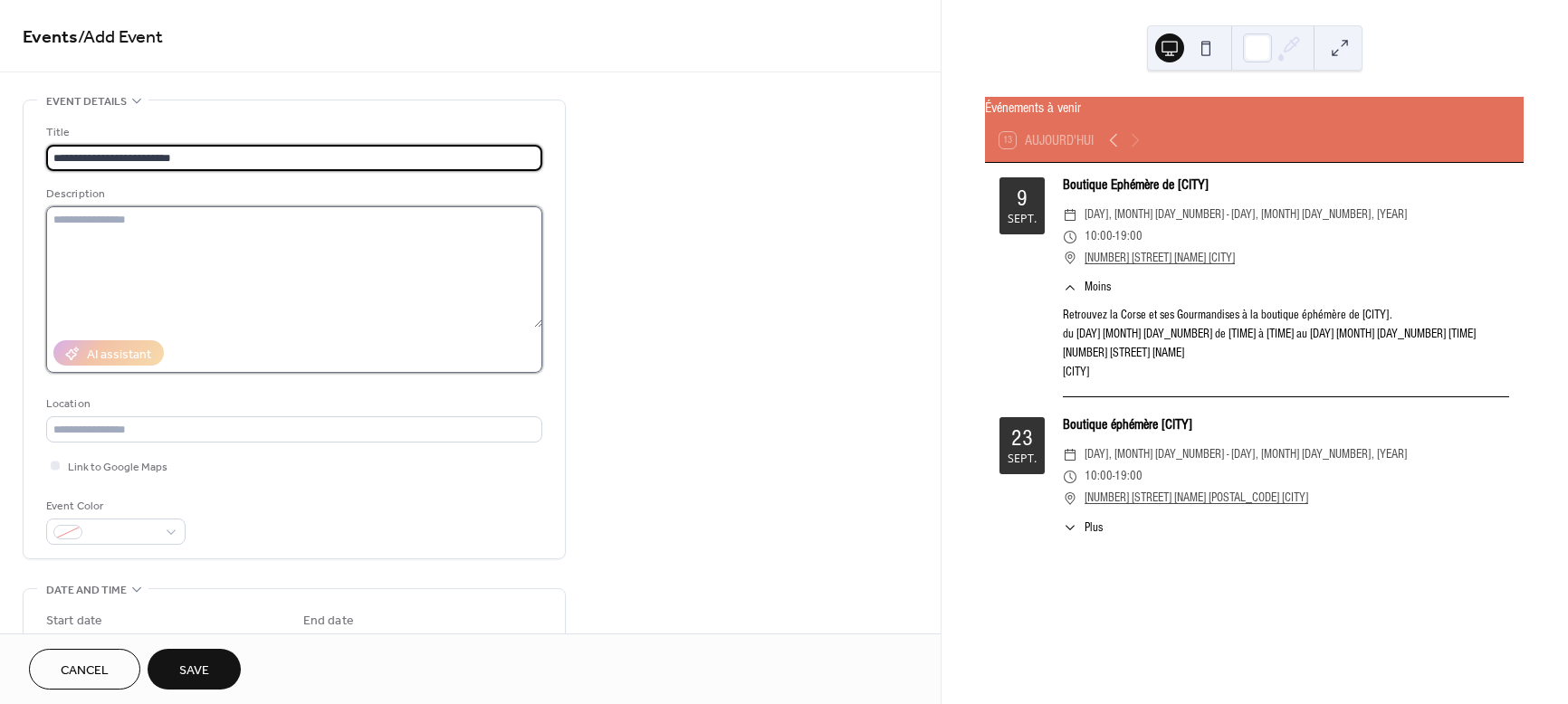 click at bounding box center [294, 267] 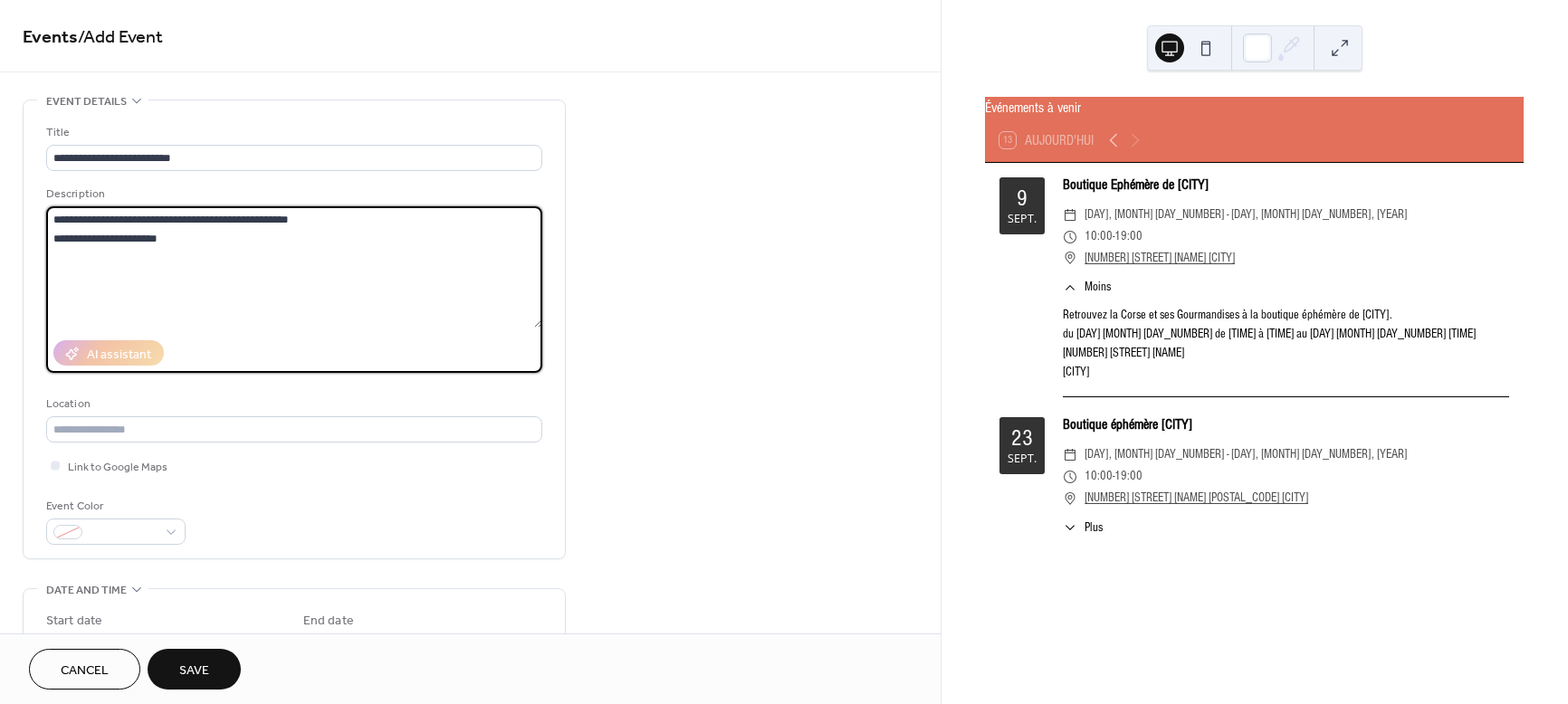 click on "**********" at bounding box center [294, 267] 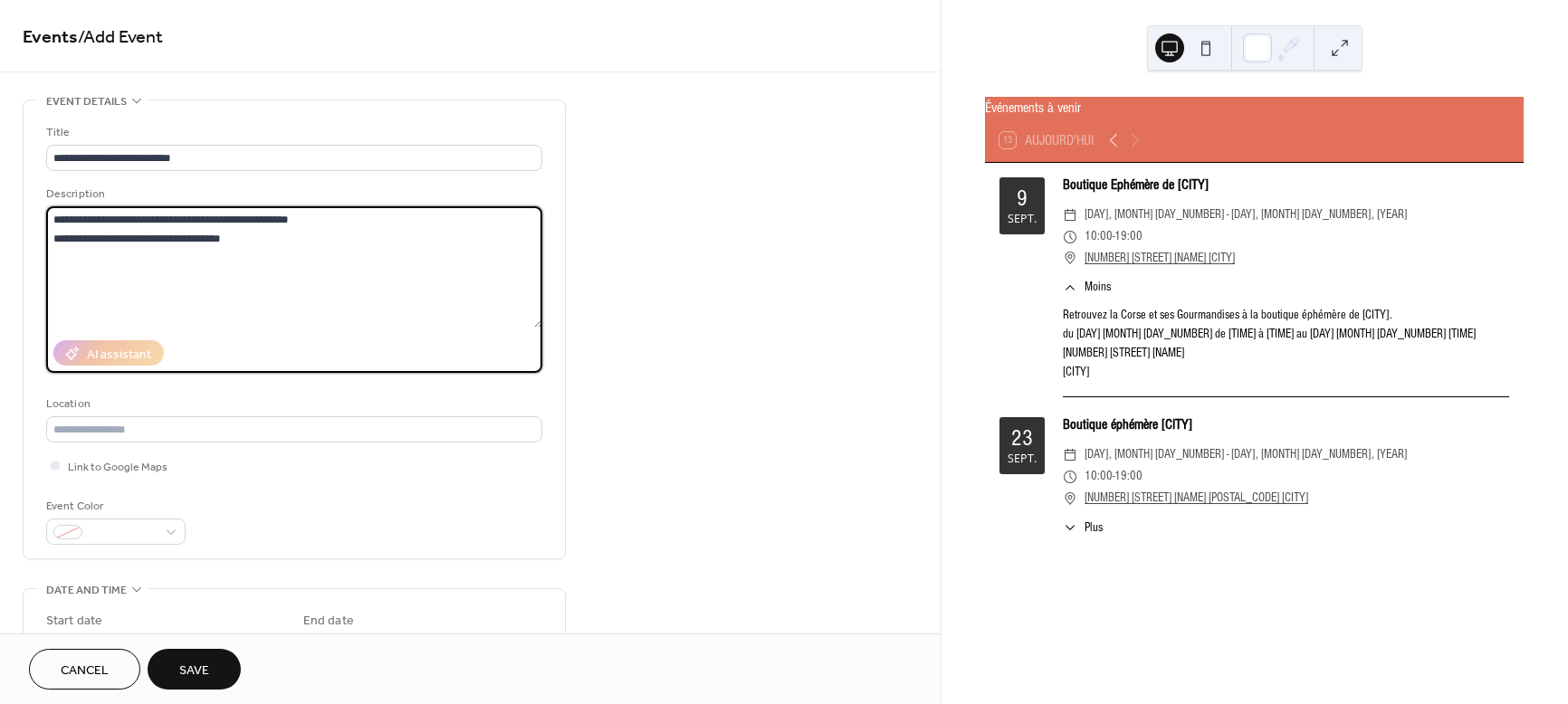 click on "**********" at bounding box center (294, 267) 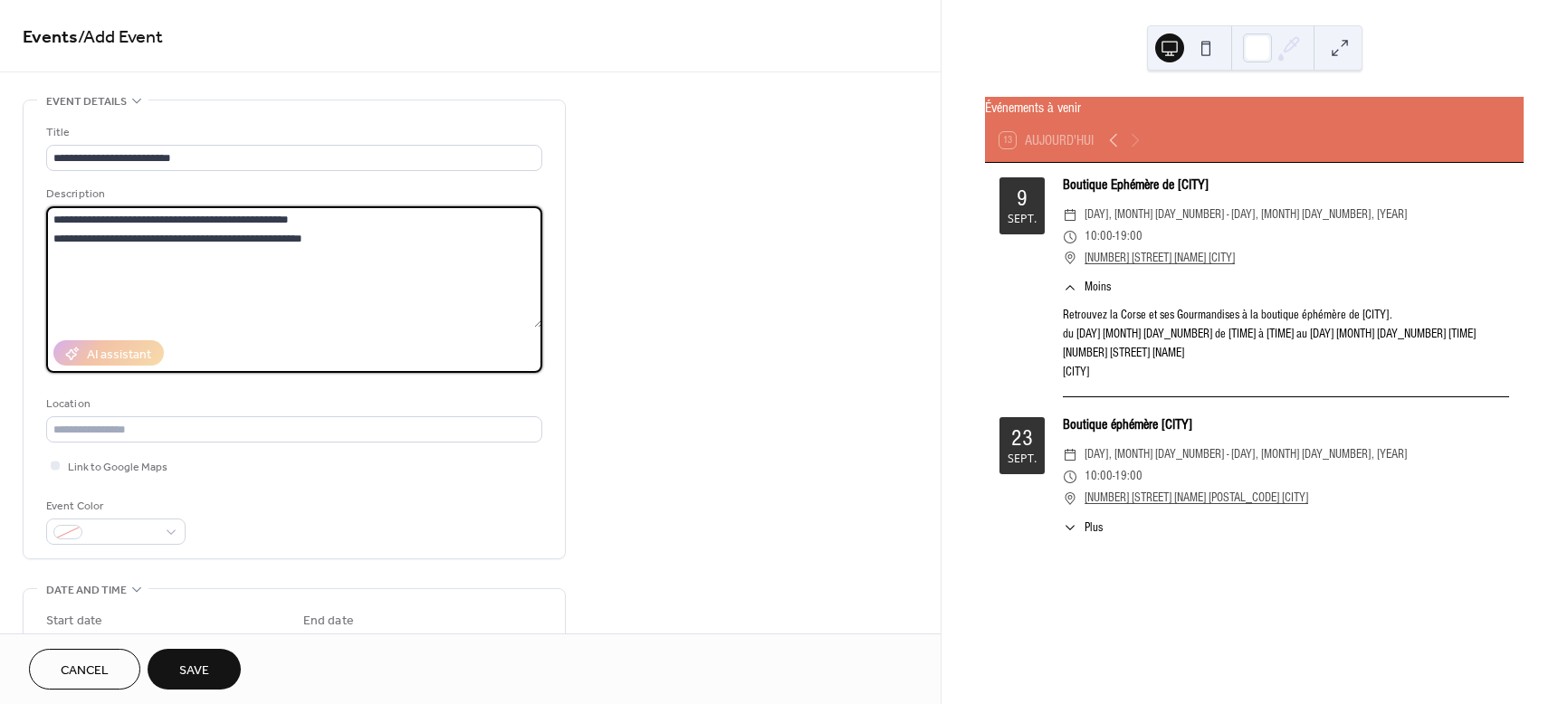 click on "**********" at bounding box center (294, 267) 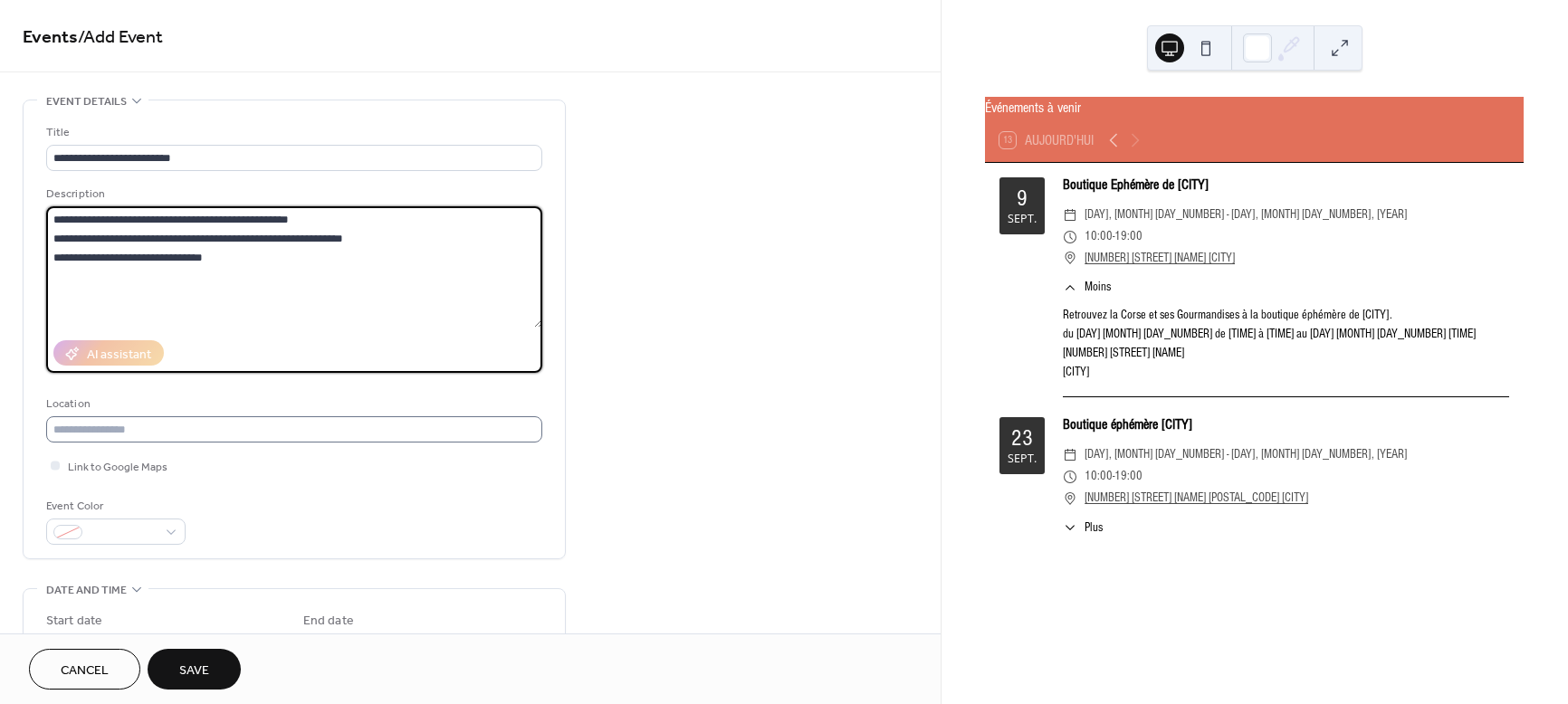 type on "**********" 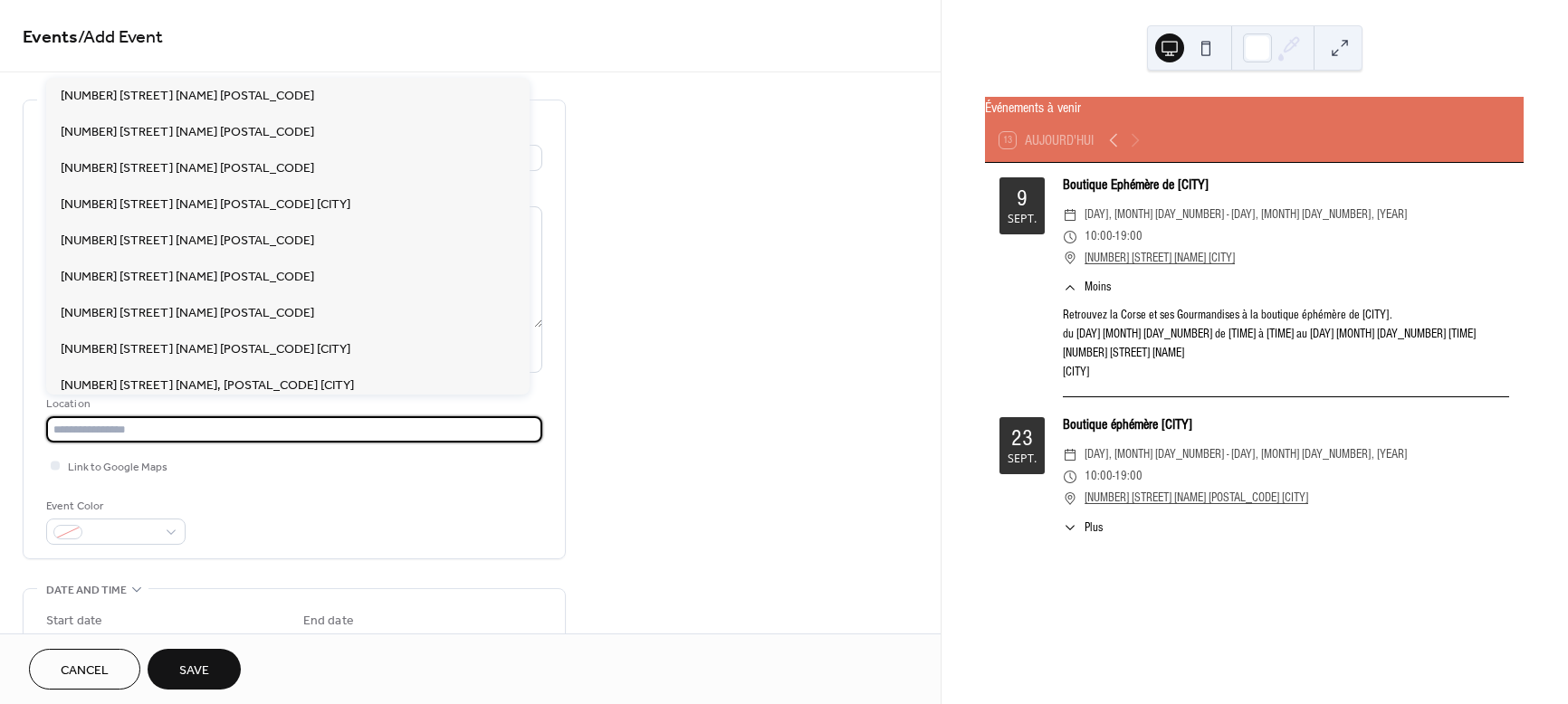 click at bounding box center (294, 429) 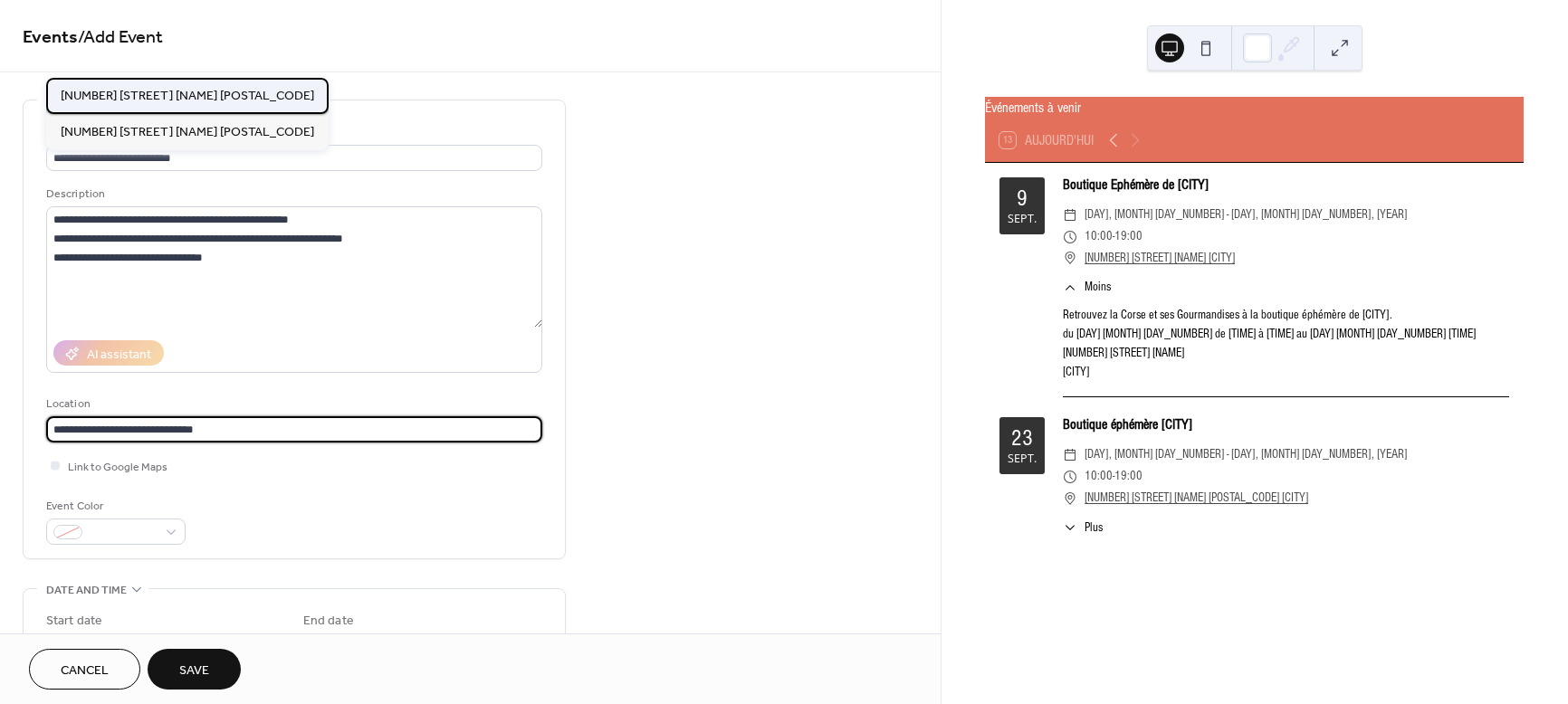 click on "[NUMBER] [STREET] [NAME] [POSTAL_CODE]" at bounding box center (187, 96) 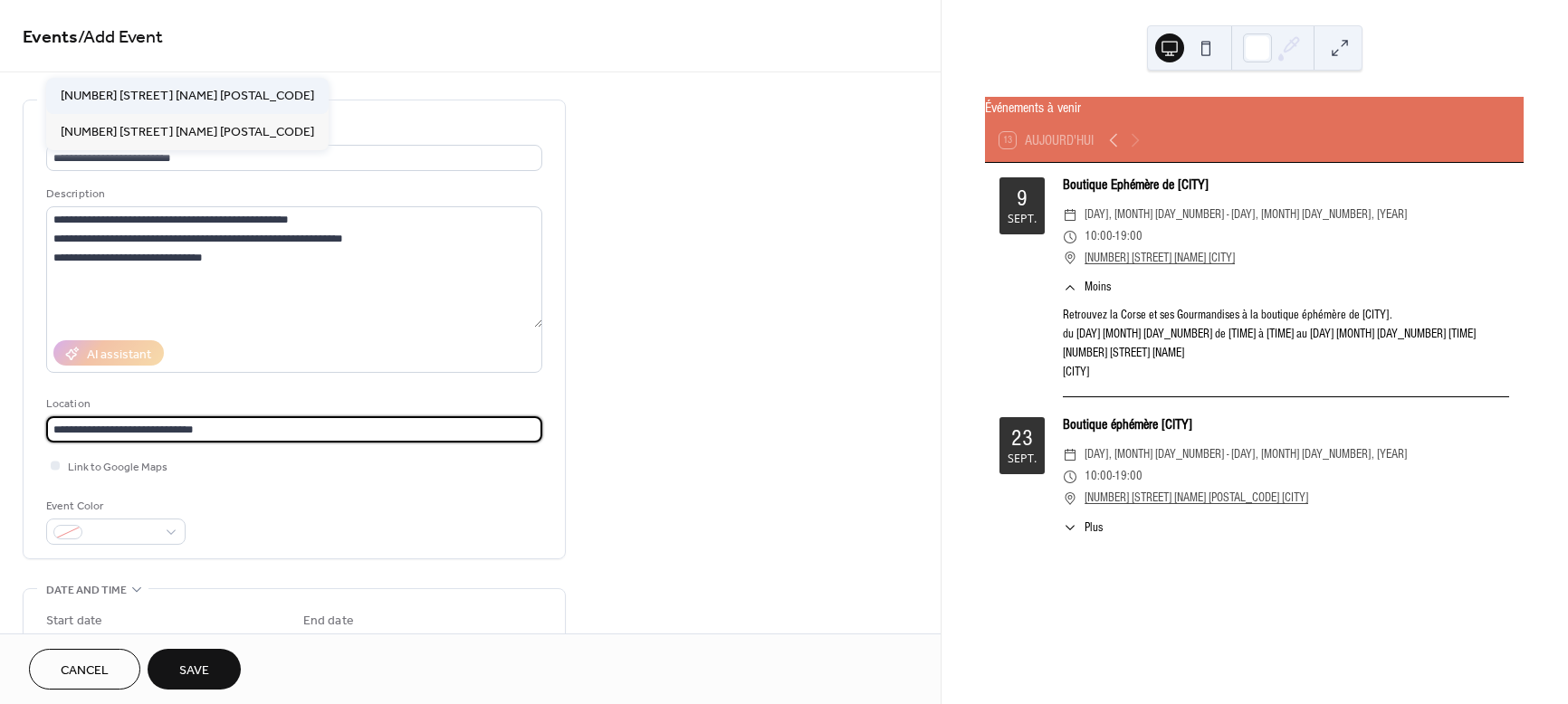 type on "**********" 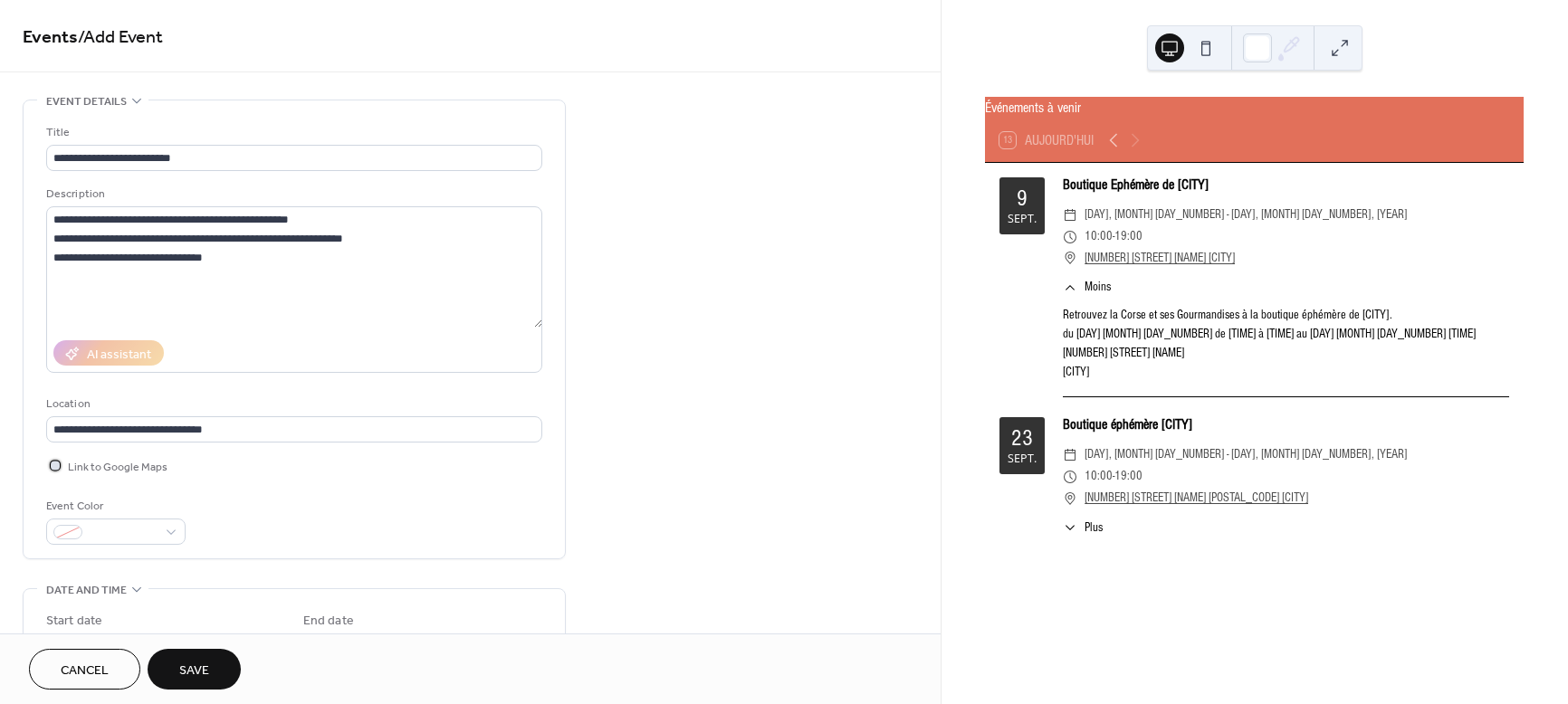 click at bounding box center (55, 465) 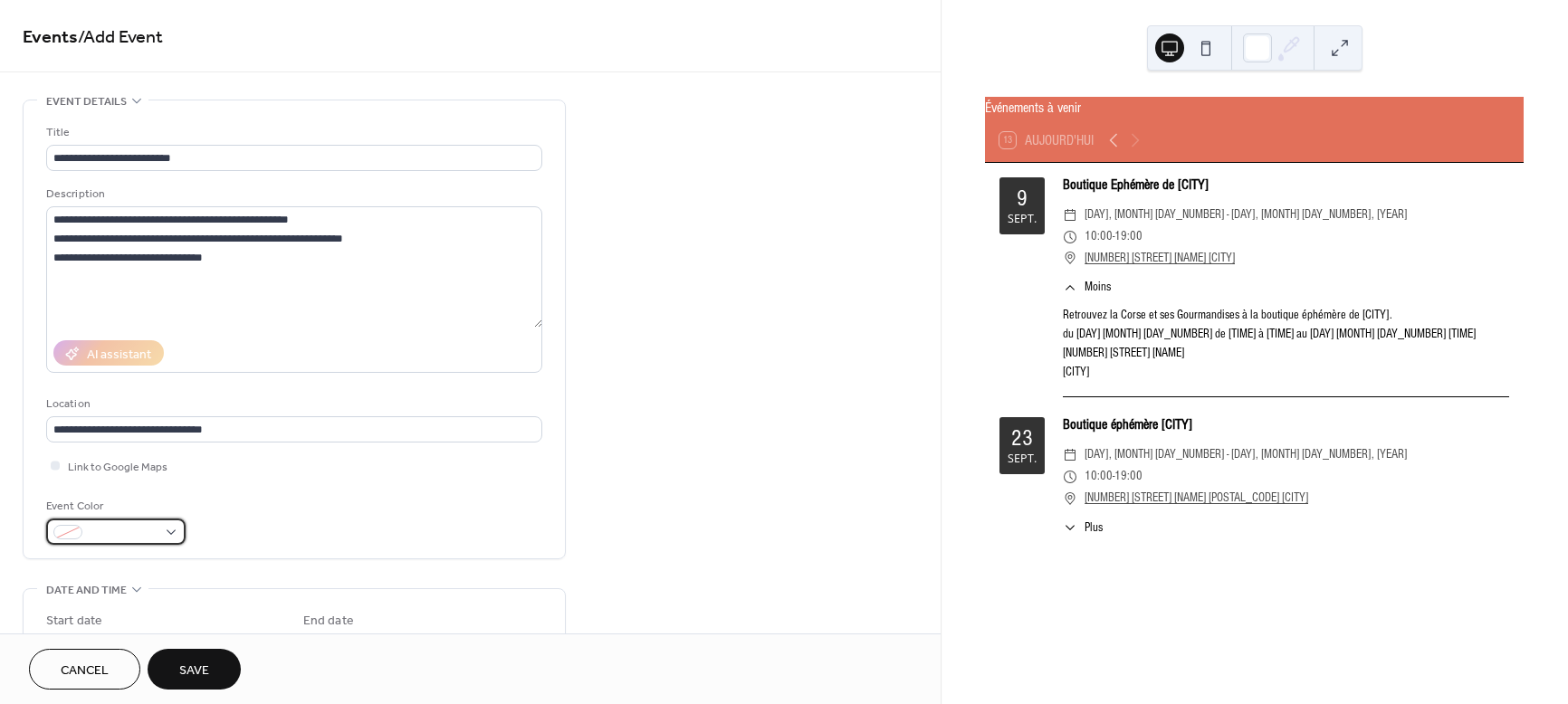 click at bounding box center [123, 533] 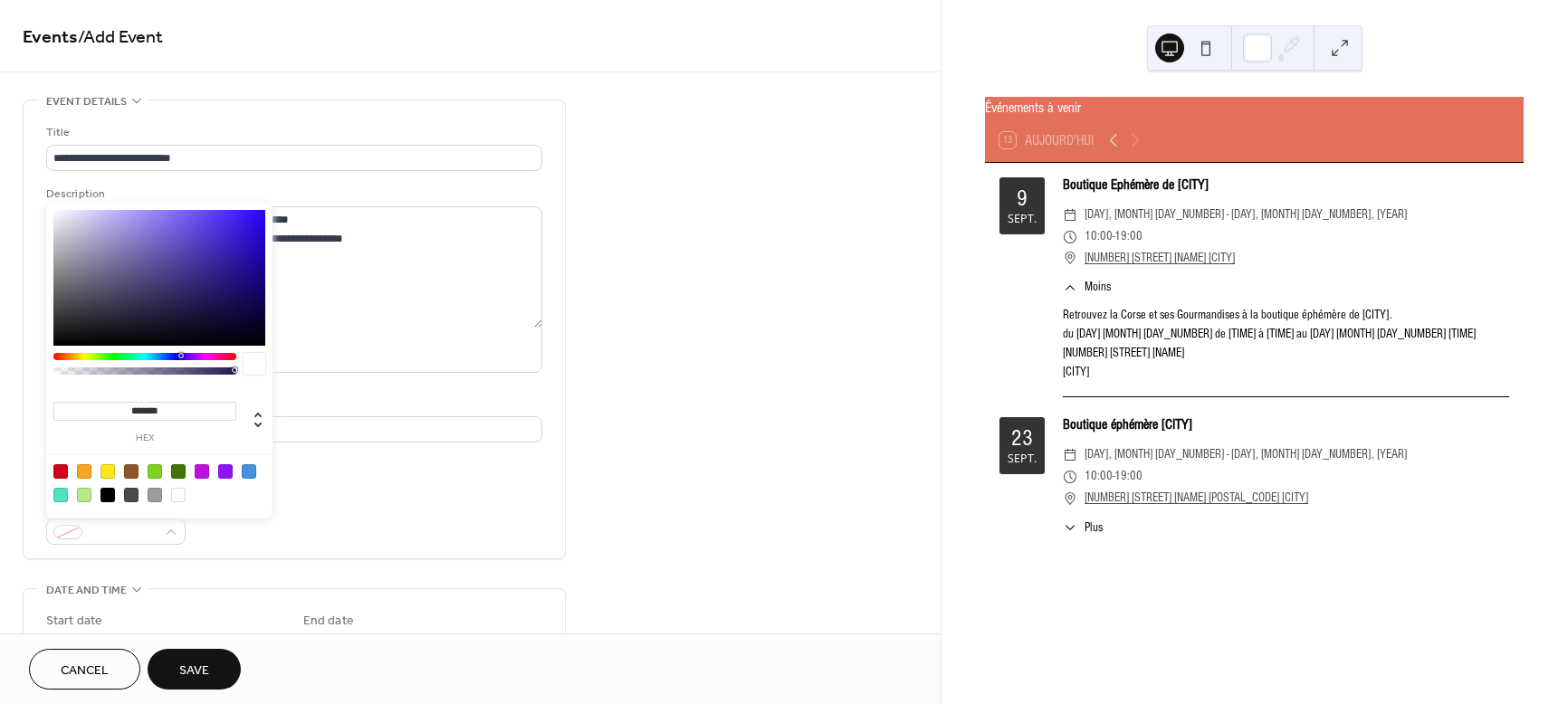 click at bounding box center [61, 471] 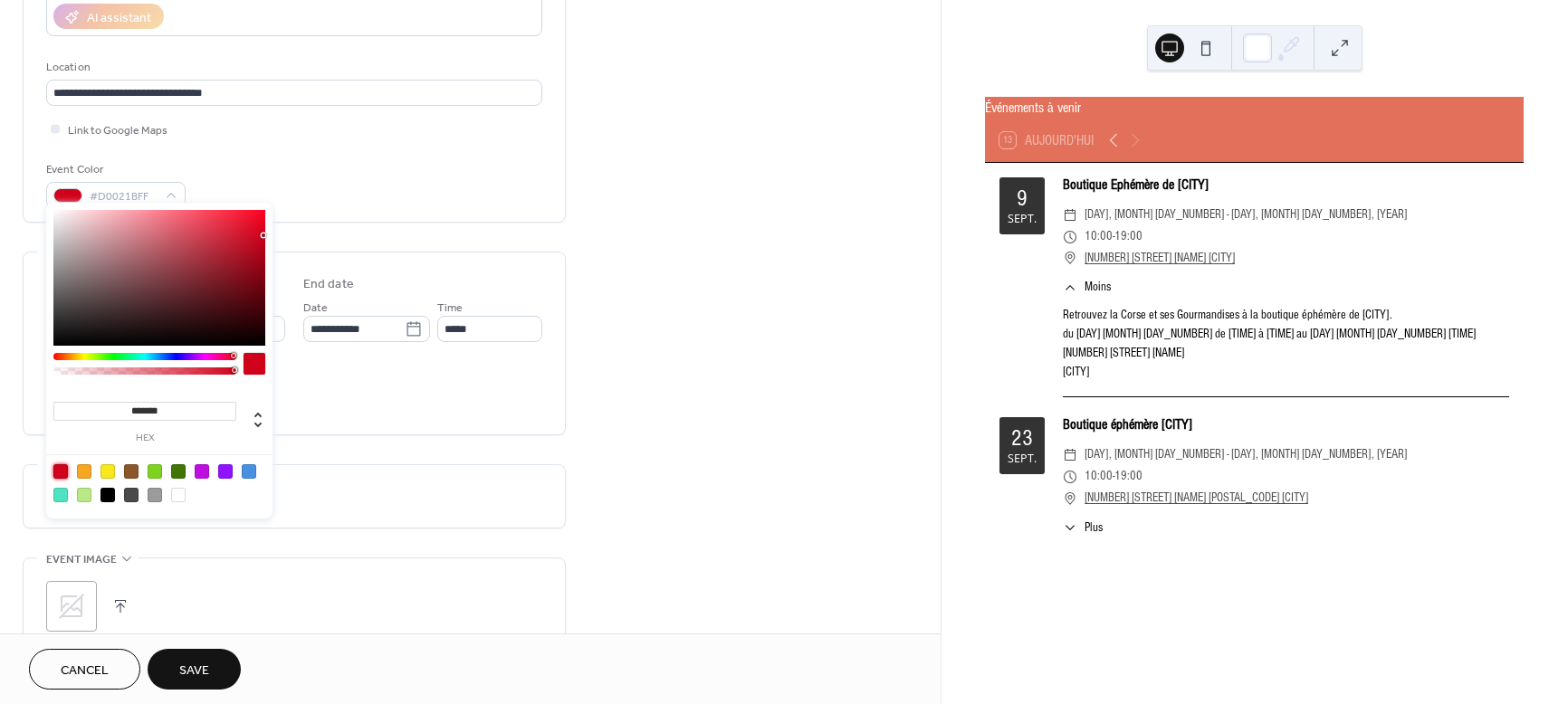 scroll, scrollTop: 339, scrollLeft: 0, axis: vertical 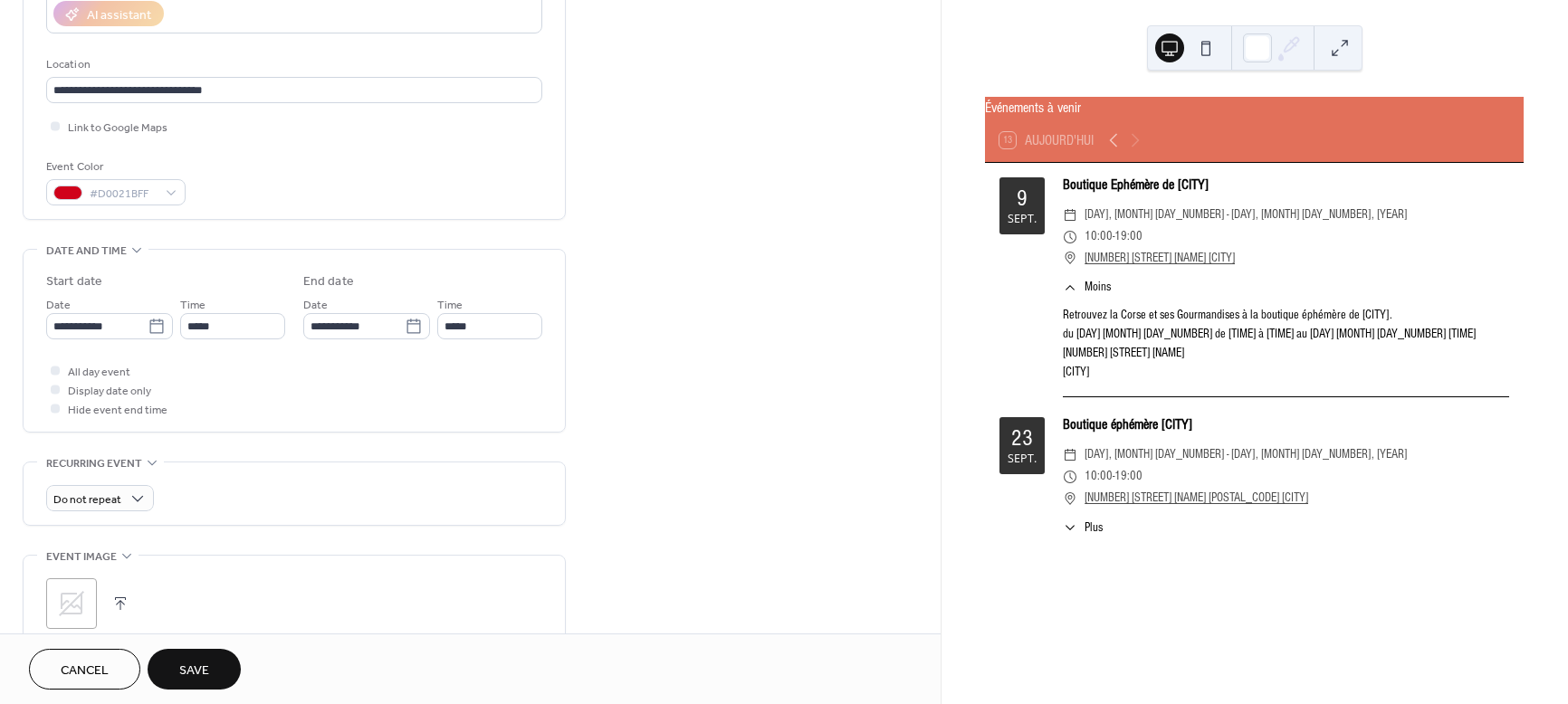 click on "**********" at bounding box center (470, 311) 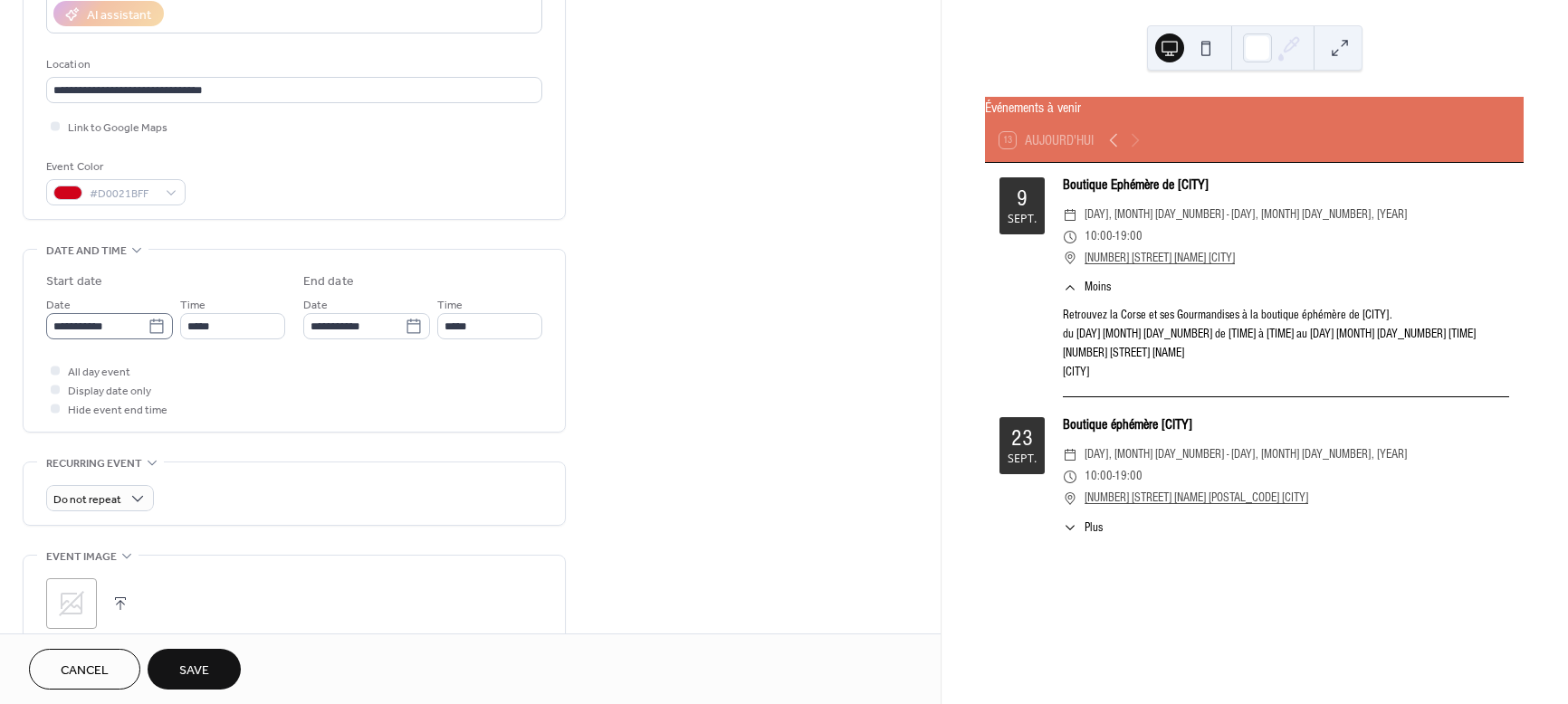 click 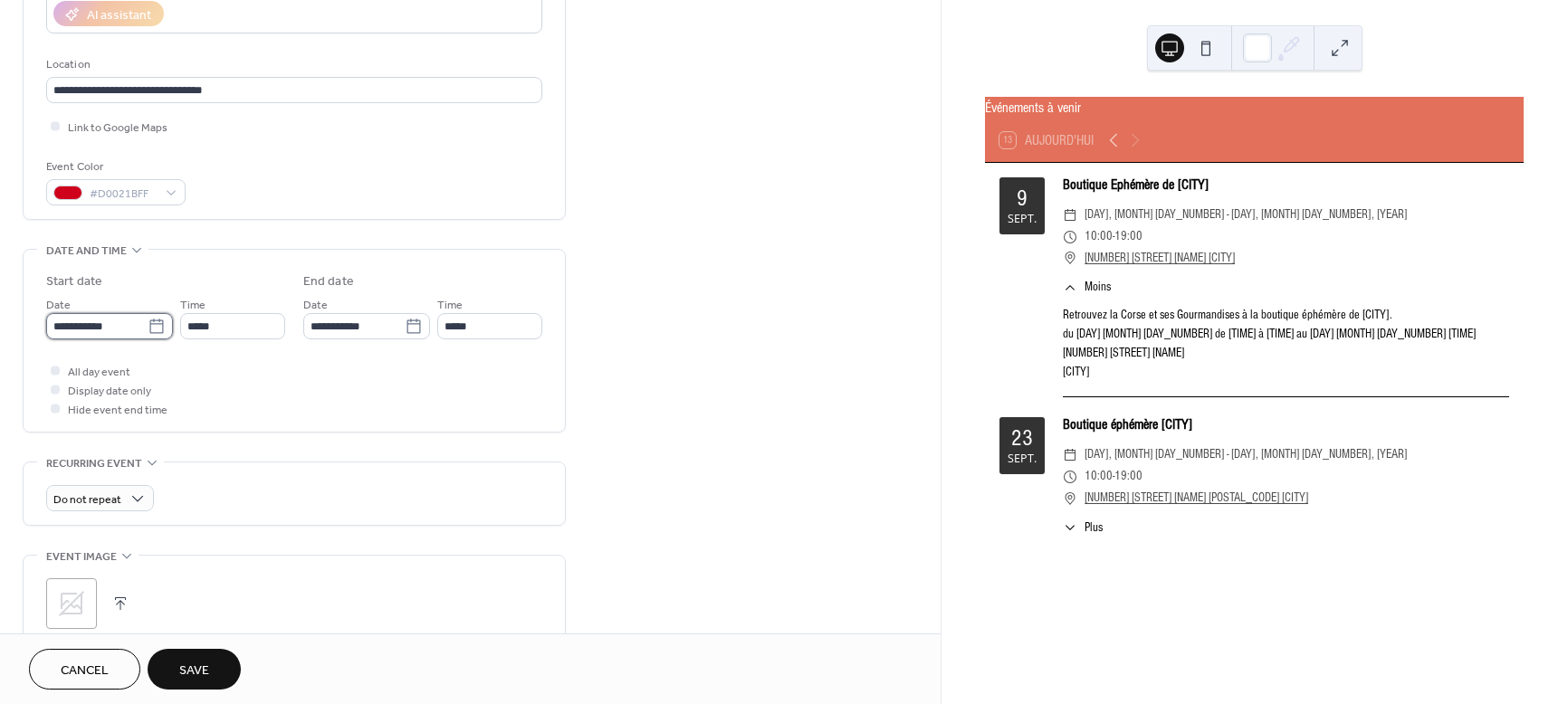 click on "**********" at bounding box center (97, 326) 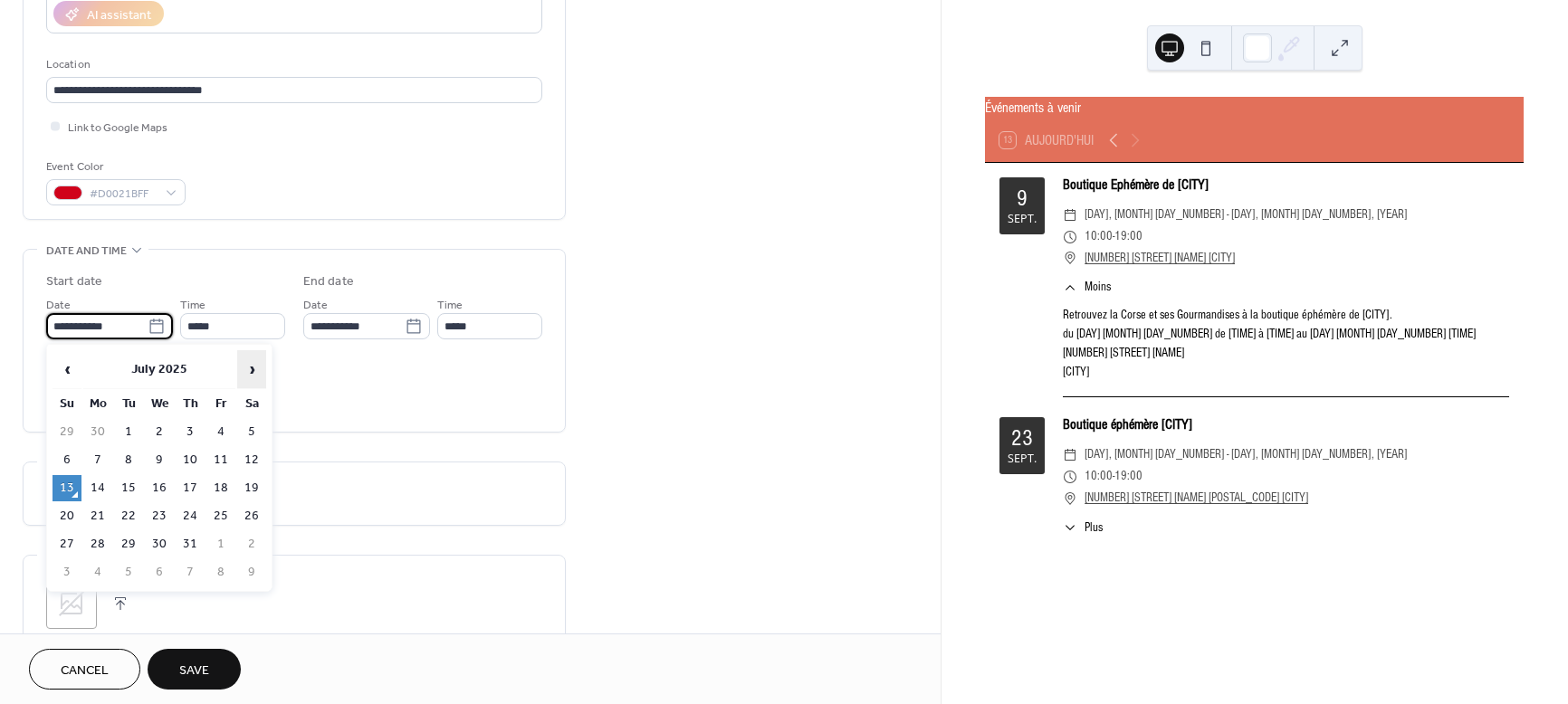 click on "›" at bounding box center [252, 369] 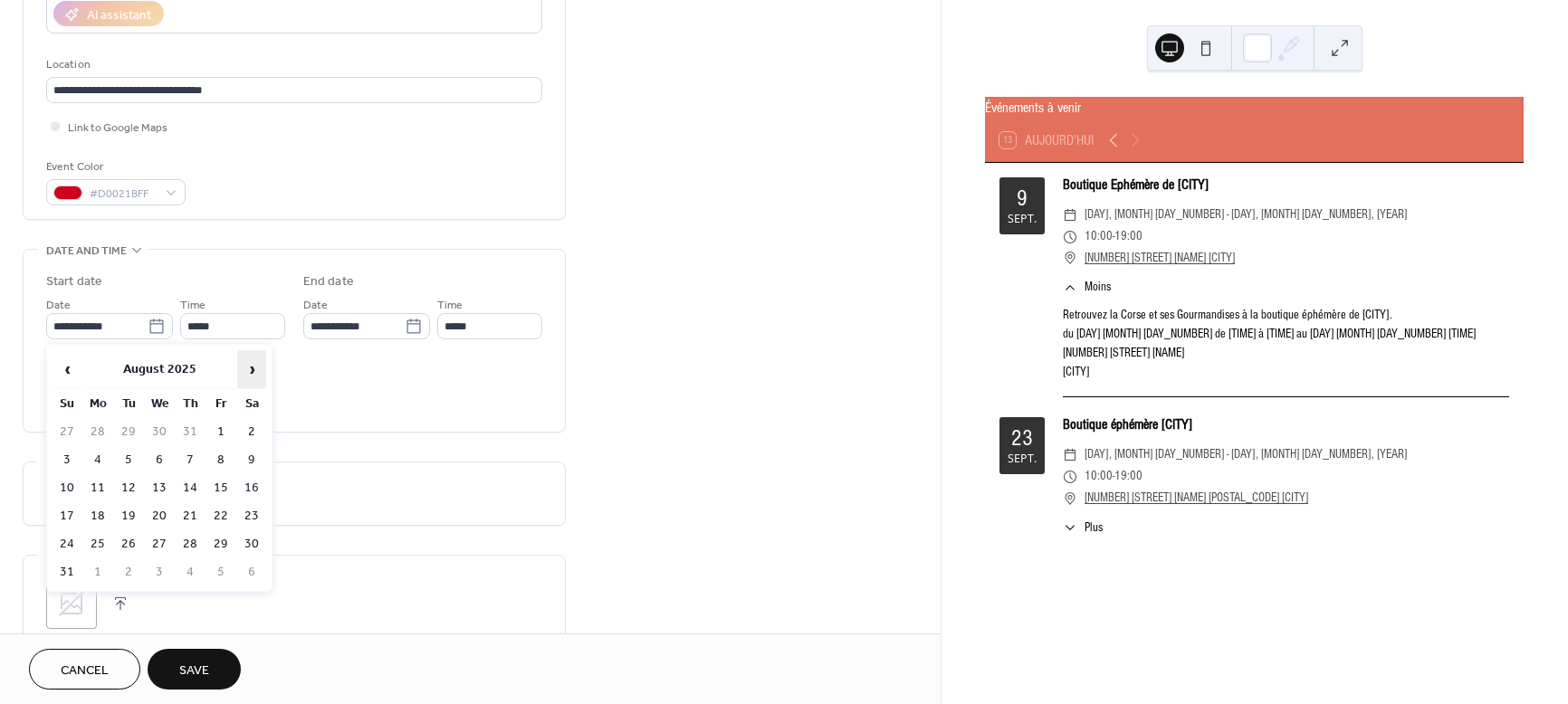 click on "›" at bounding box center [252, 369] 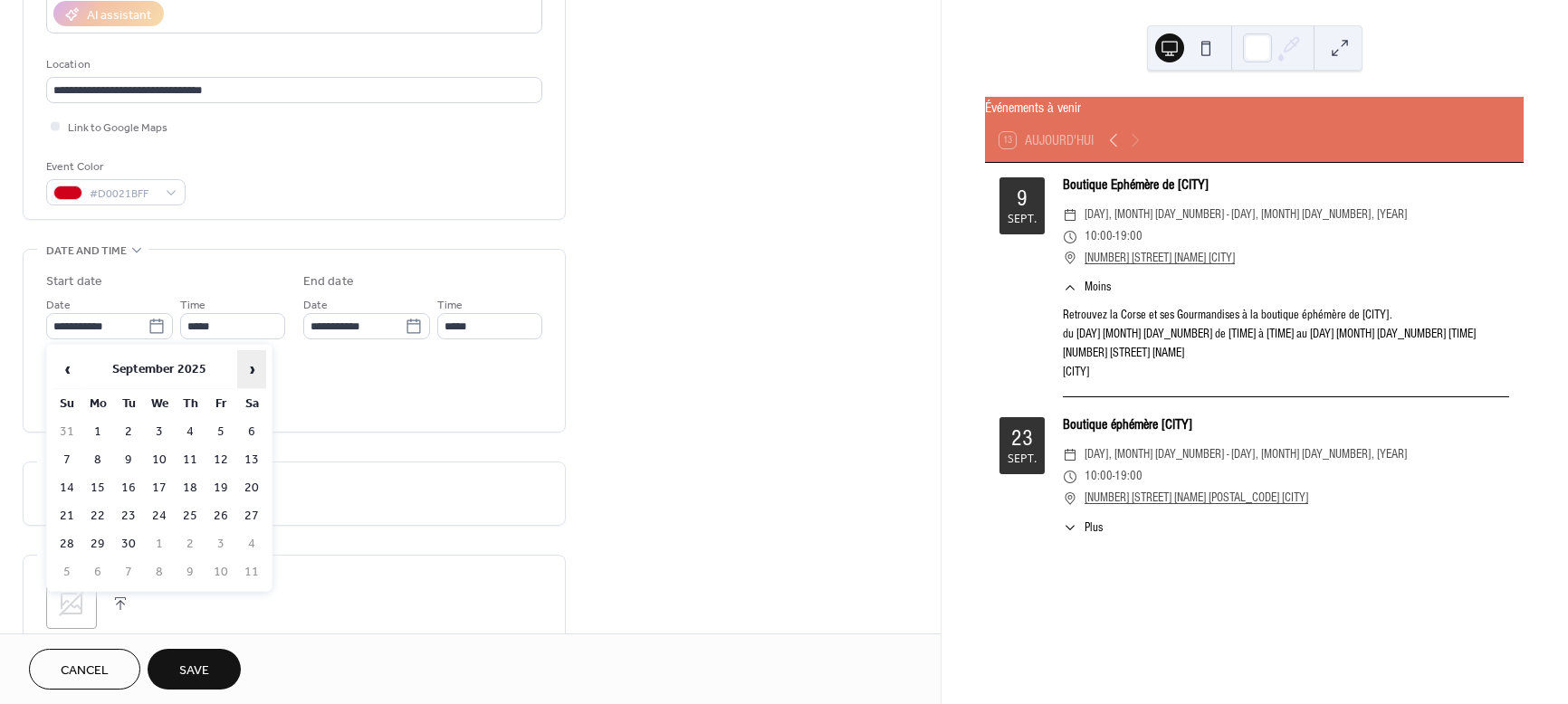 click on "›" at bounding box center [252, 369] 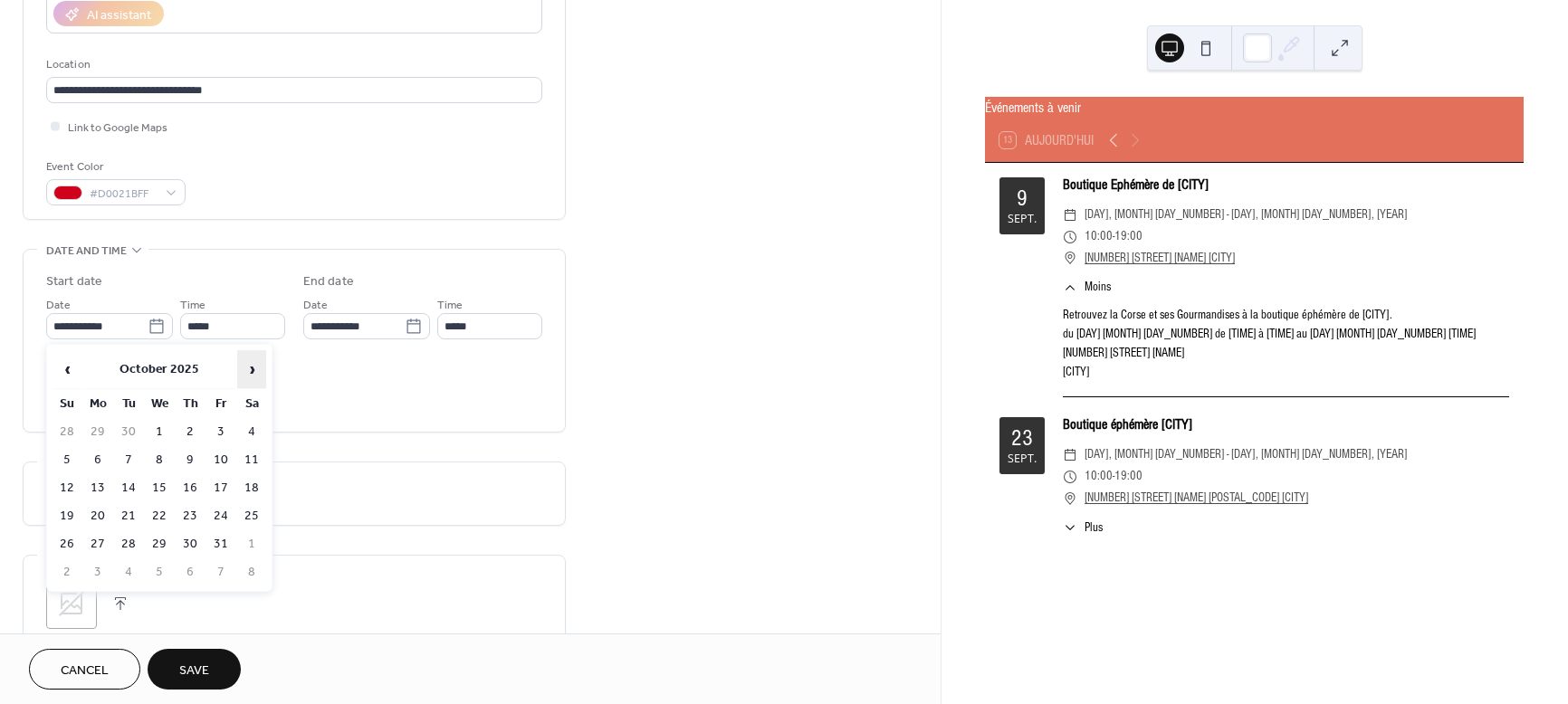 click on "›" at bounding box center (252, 369) 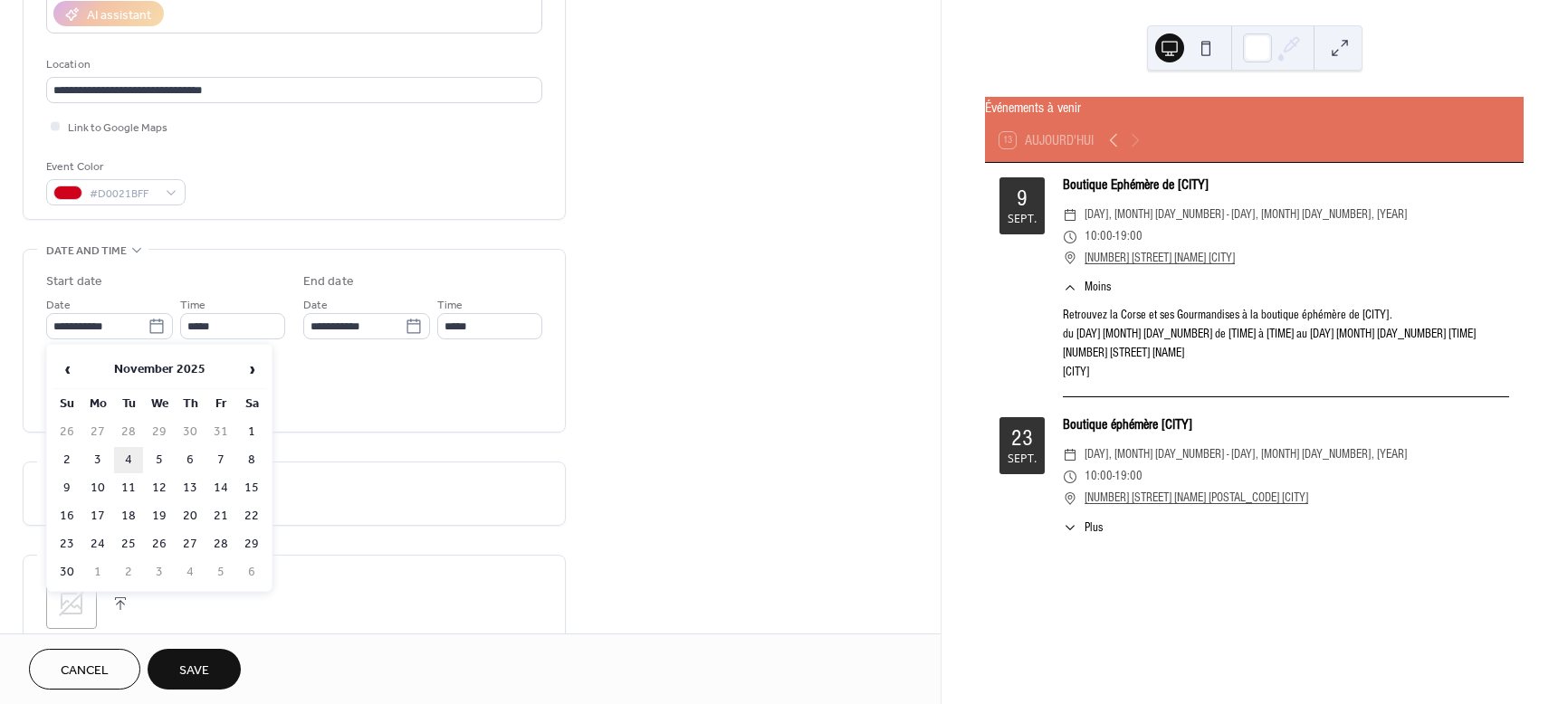 click on "4" at bounding box center [129, 460] 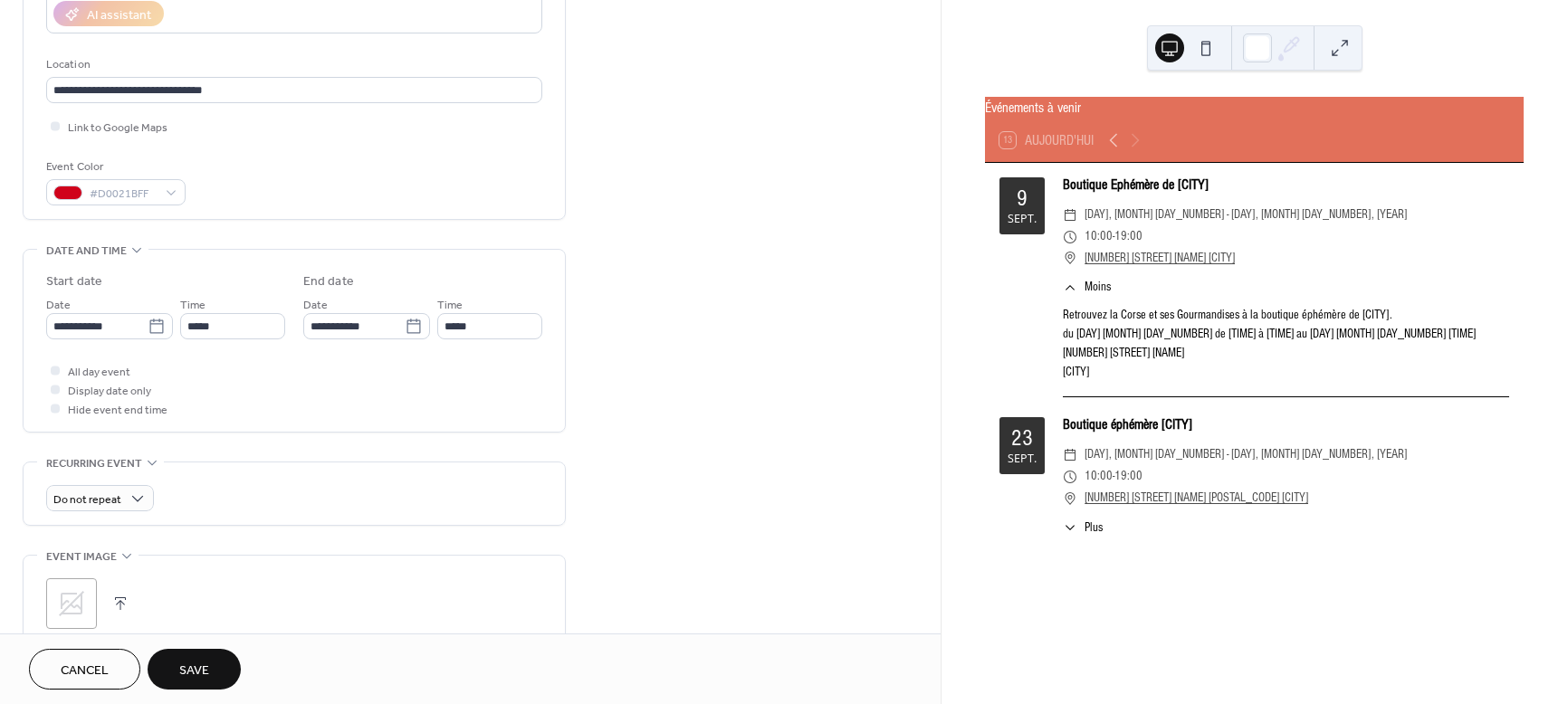 type on "**********" 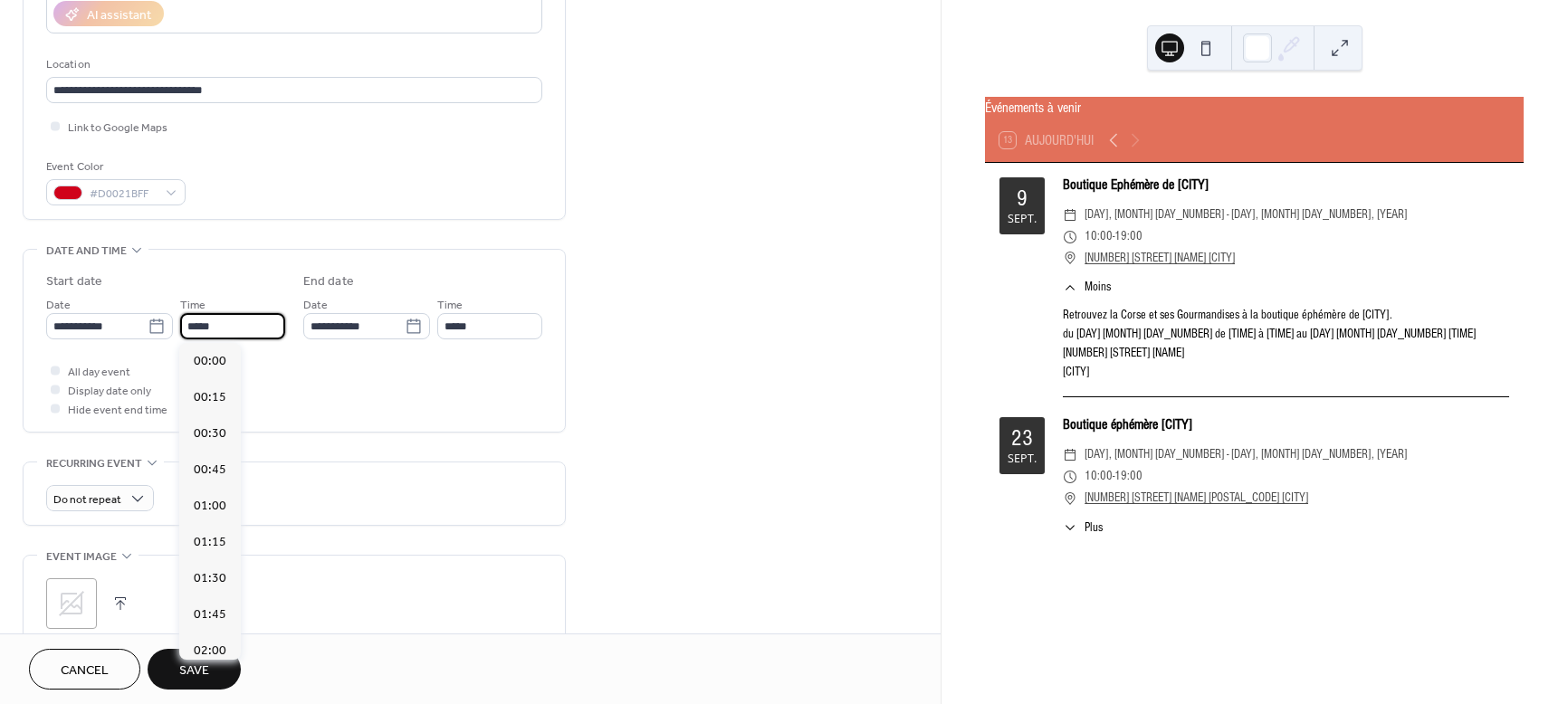 click on "*****" at bounding box center (233, 326) 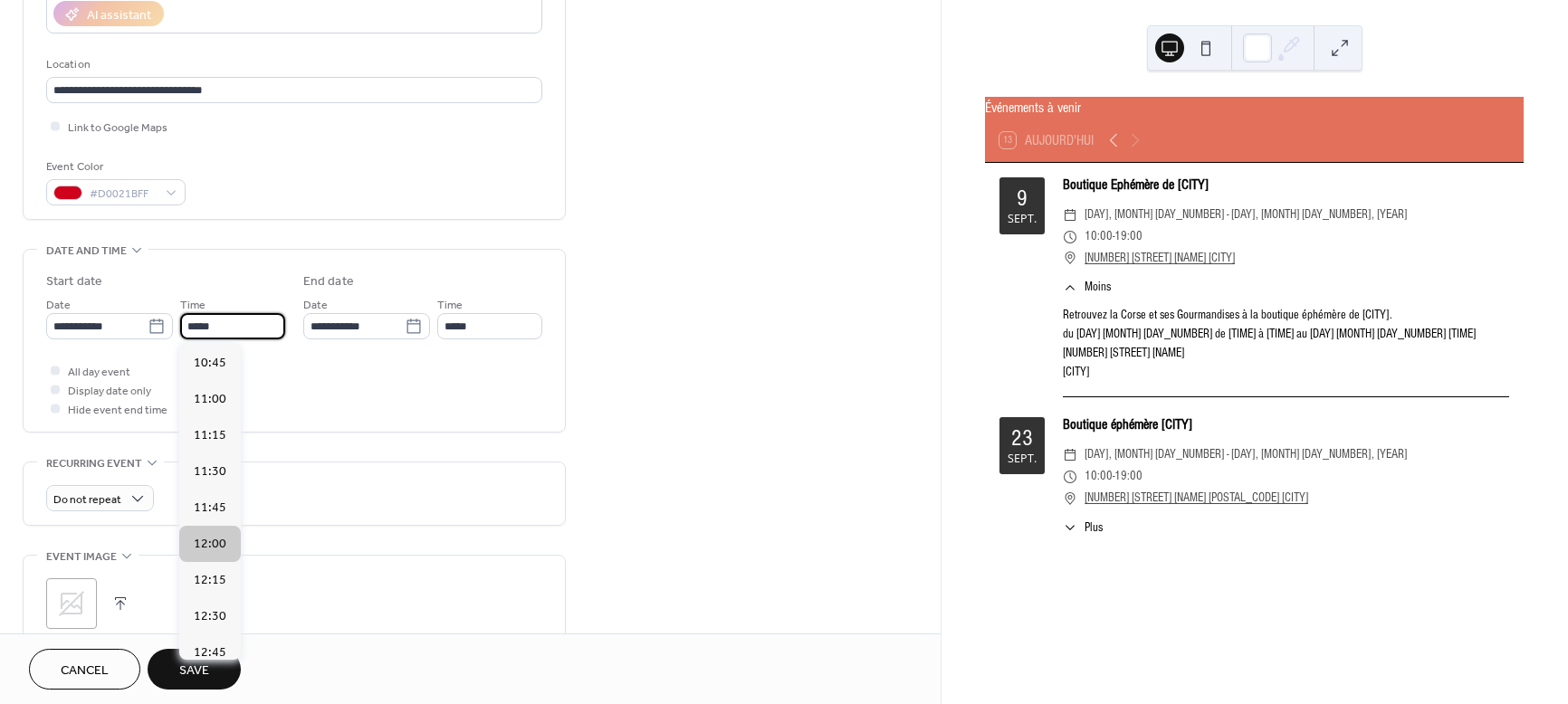 scroll, scrollTop: 1441, scrollLeft: 0, axis: vertical 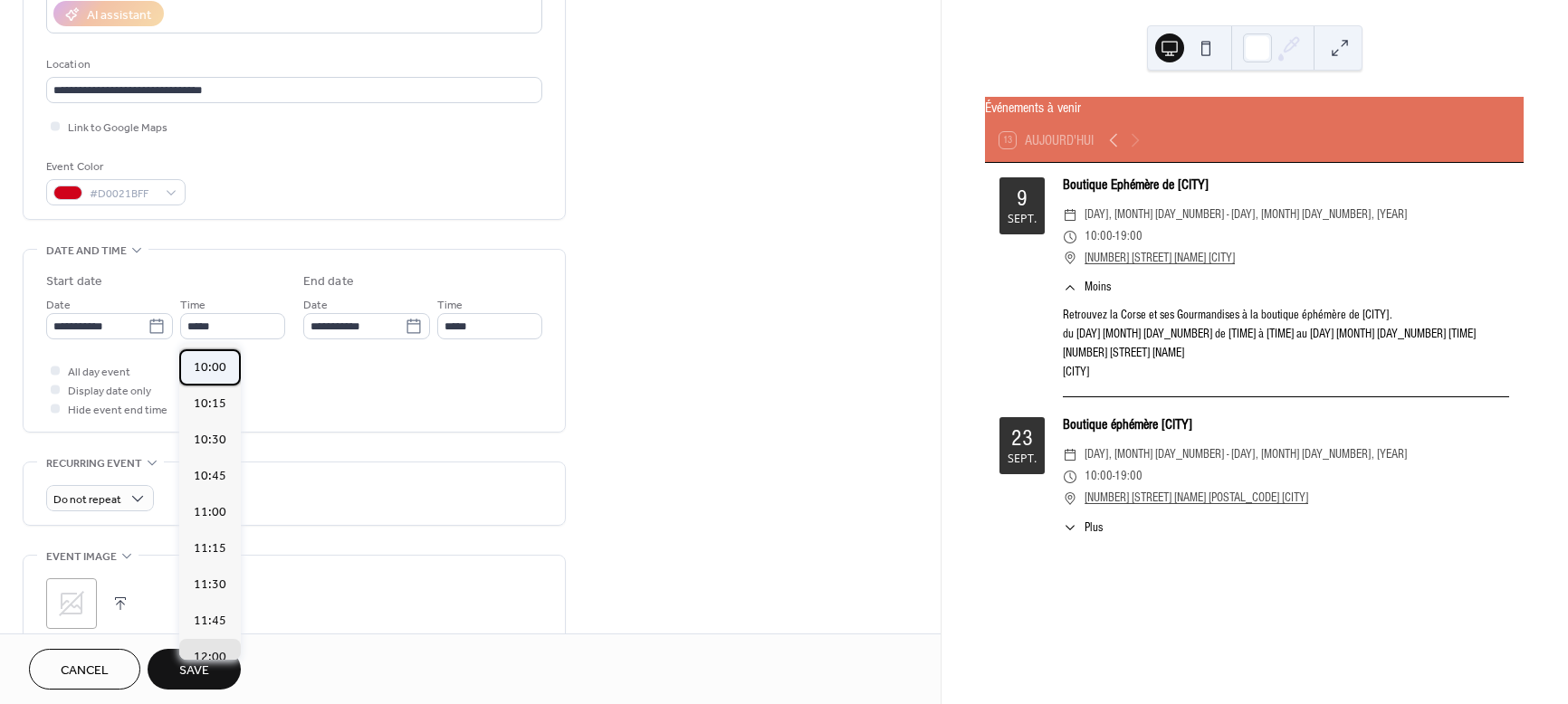 click on "10:00" at bounding box center [210, 367] 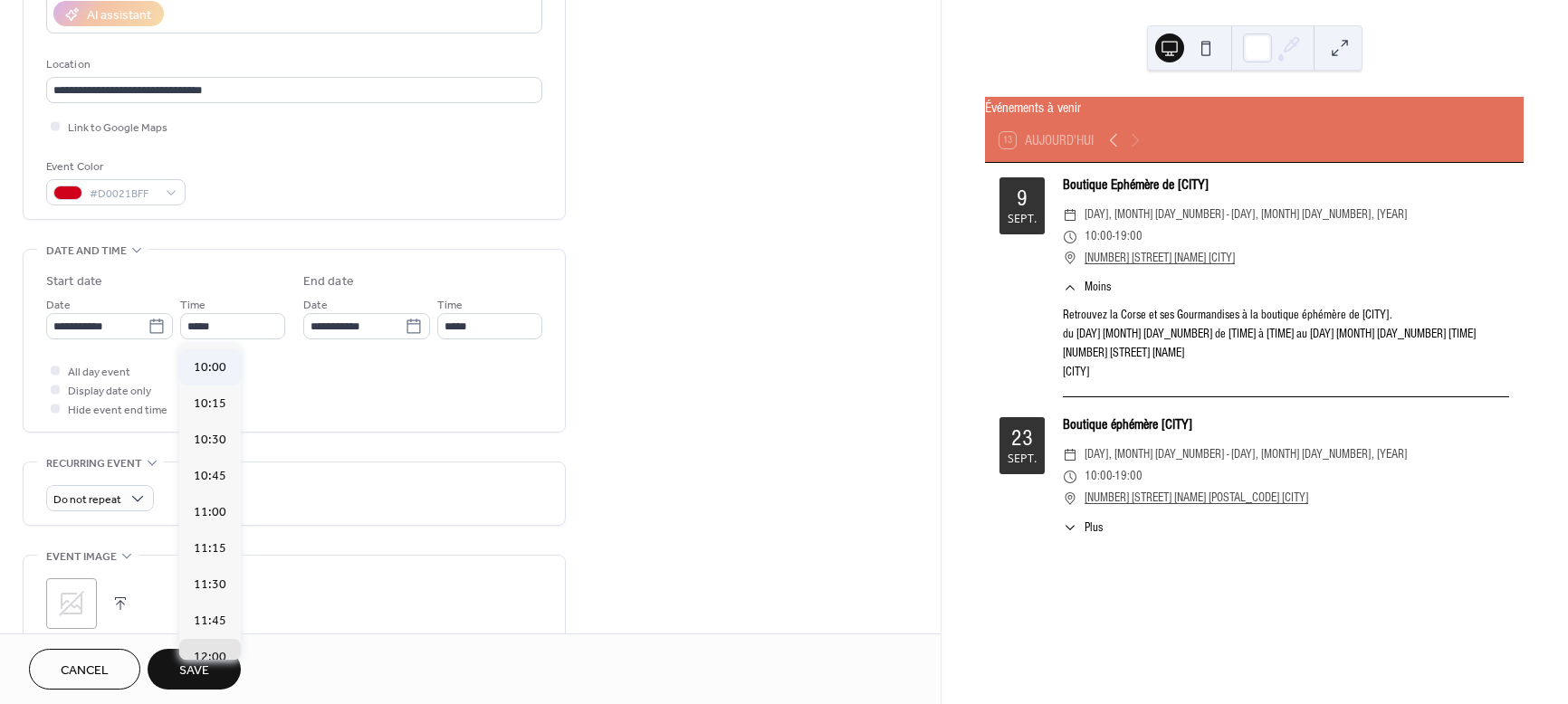 type on "*****" 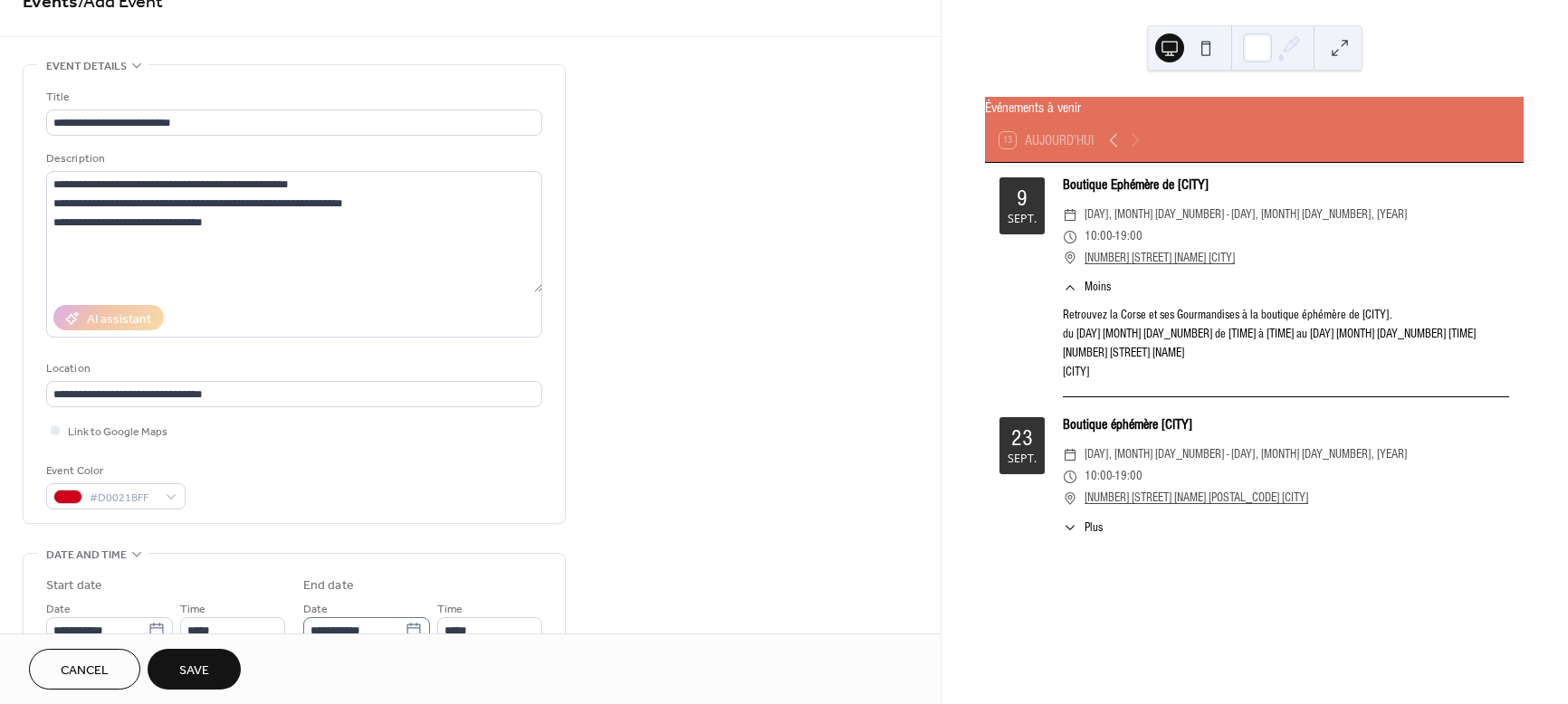 scroll, scrollTop: 0, scrollLeft: 0, axis: both 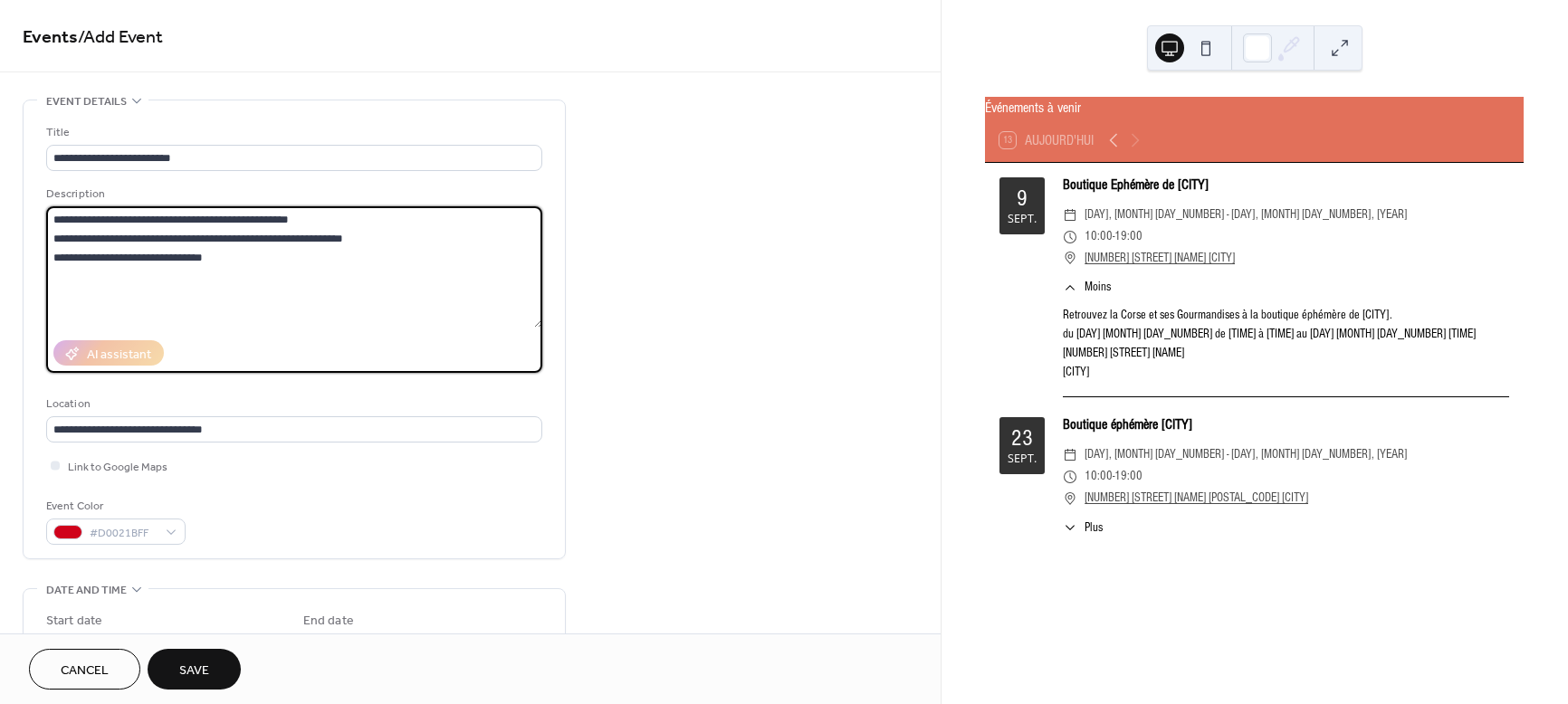 click on "**********" at bounding box center [294, 267] 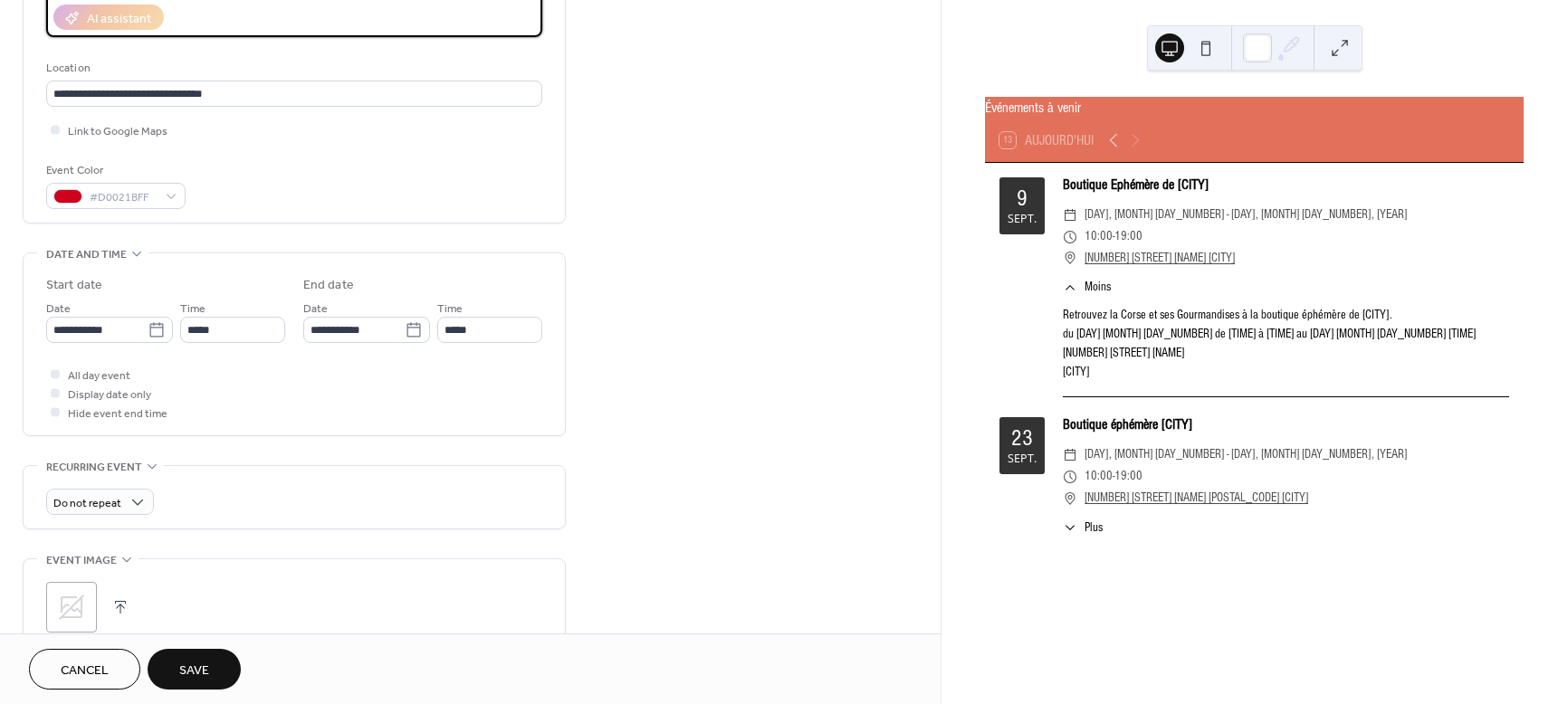 scroll, scrollTop: 339, scrollLeft: 0, axis: vertical 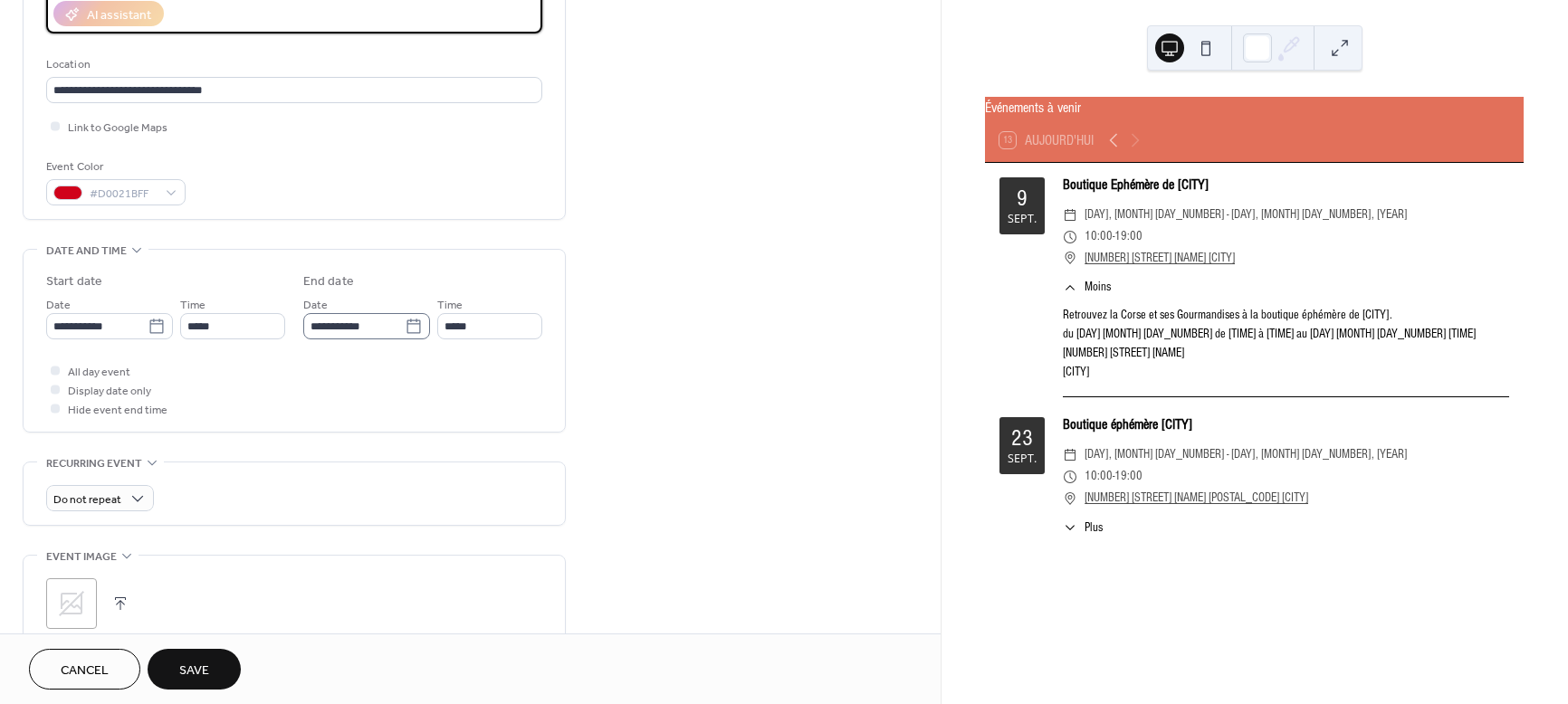 type on "**********" 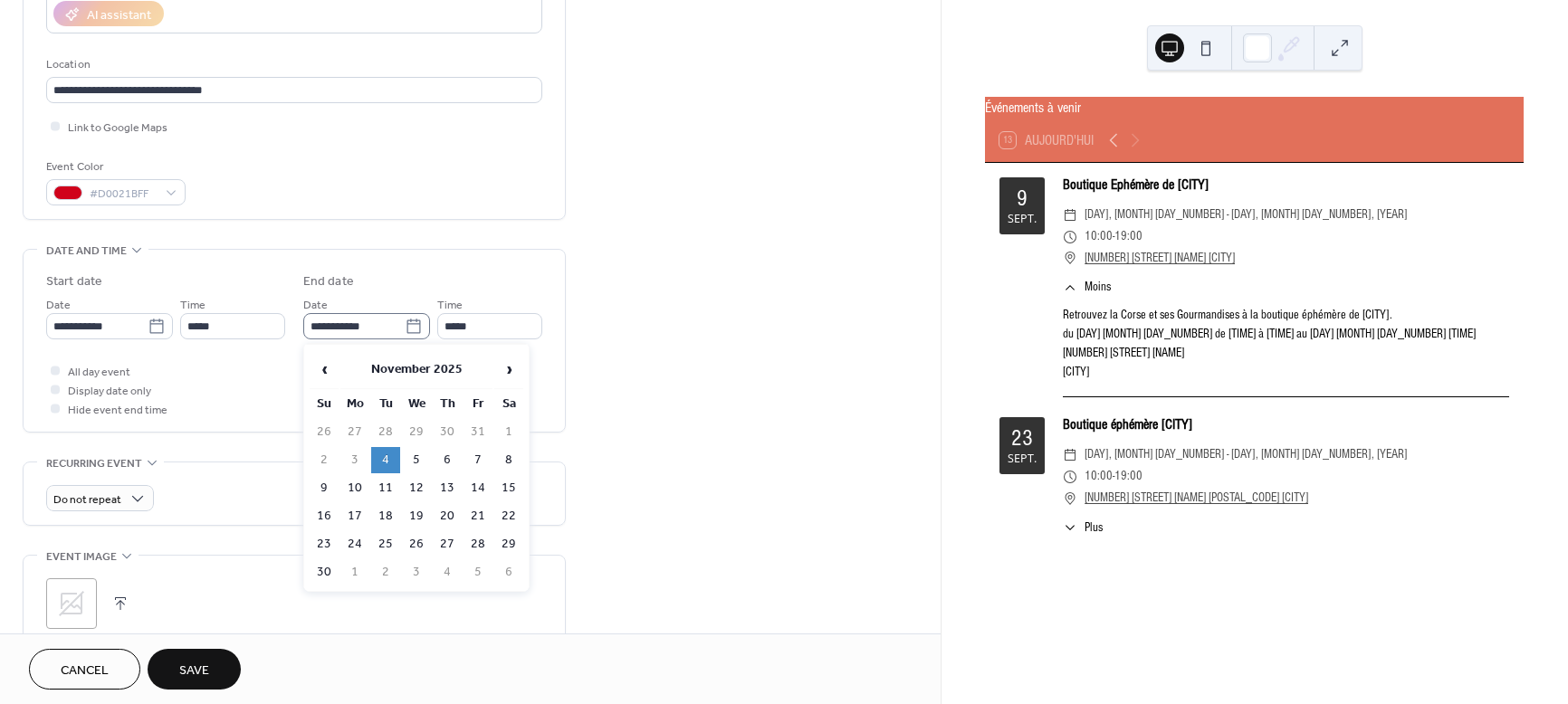 click 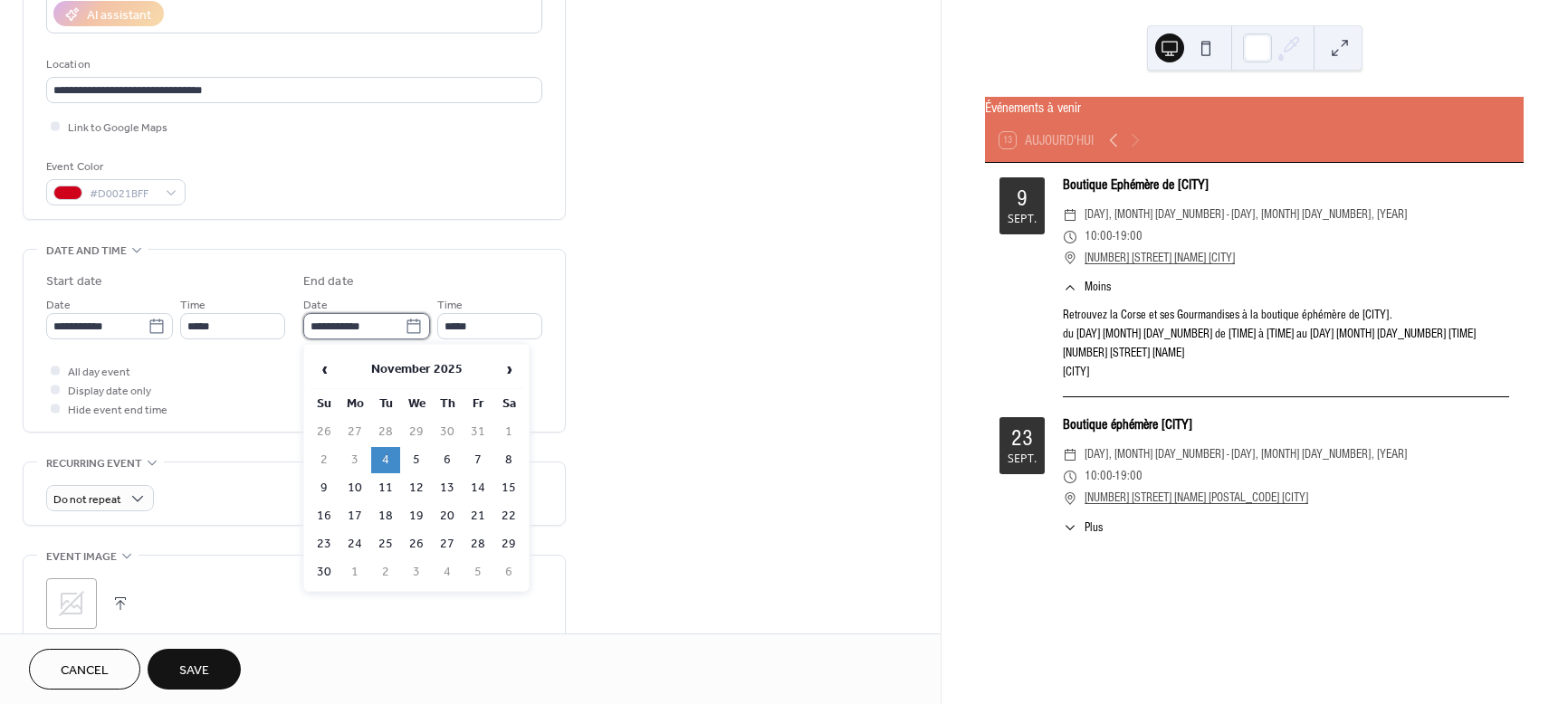 click on "**********" at bounding box center (354, 326) 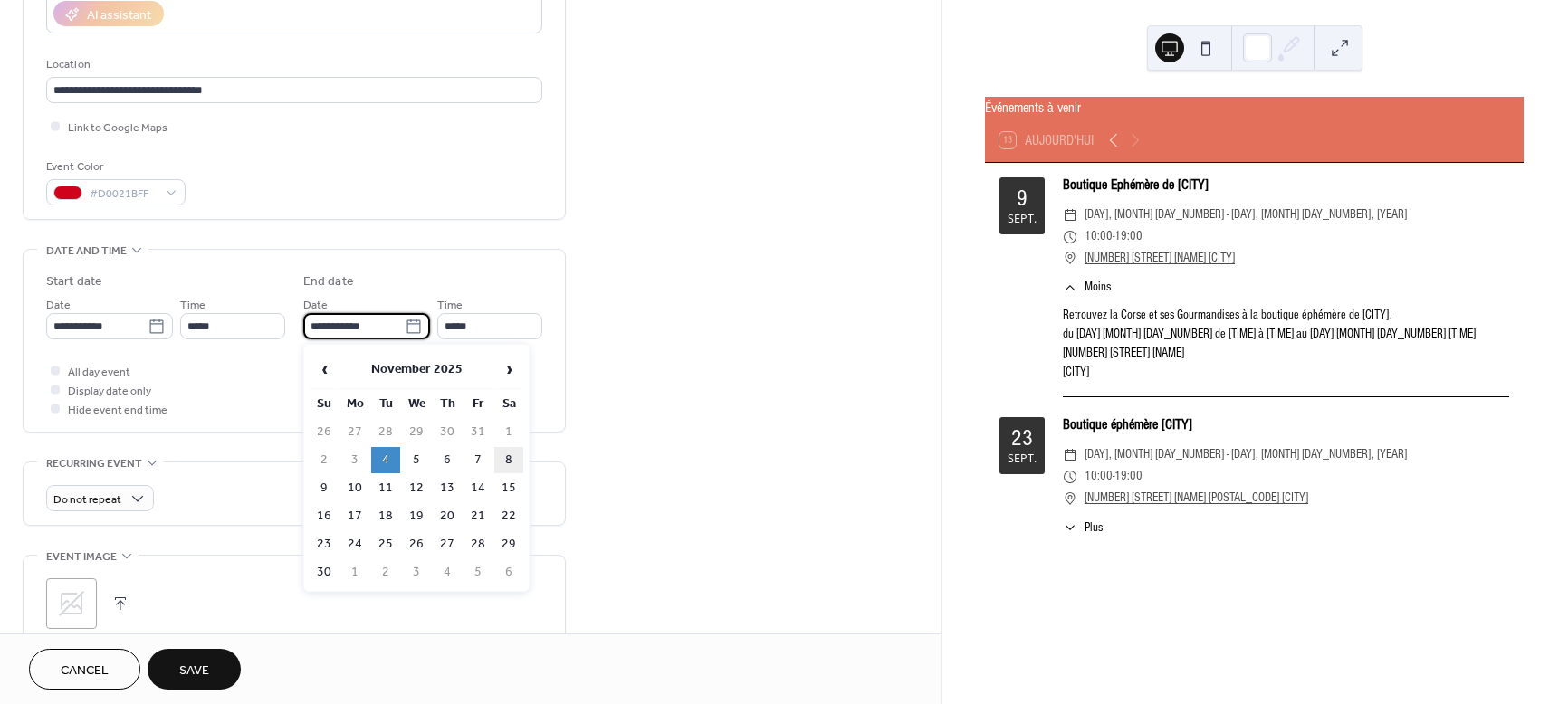 click on "8" at bounding box center [509, 460] 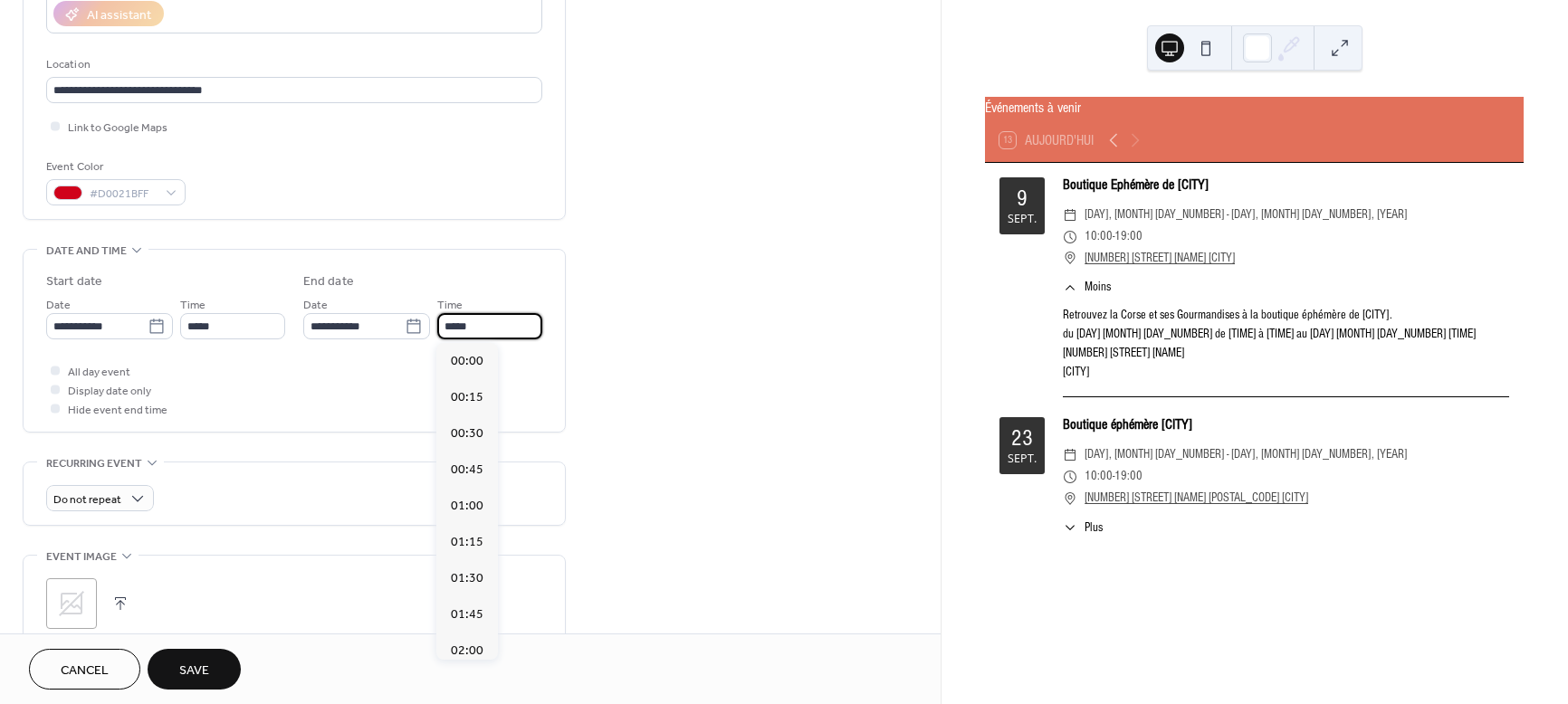 click on "*****" at bounding box center (490, 326) 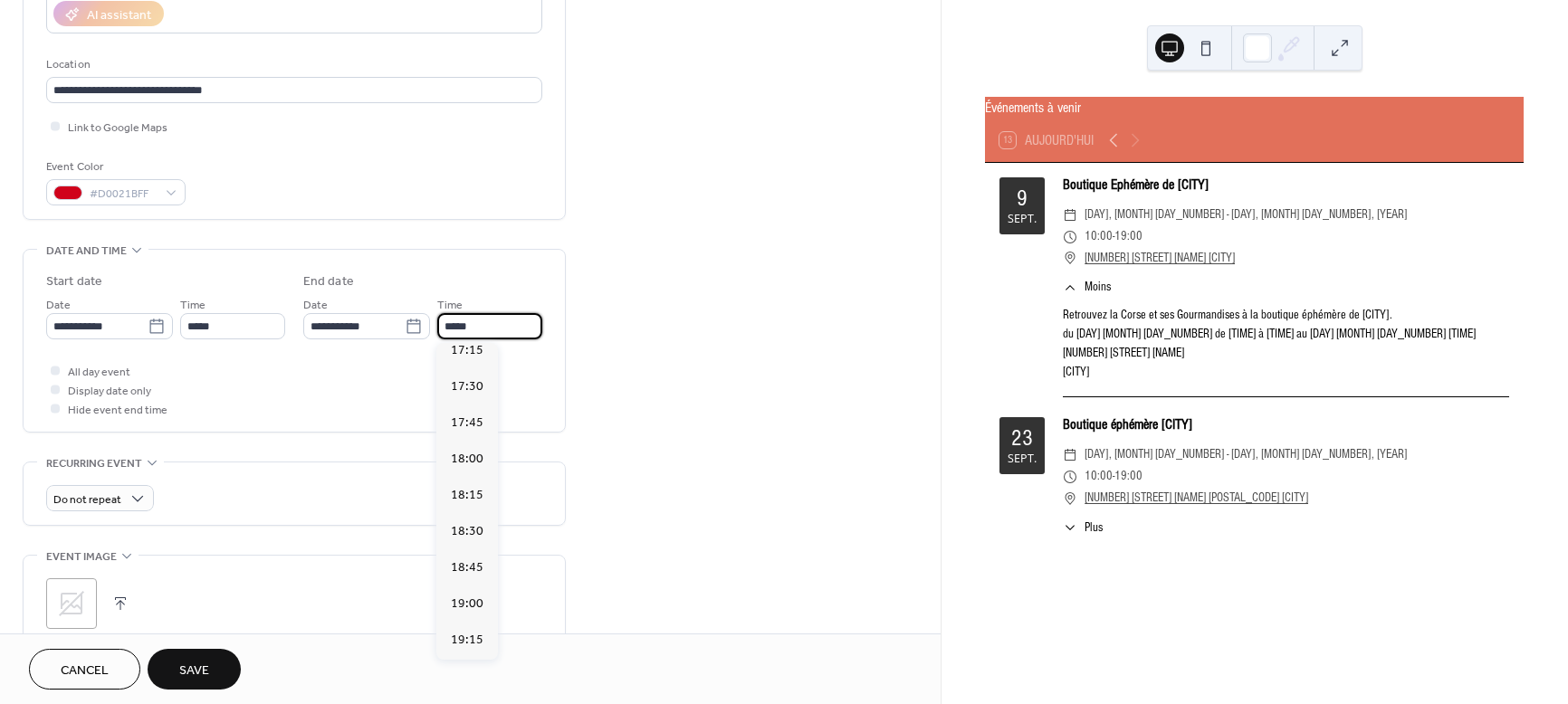 scroll, scrollTop: 2537, scrollLeft: 0, axis: vertical 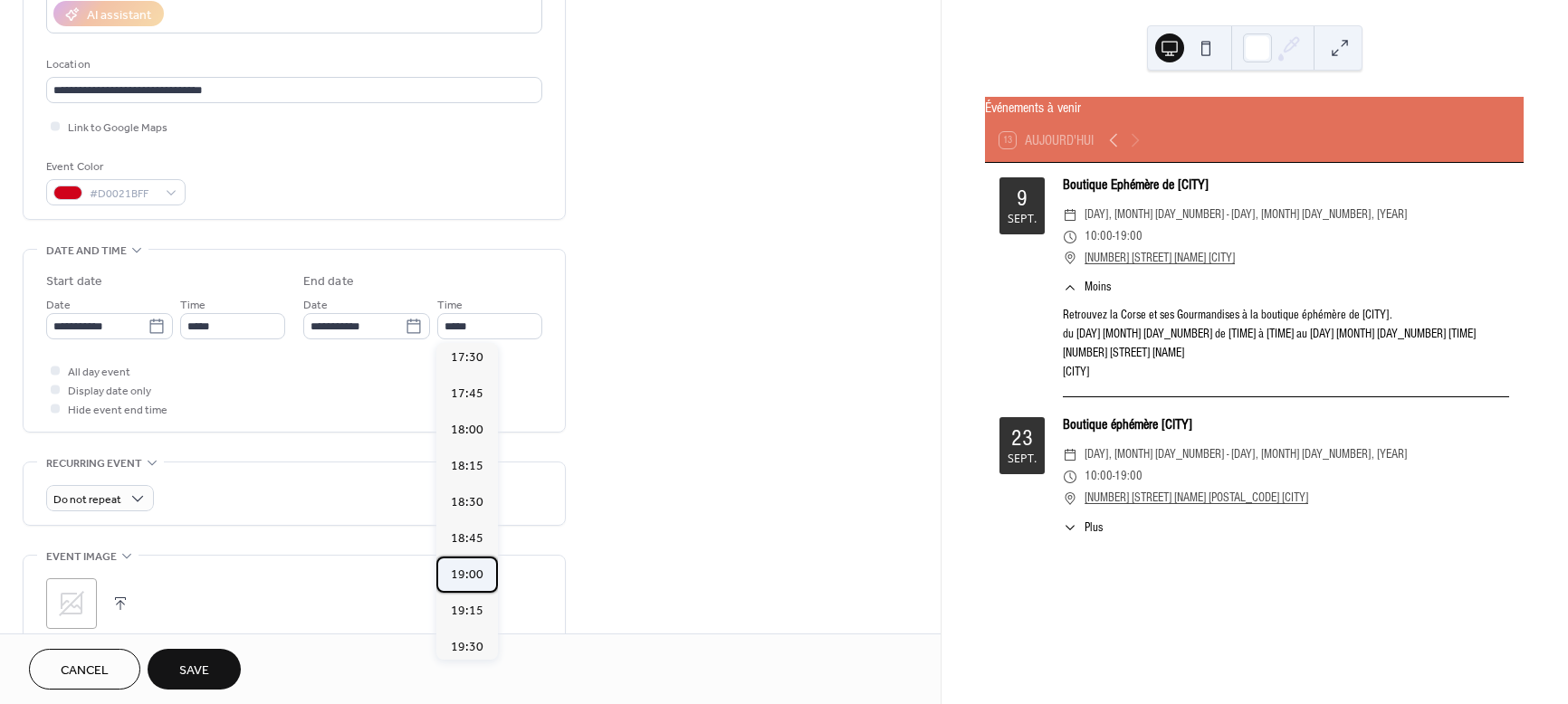 click on "19:00" at bounding box center (467, 575) 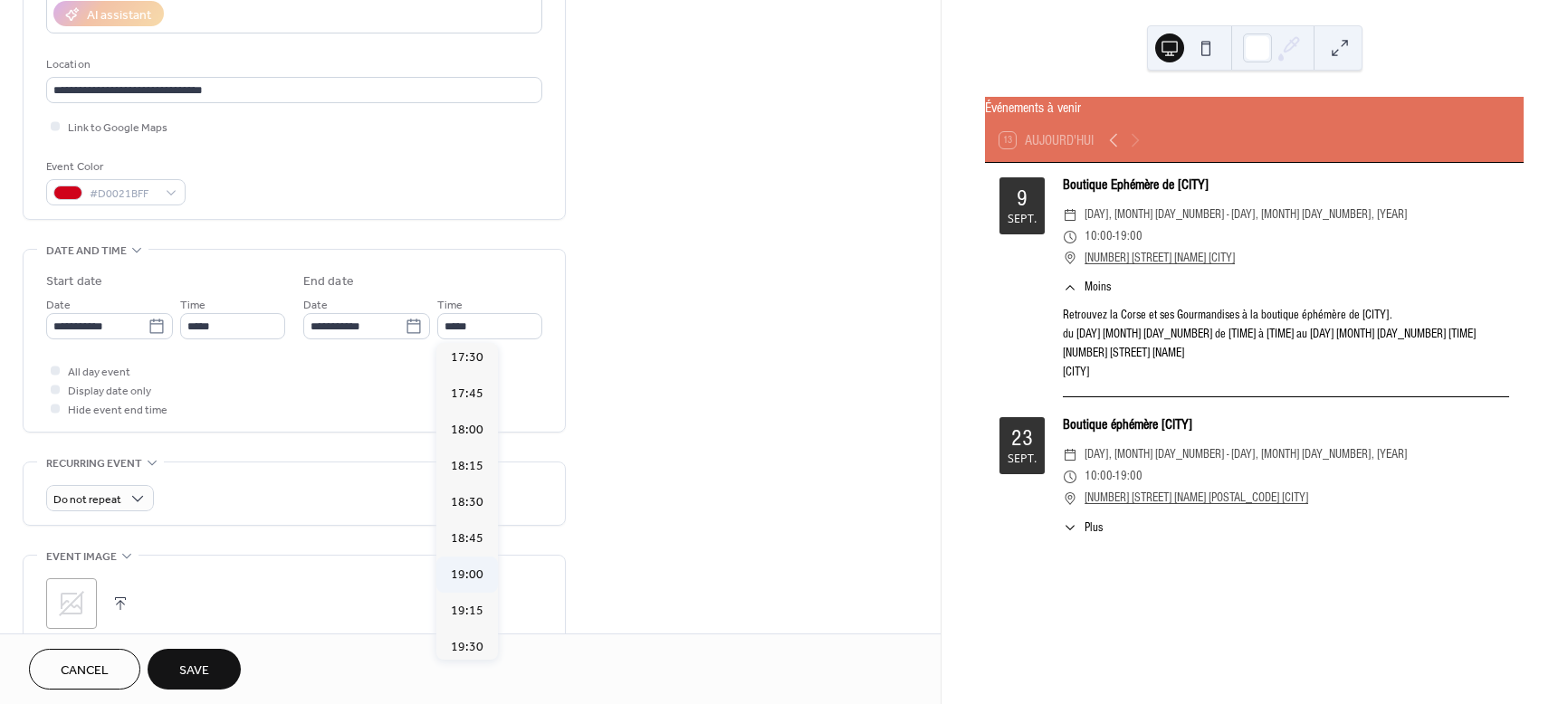 type on "*****" 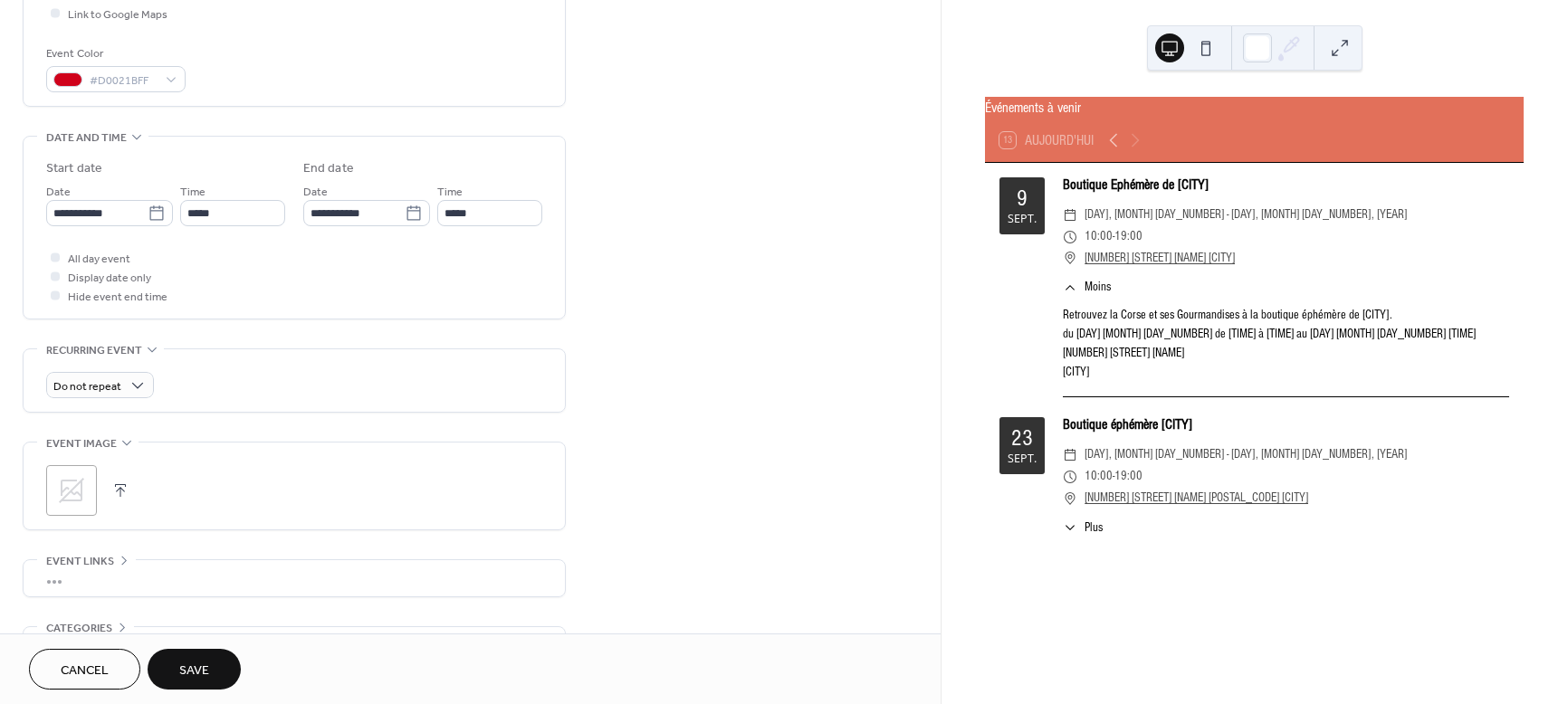 scroll, scrollTop: 568, scrollLeft: 0, axis: vertical 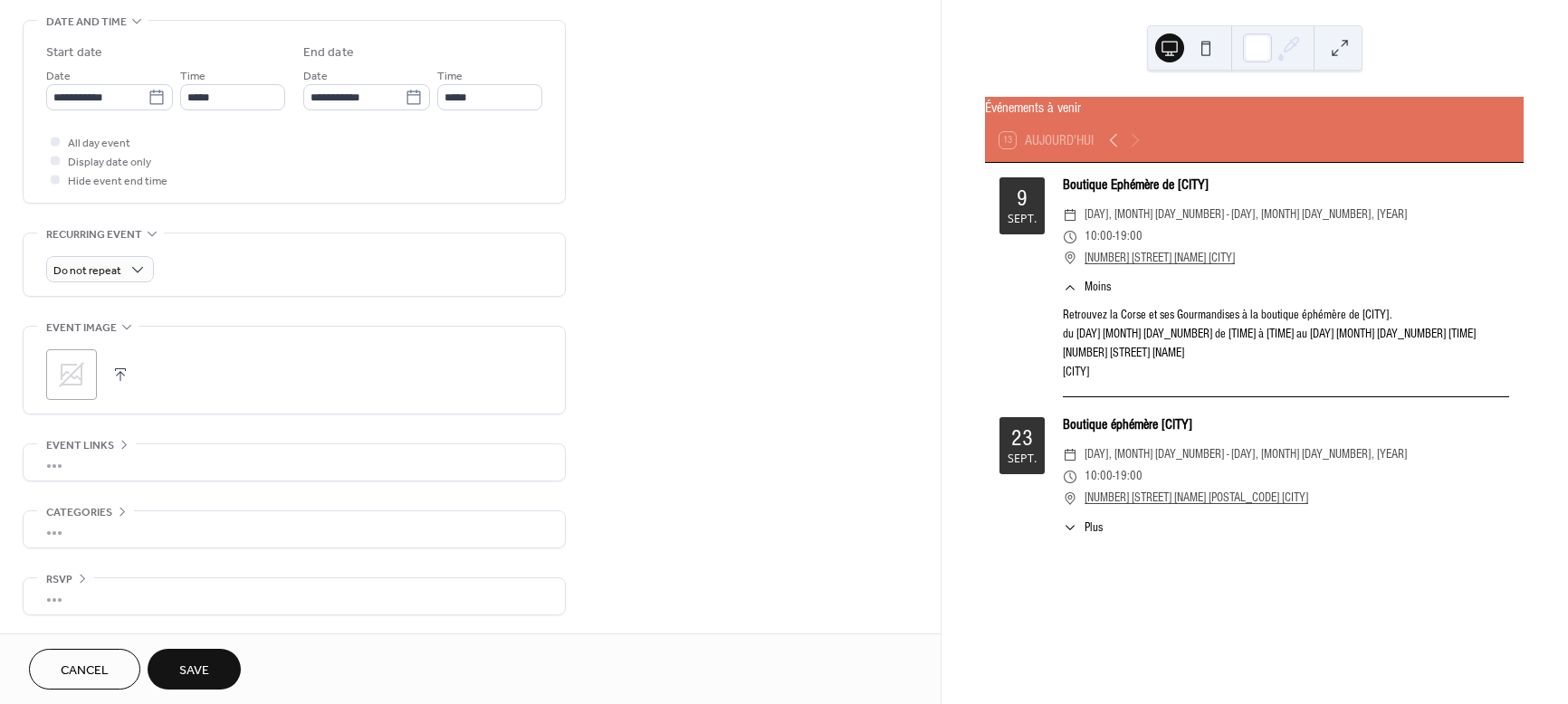 click on "Save" at bounding box center [194, 671] 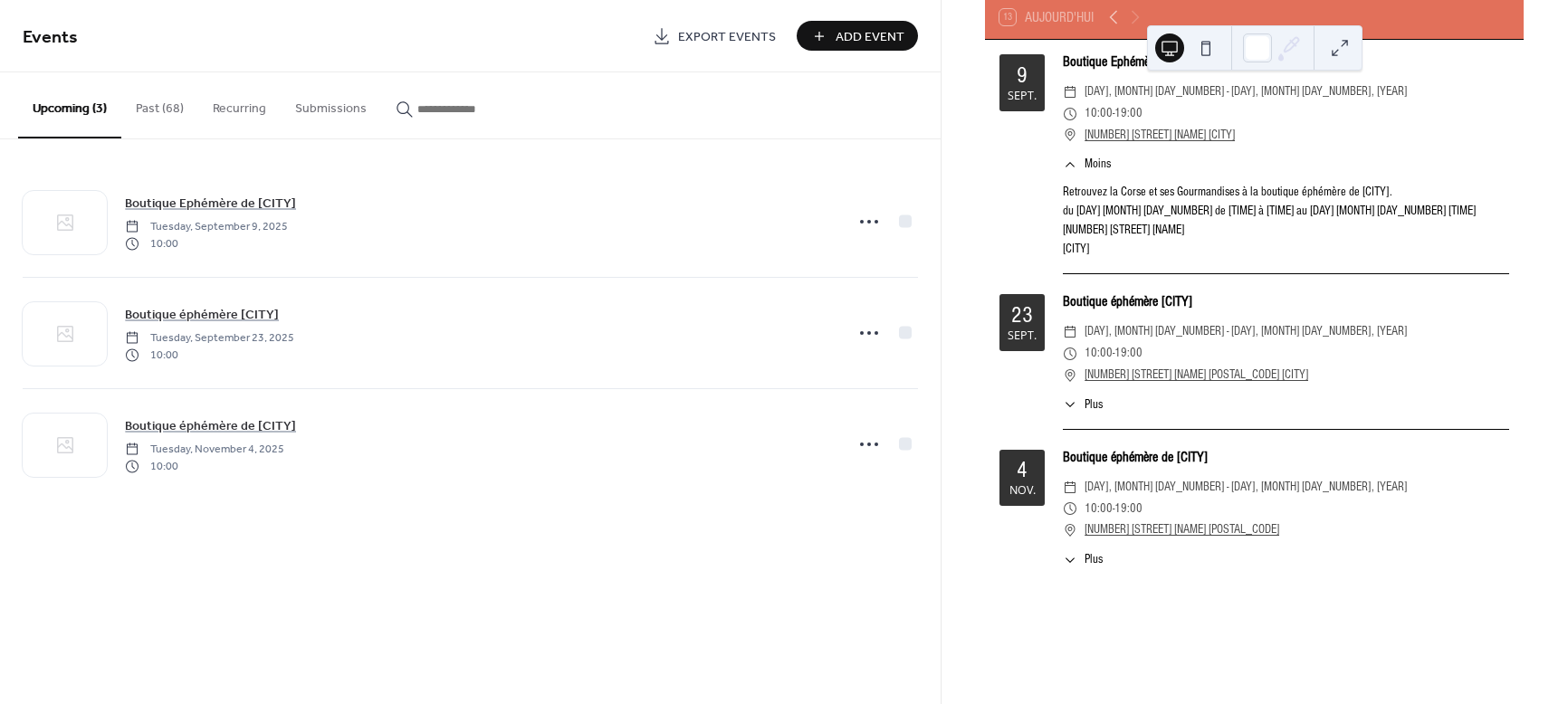 scroll, scrollTop: 125, scrollLeft: 0, axis: vertical 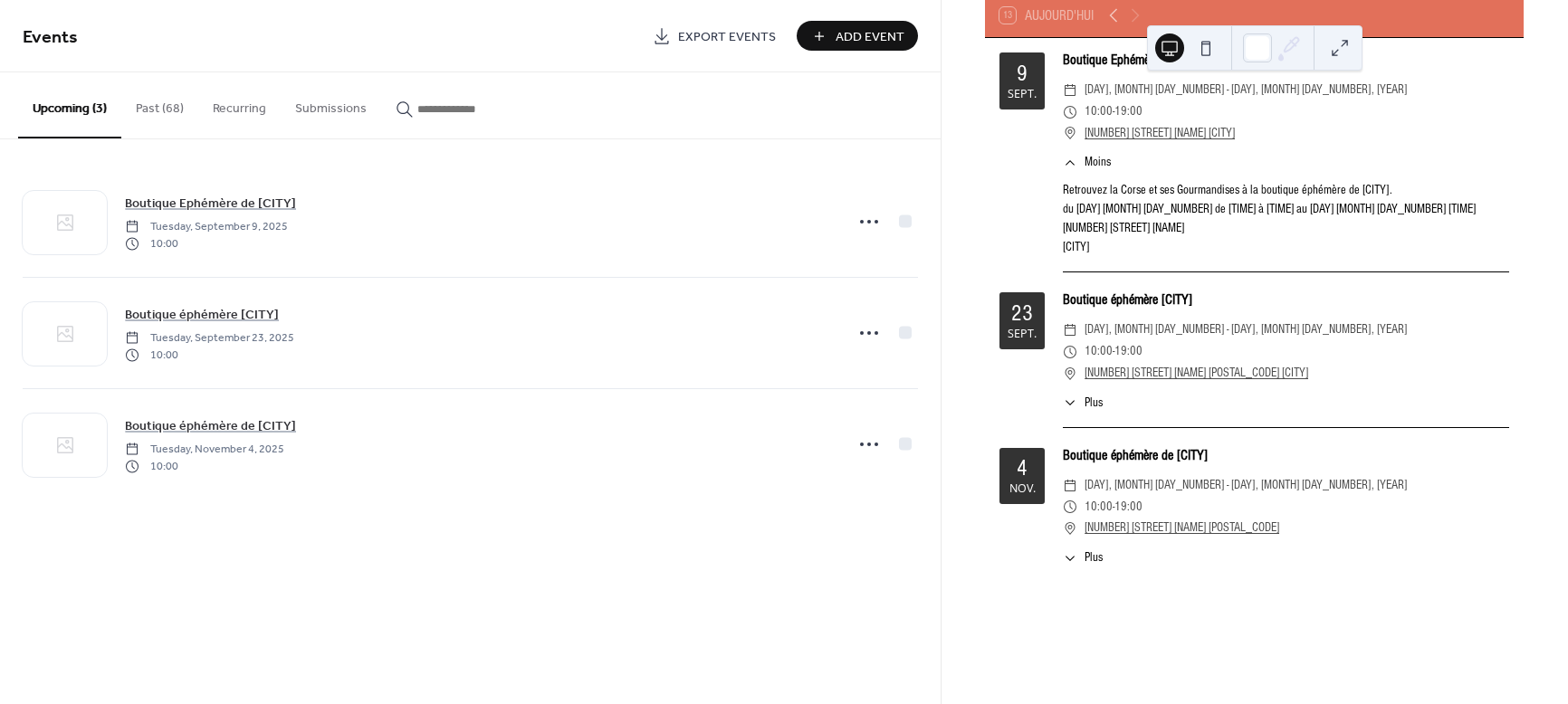 click on "Add Event" at bounding box center (870, 37) 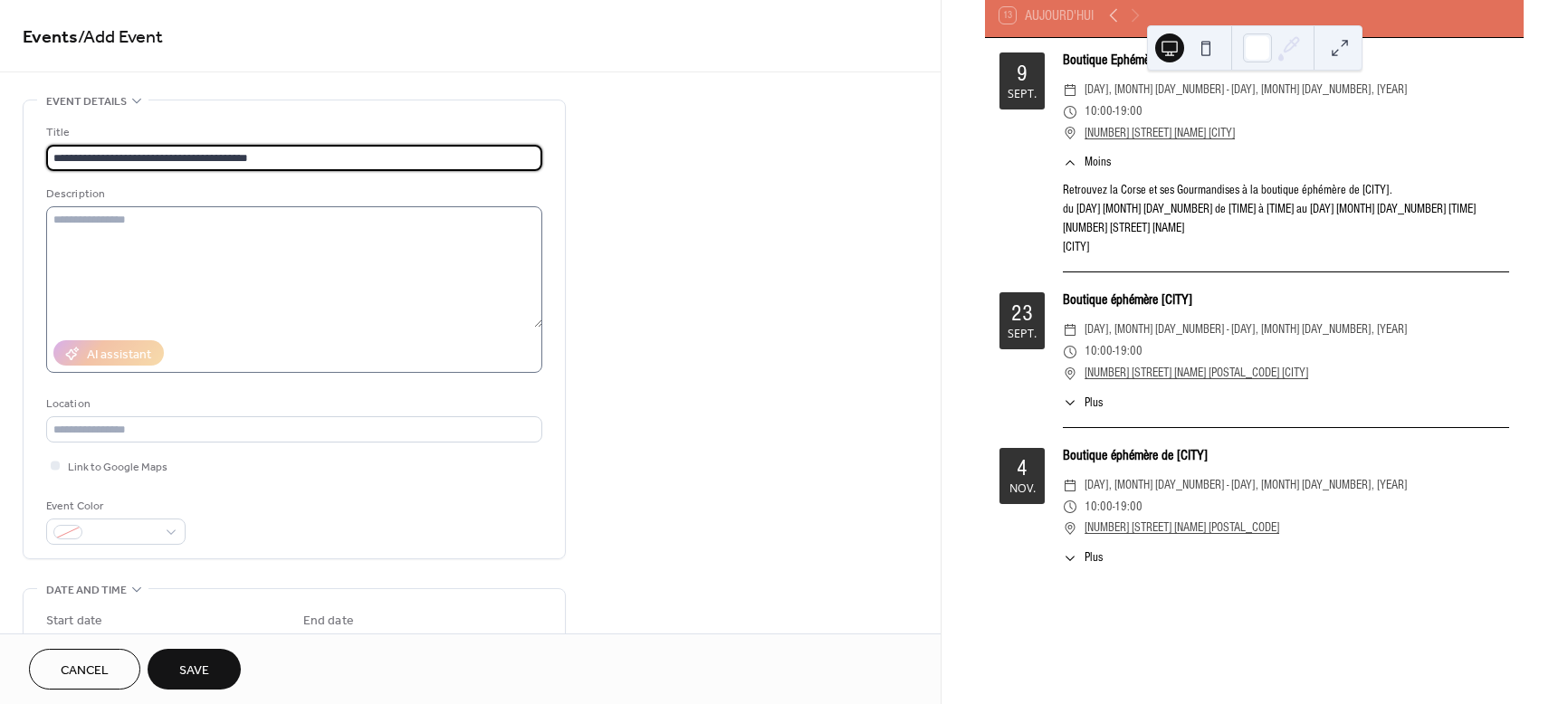 type on "**********" 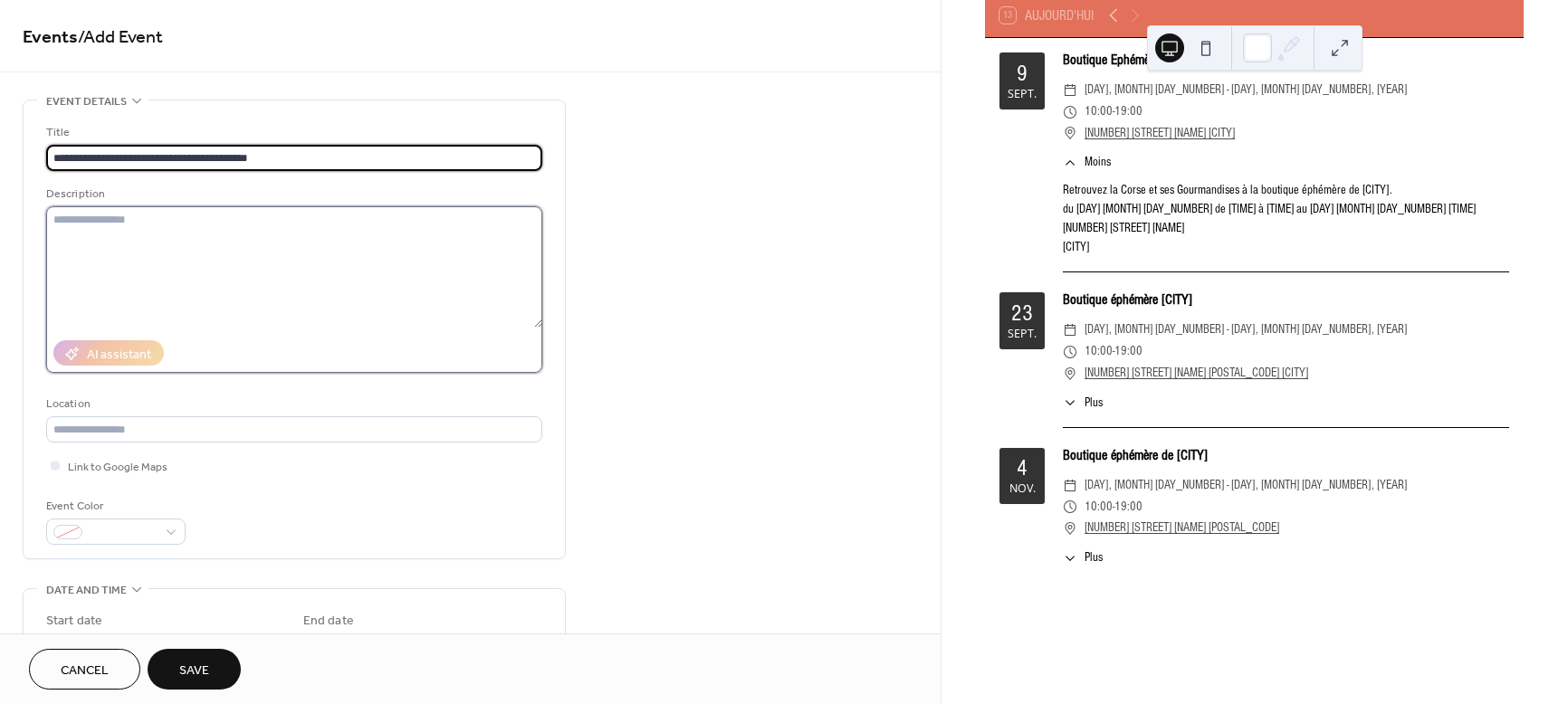click at bounding box center (294, 267) 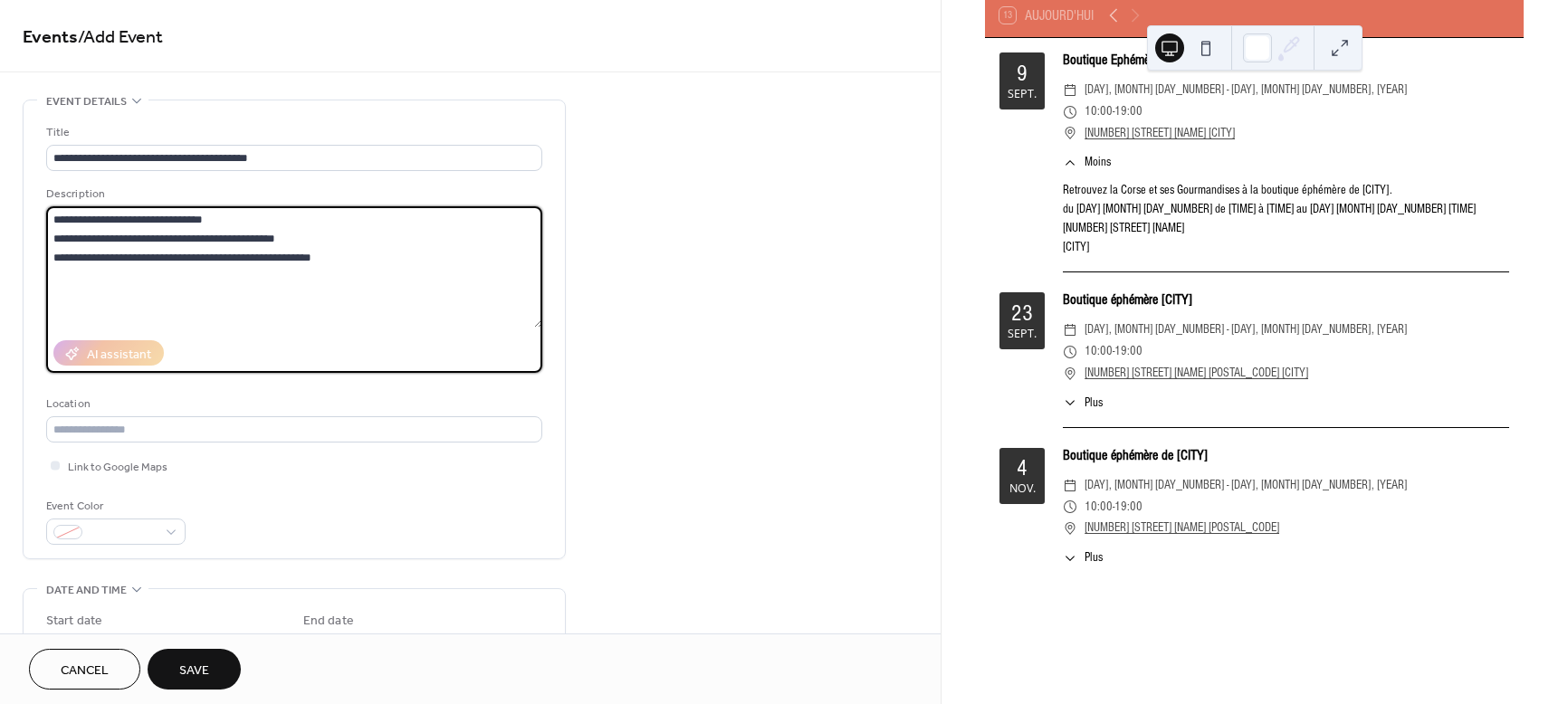 drag, startPoint x: 351, startPoint y: 258, endPoint x: 53, endPoint y: 271, distance: 298.28342 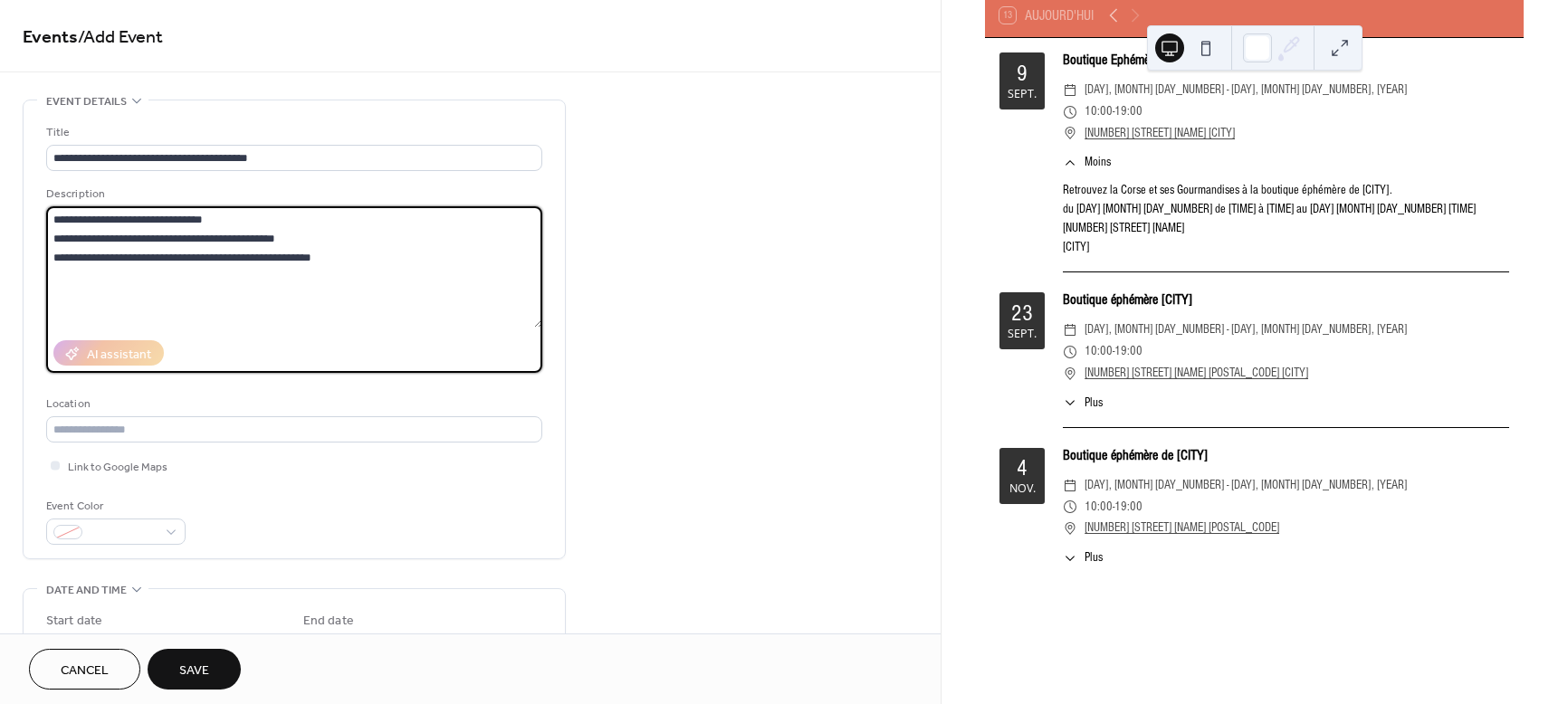 click on "**********" at bounding box center (294, 267) 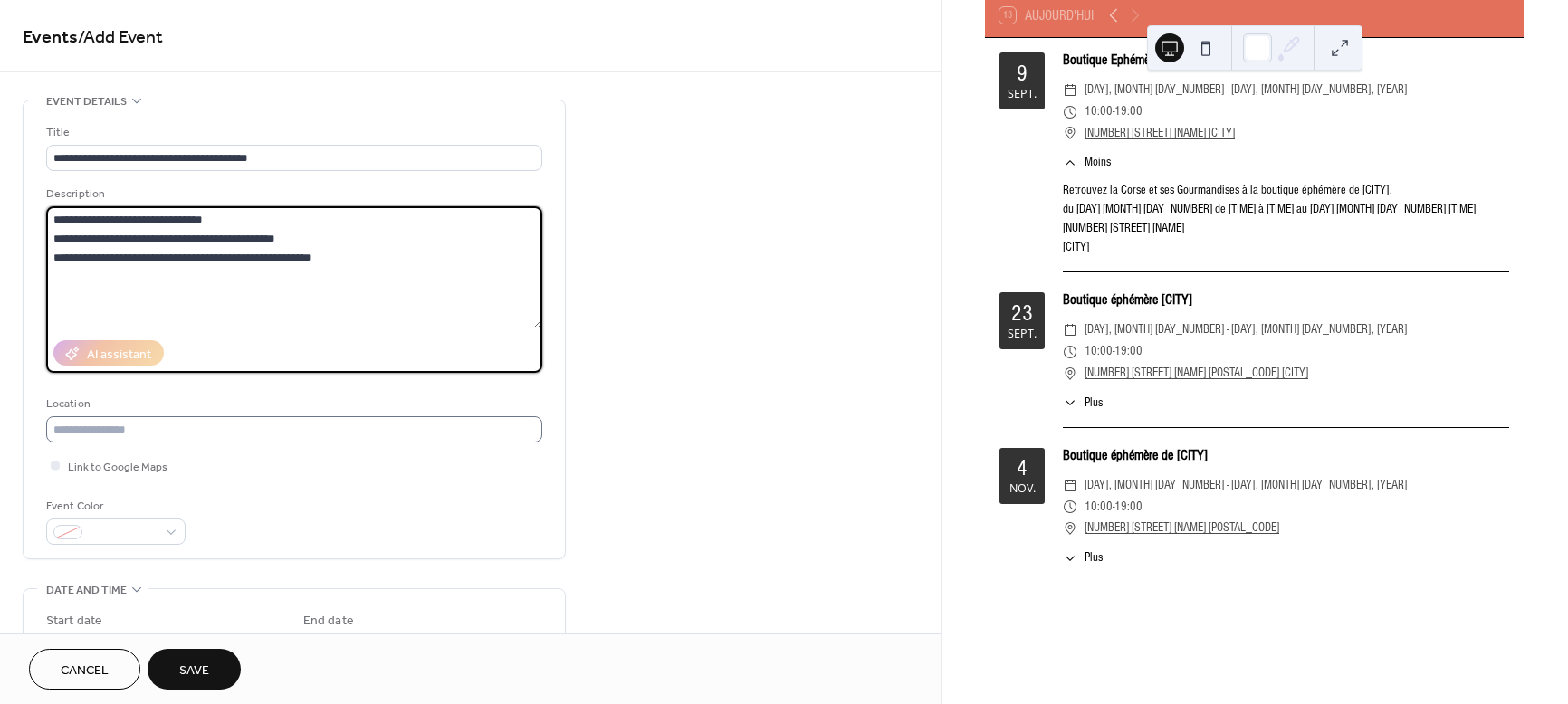 type on "**********" 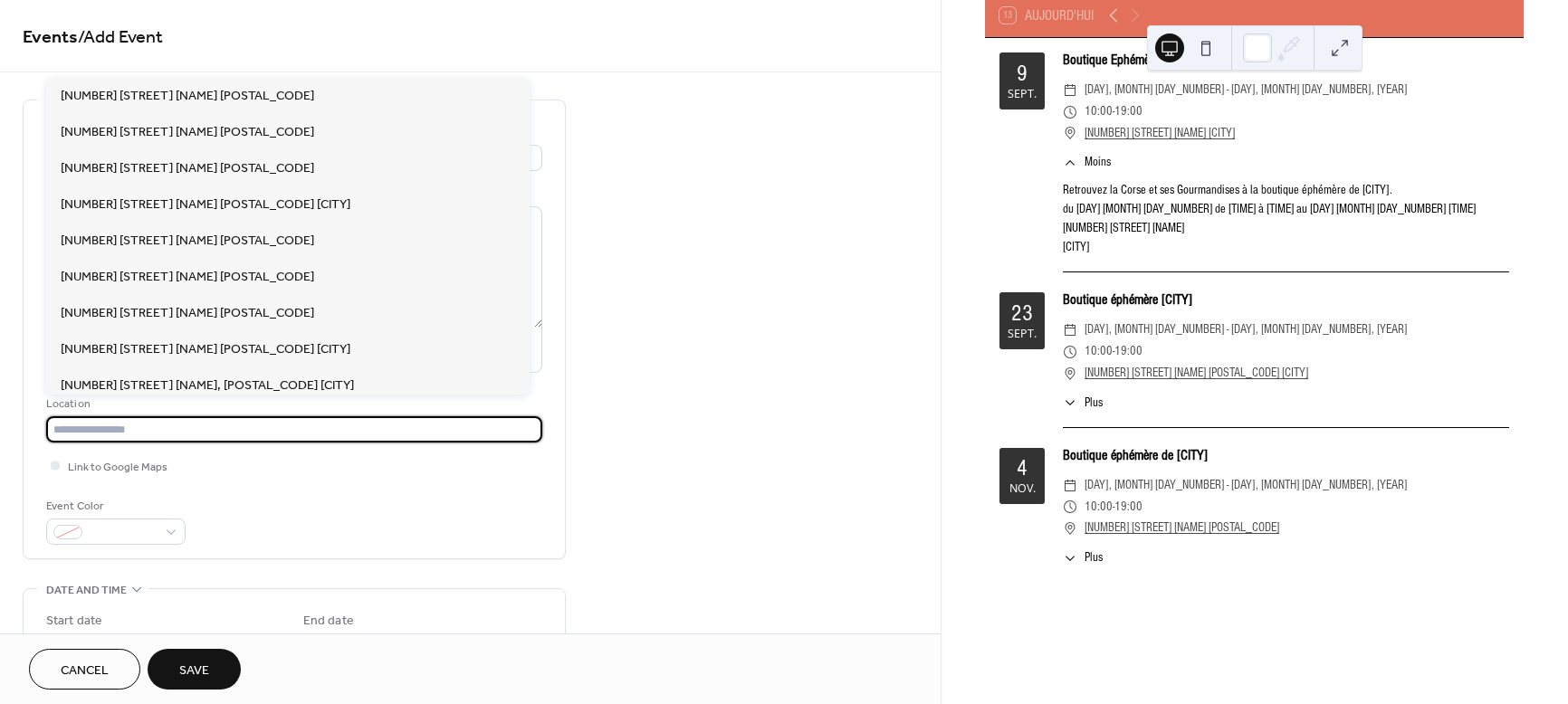 click at bounding box center (294, 429) 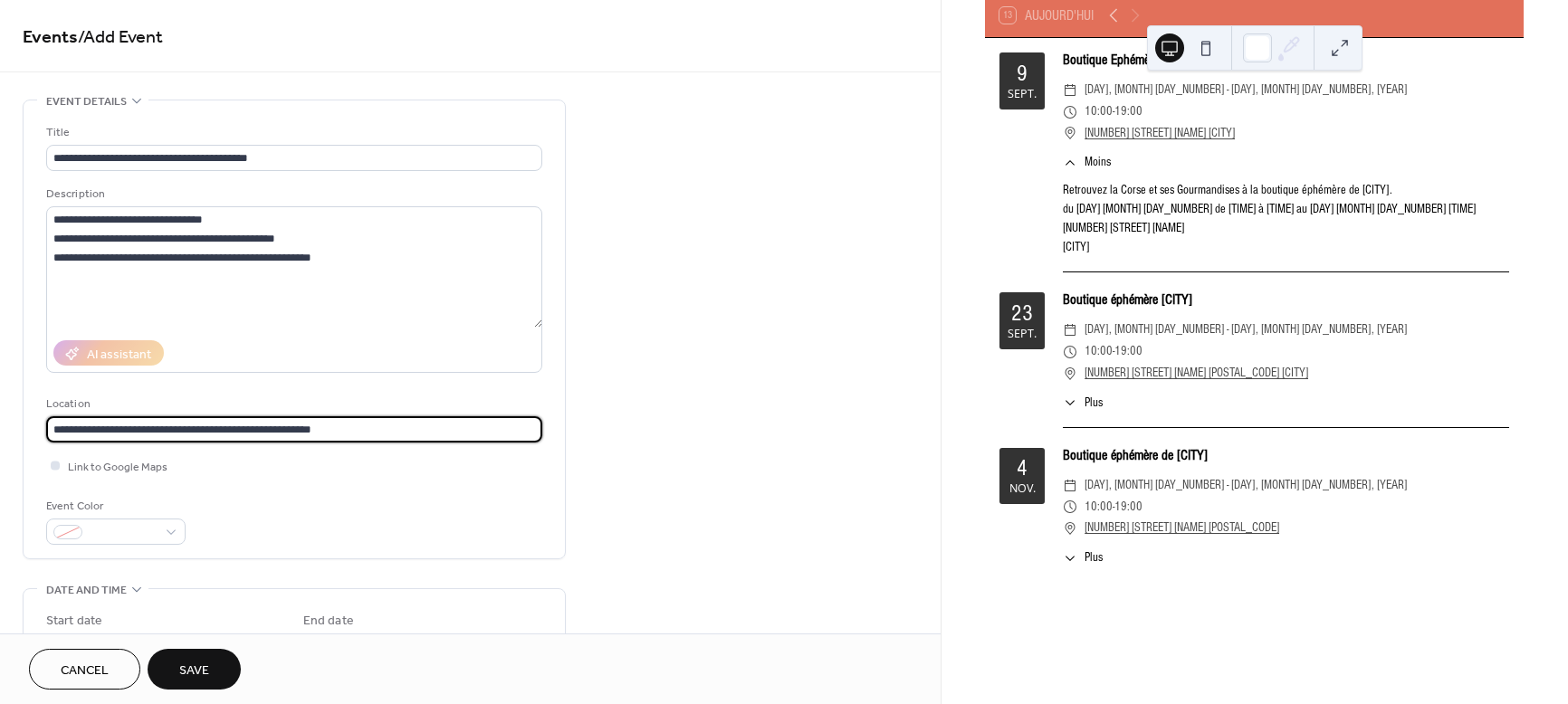 type on "**********" 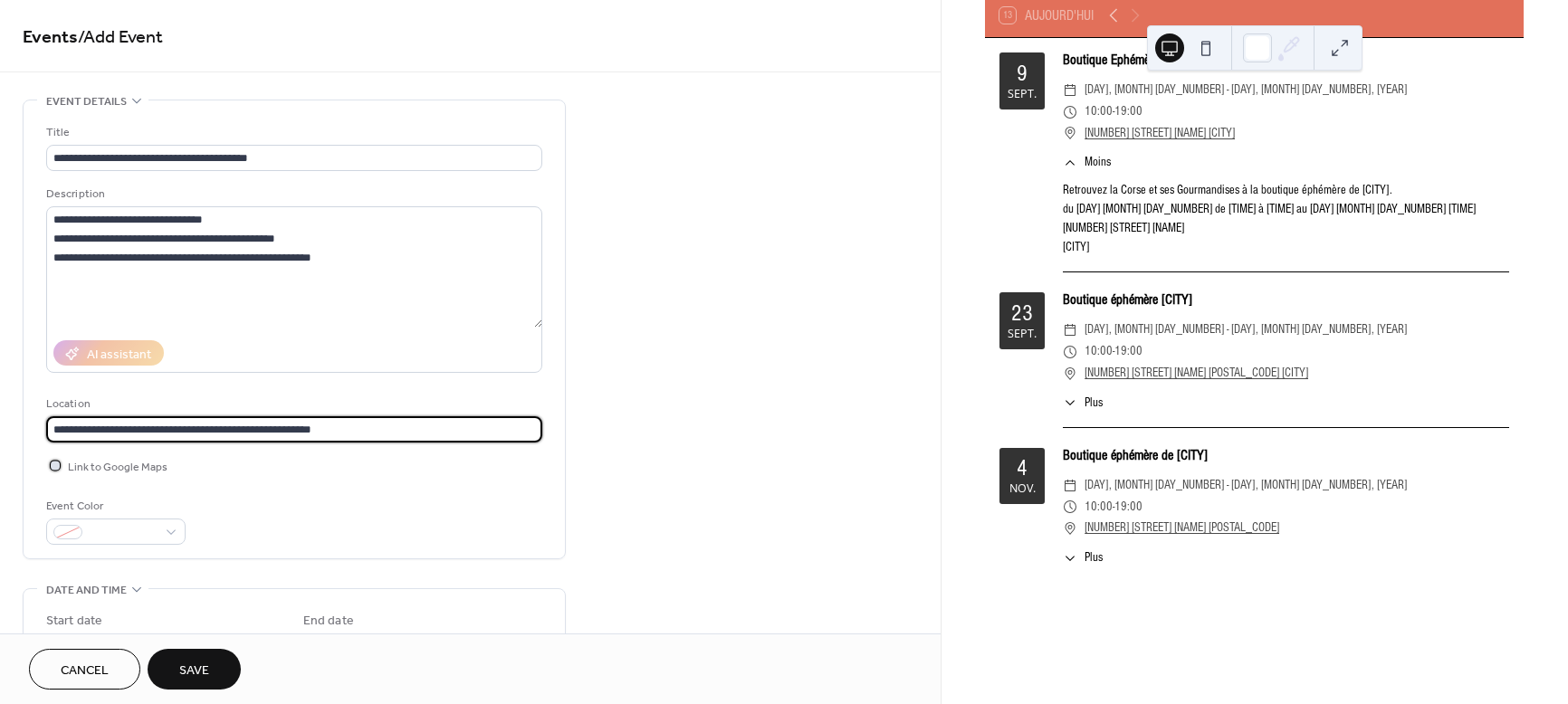 click at bounding box center (55, 465) 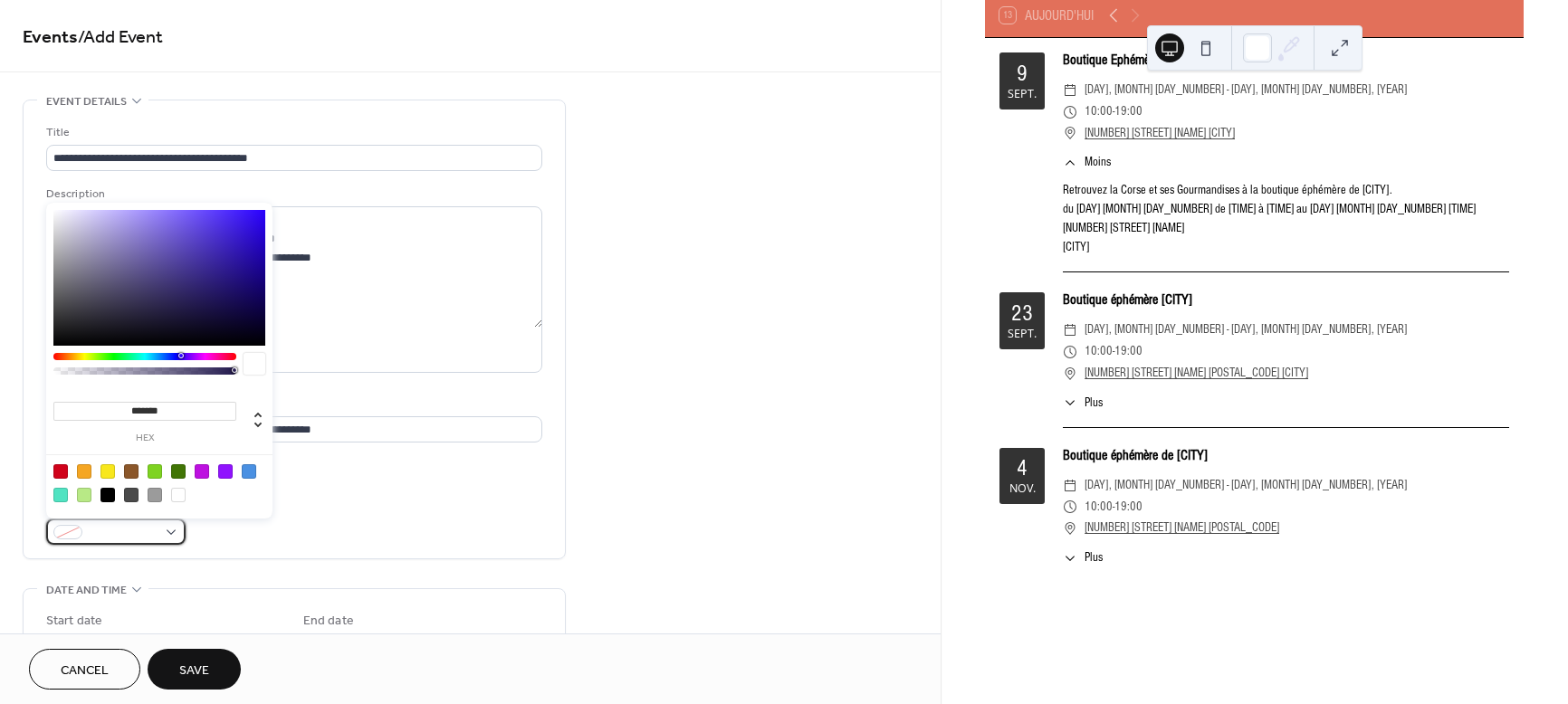 click at bounding box center [123, 533] 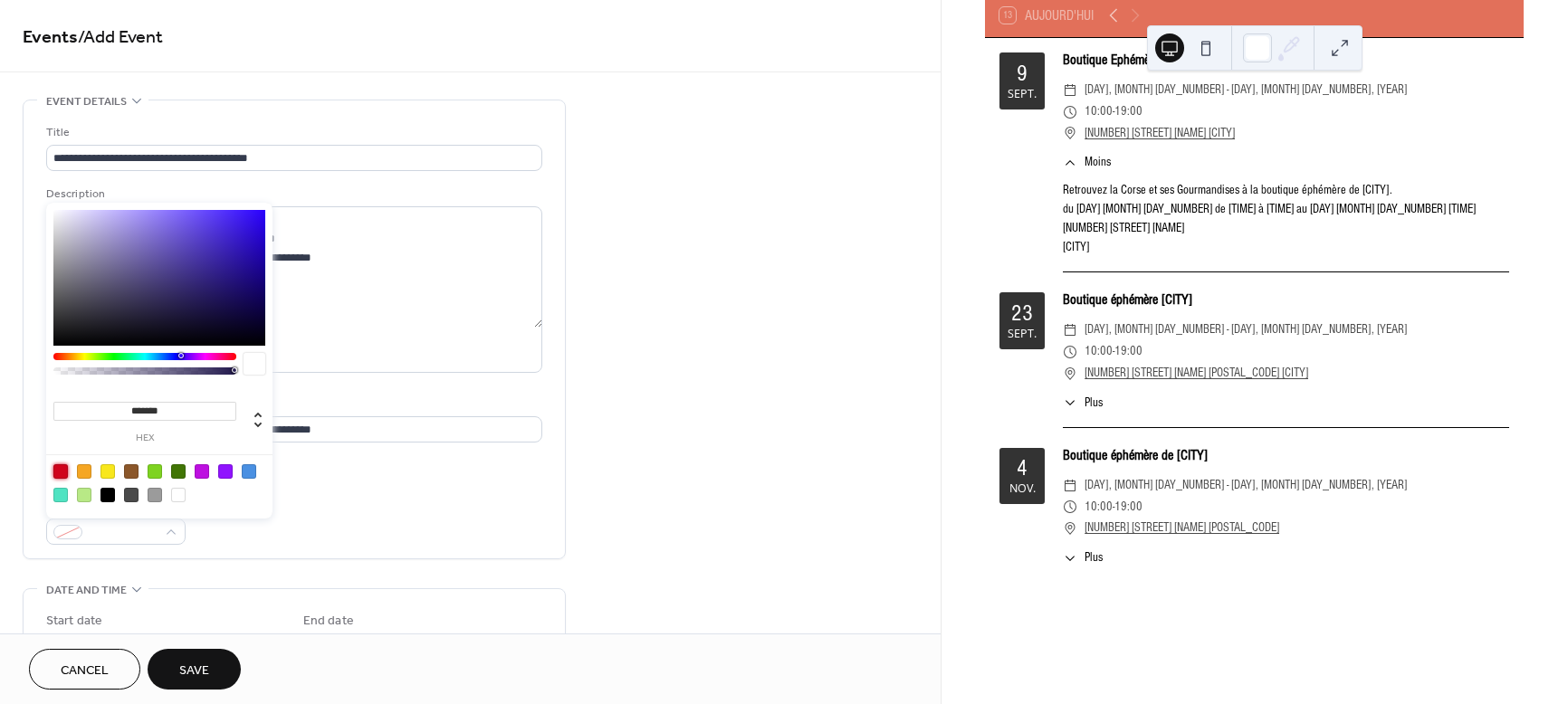 click at bounding box center (61, 471) 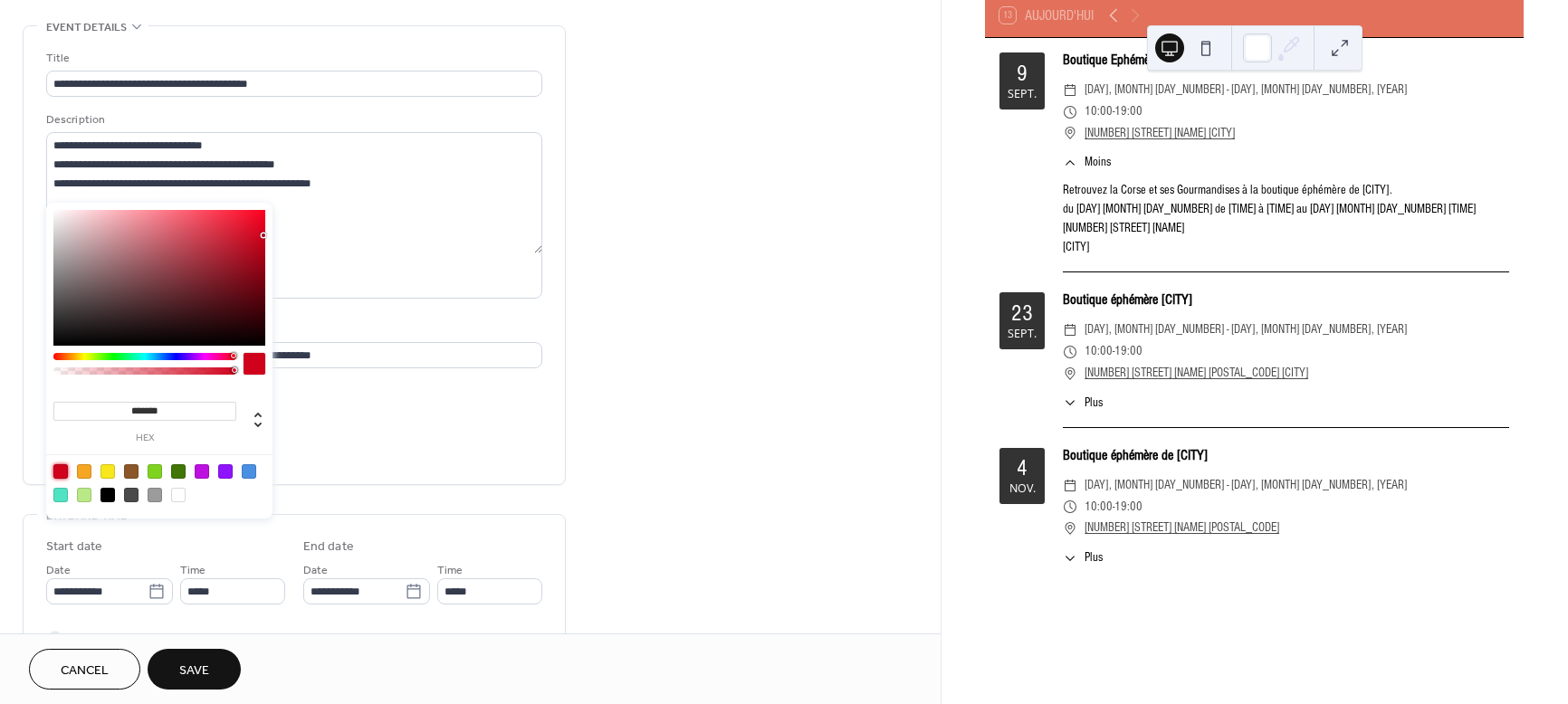 scroll, scrollTop: 113, scrollLeft: 0, axis: vertical 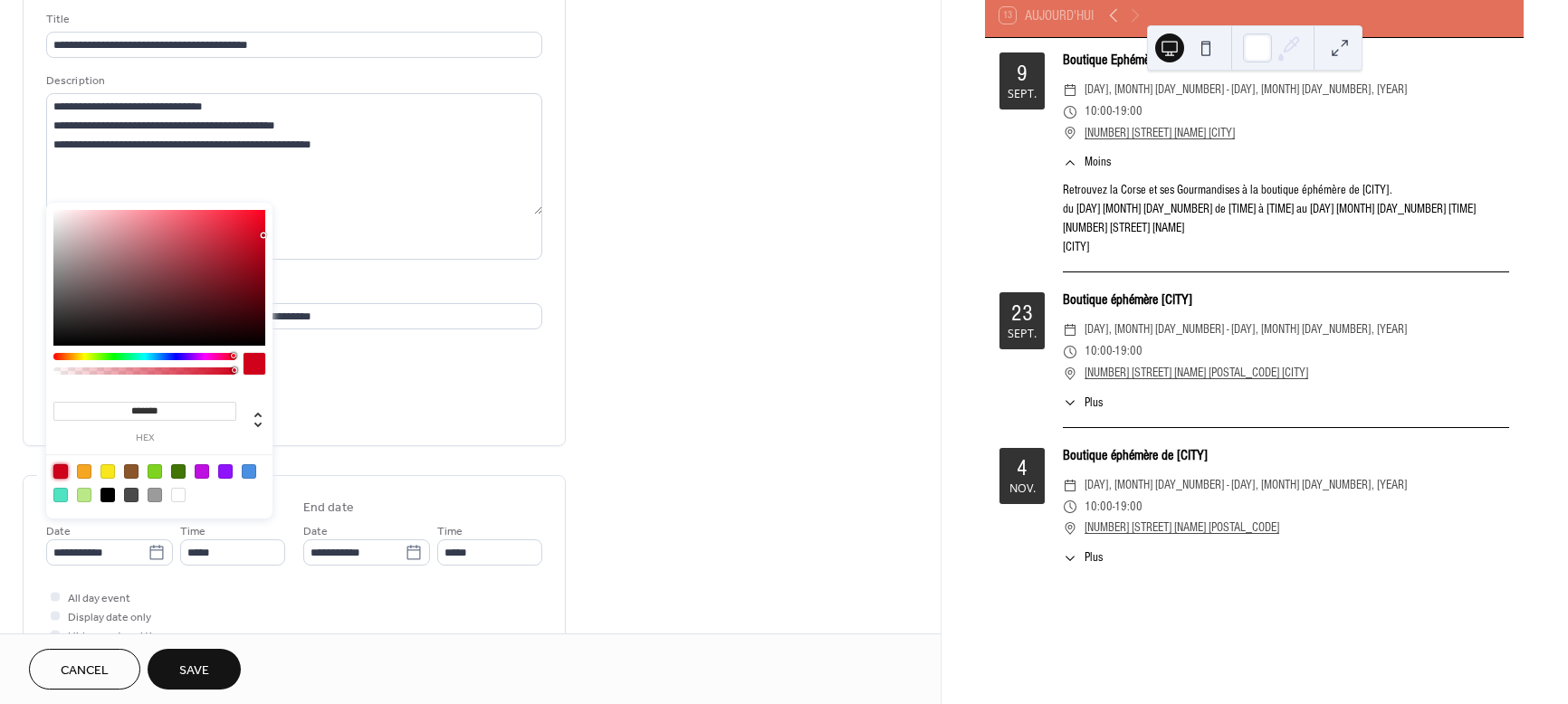 click on "**********" at bounding box center [470, 538] 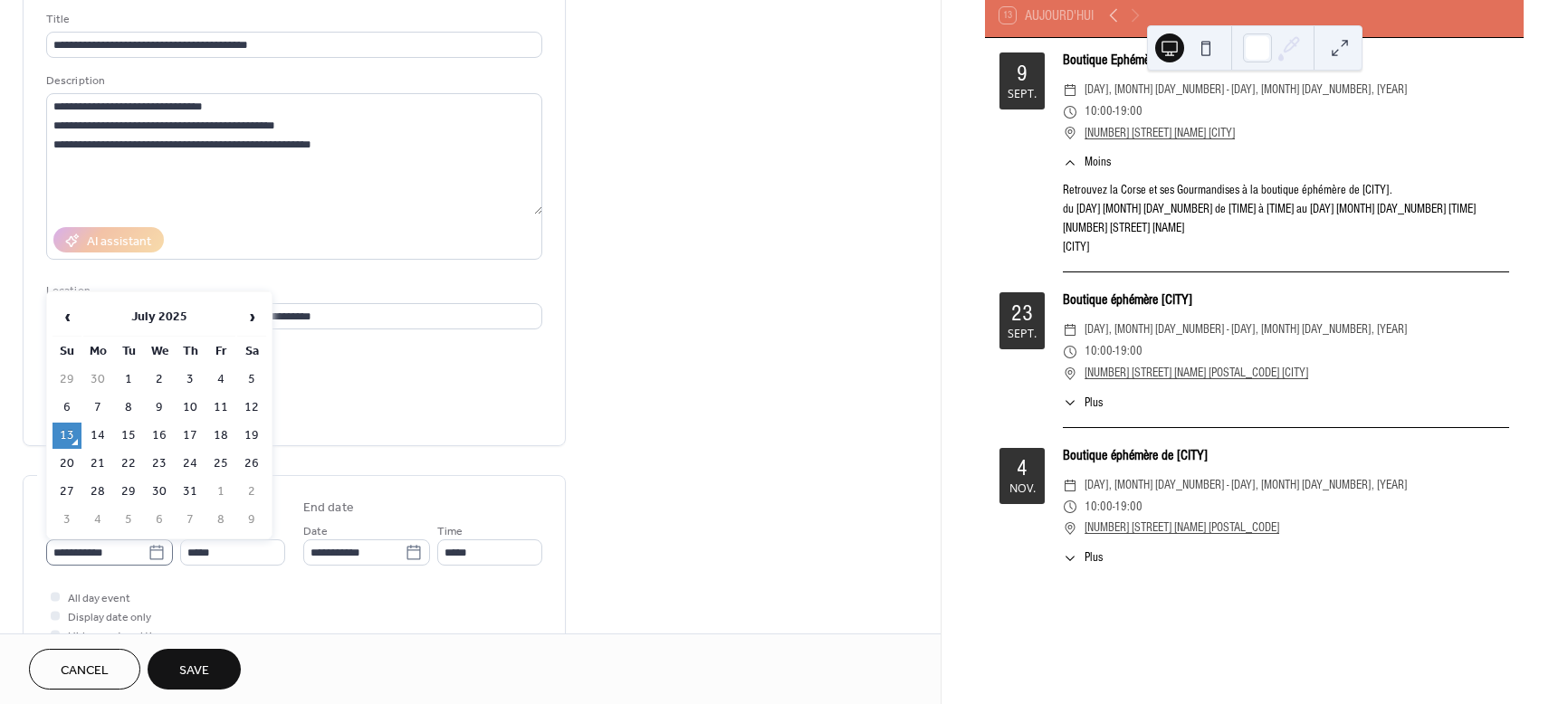 click 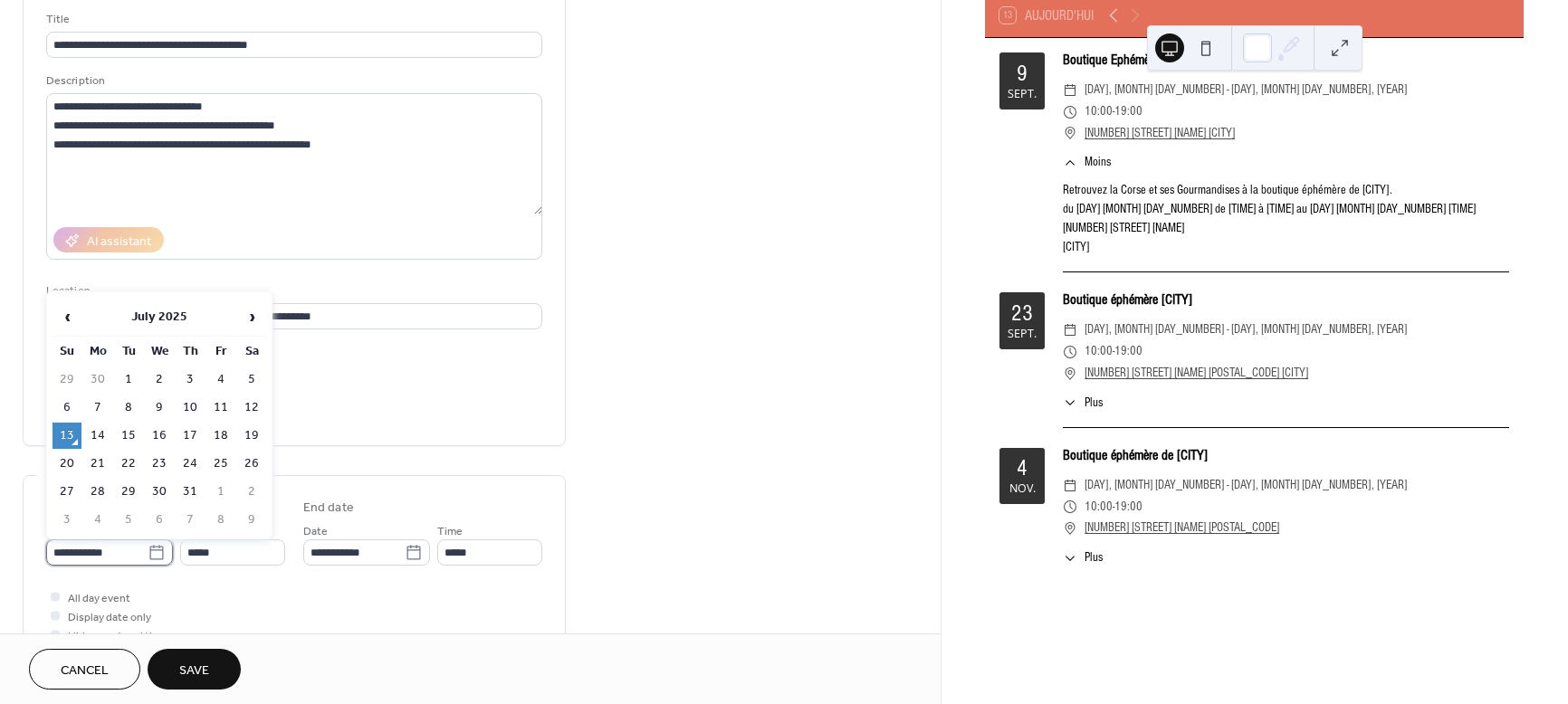 click on "**********" at bounding box center (97, 552) 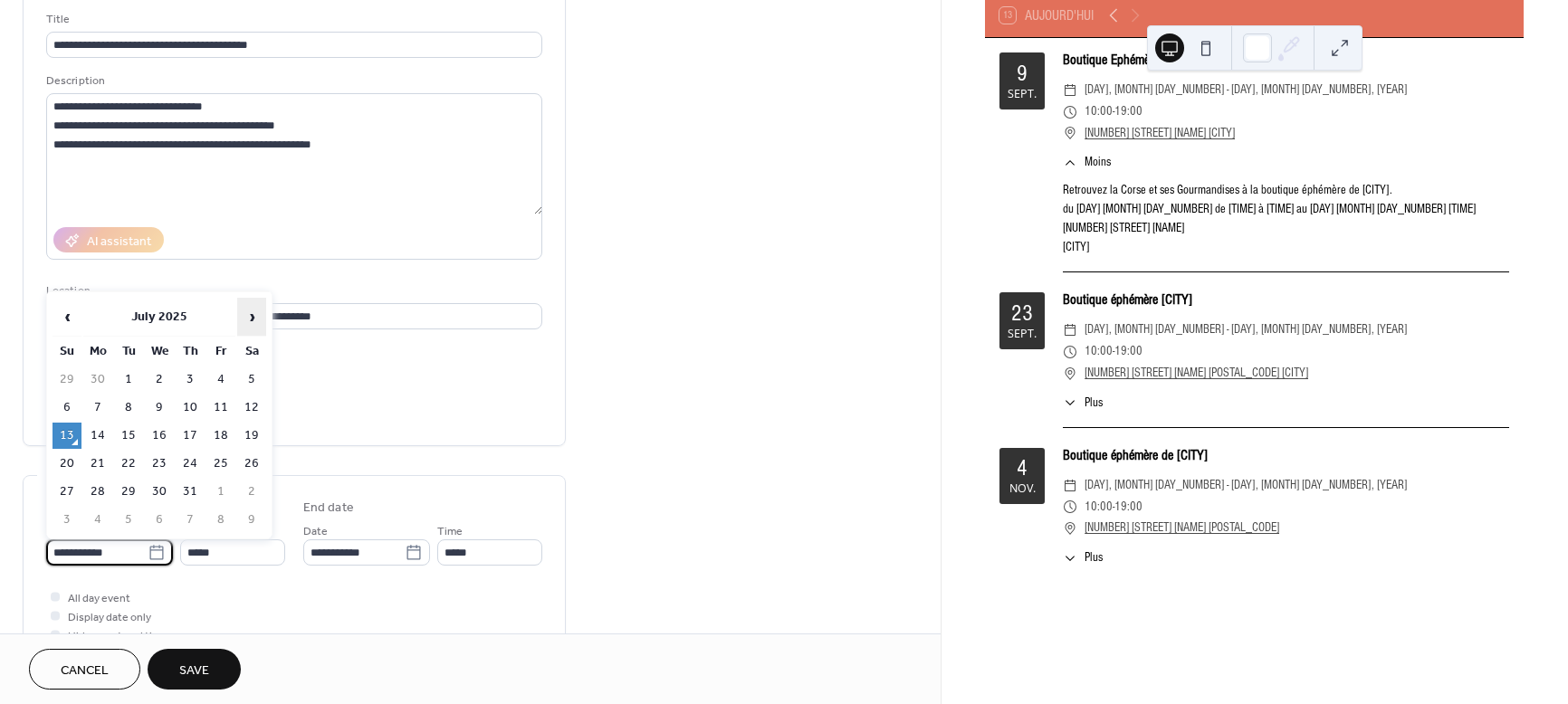 click on "›" at bounding box center (252, 317) 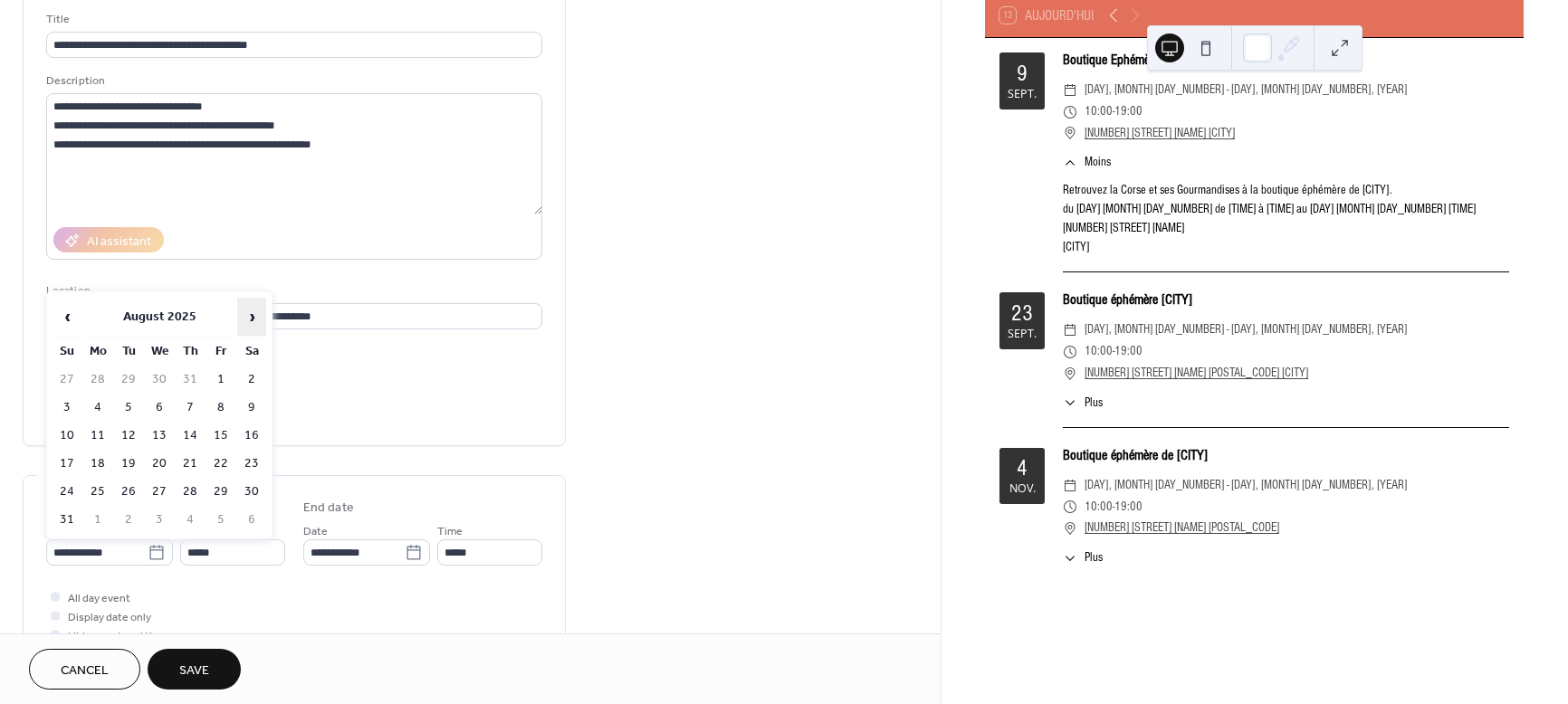 click on "›" at bounding box center [252, 317] 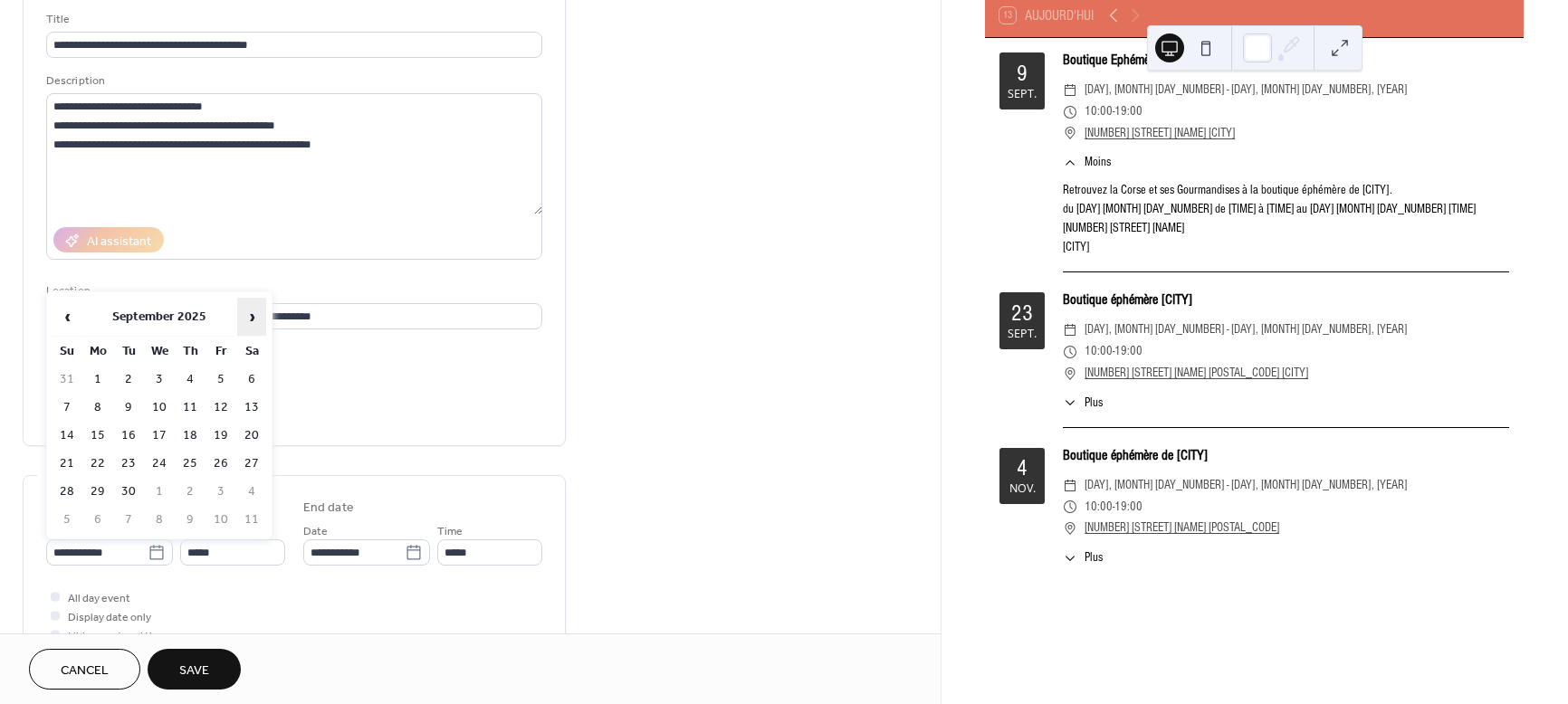 click on "›" at bounding box center [252, 317] 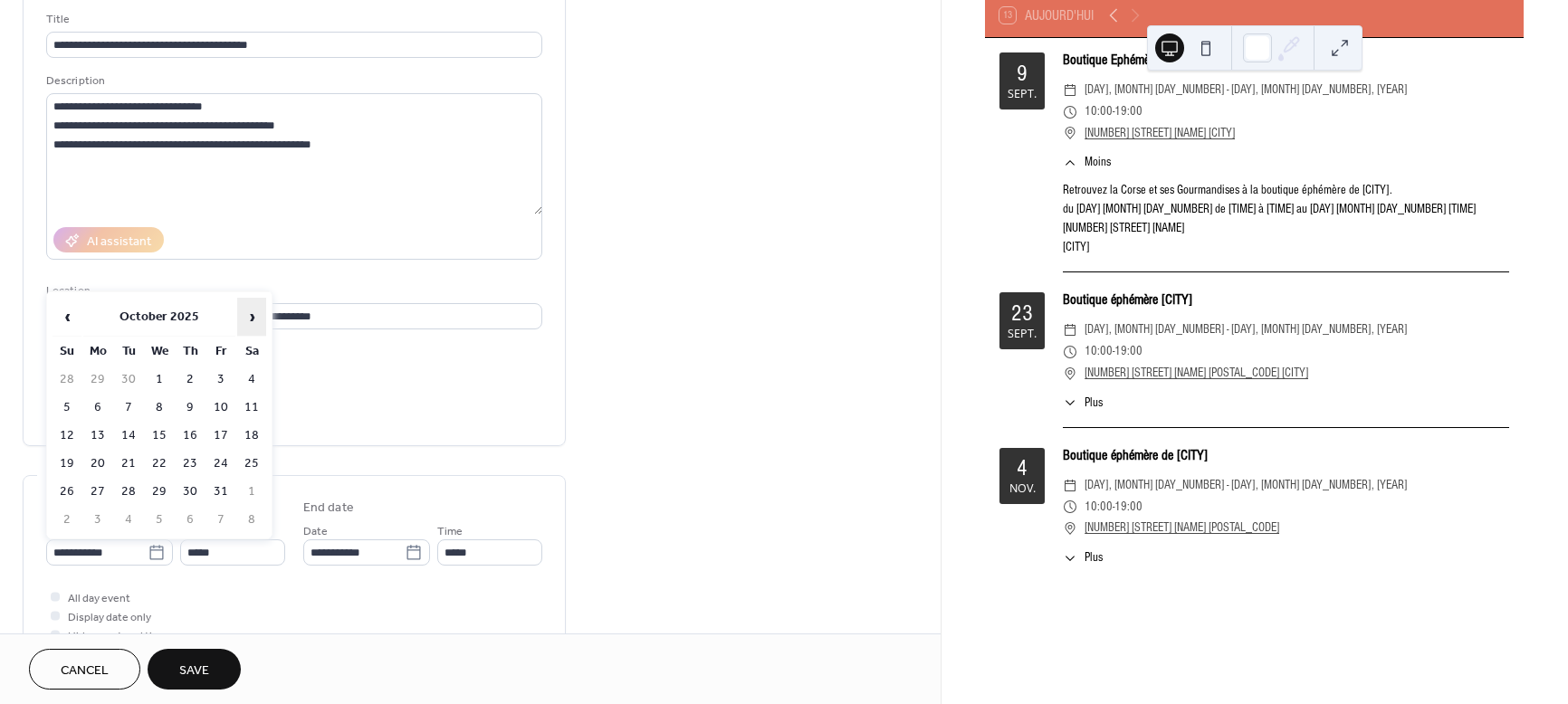 click on "›" at bounding box center [252, 317] 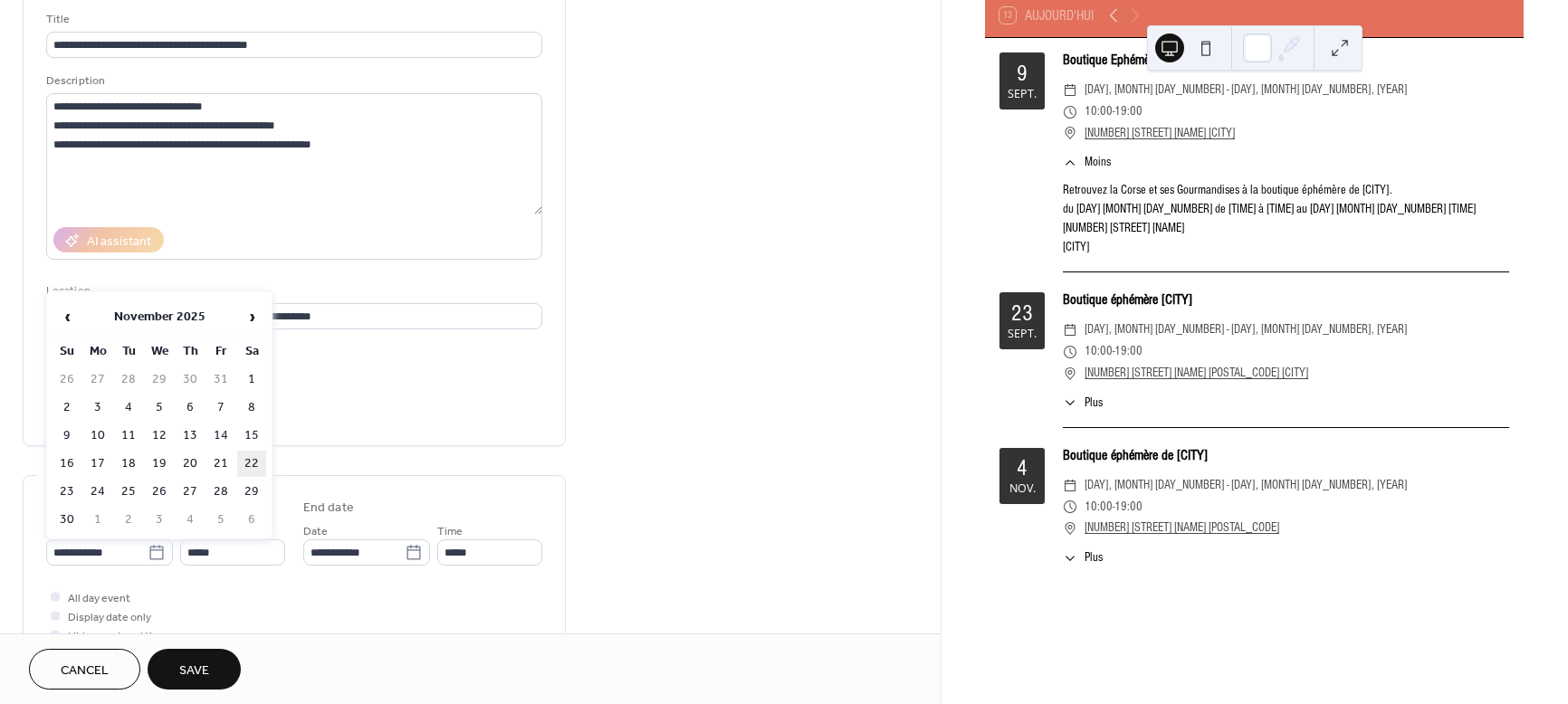 click on "22" at bounding box center (252, 463) 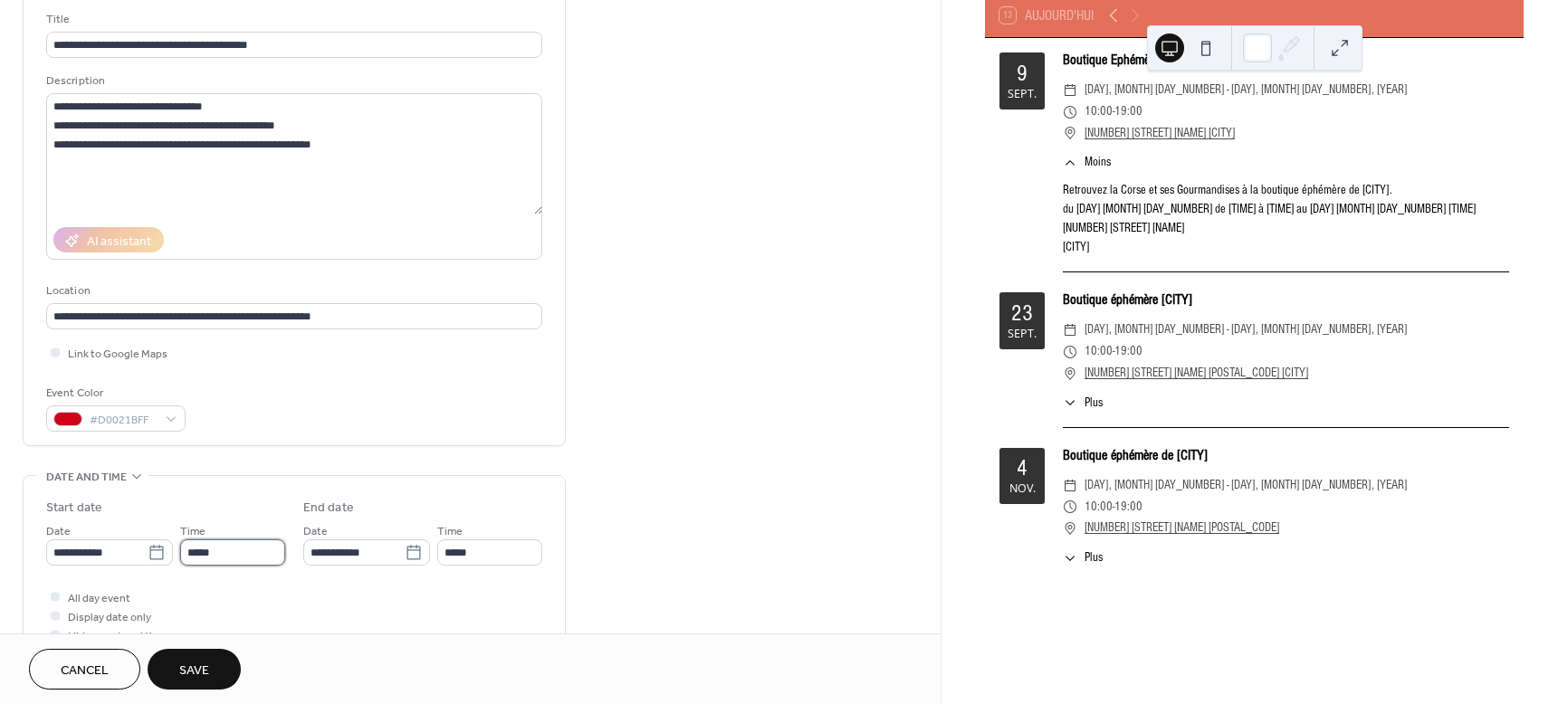 click on "*****" at bounding box center [233, 552] 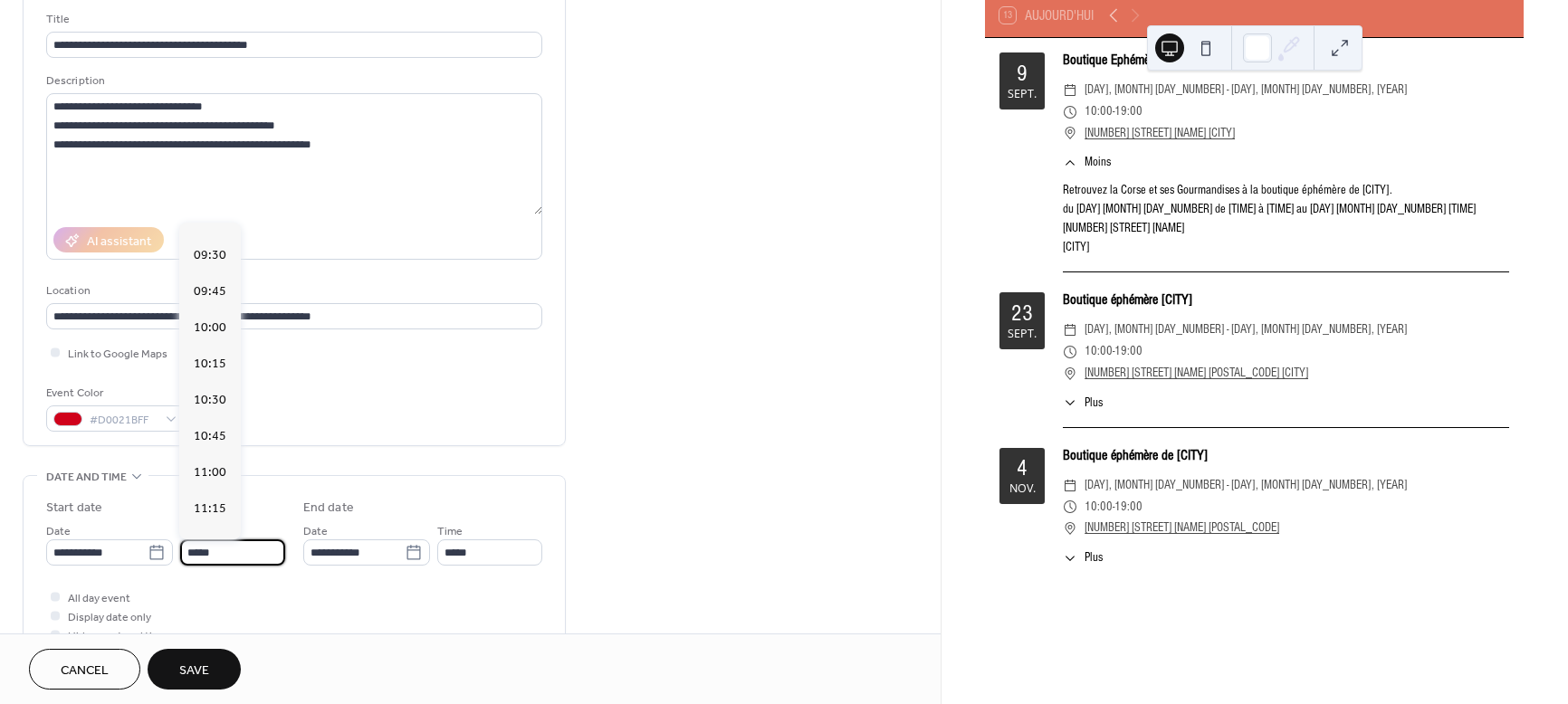 scroll, scrollTop: 1328, scrollLeft: 0, axis: vertical 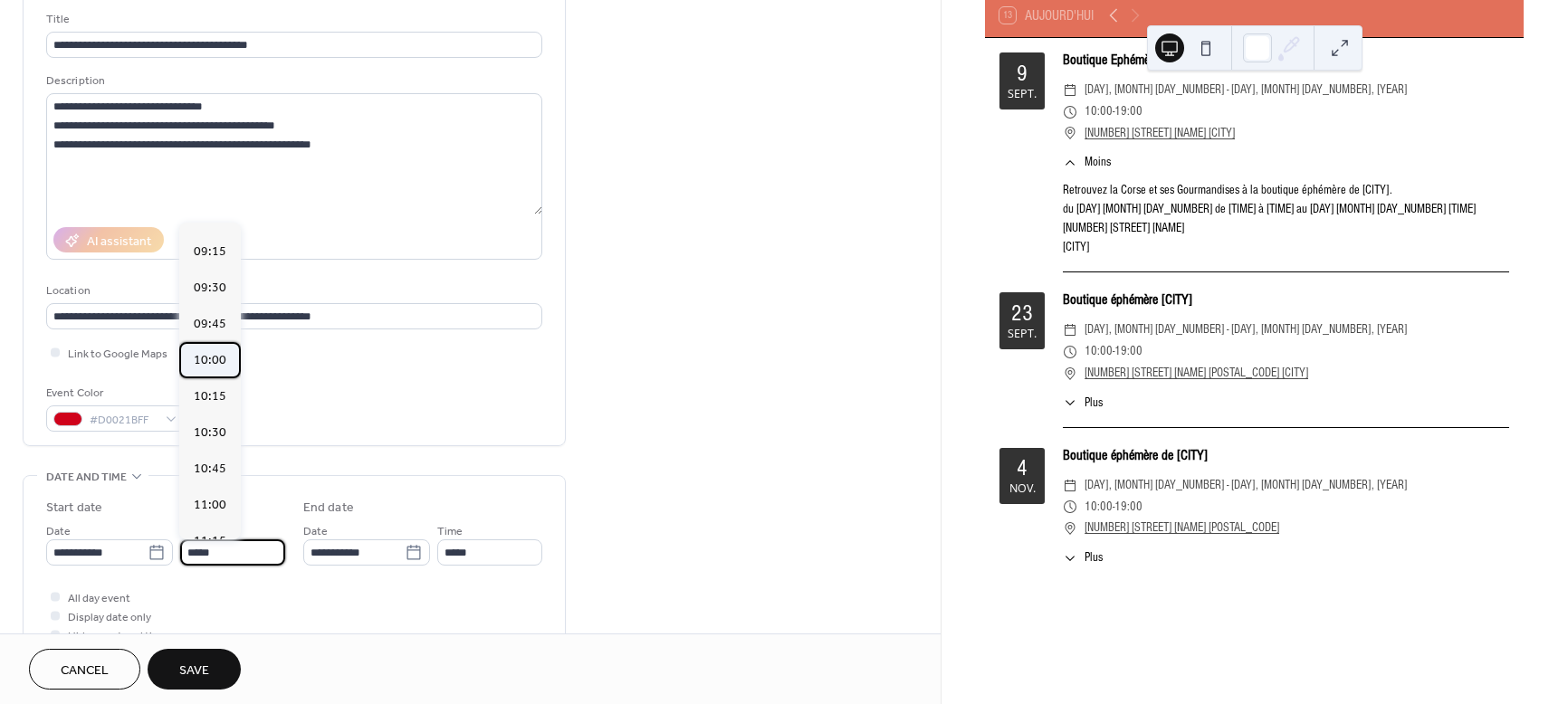 click on "10:00" at bounding box center [210, 360] 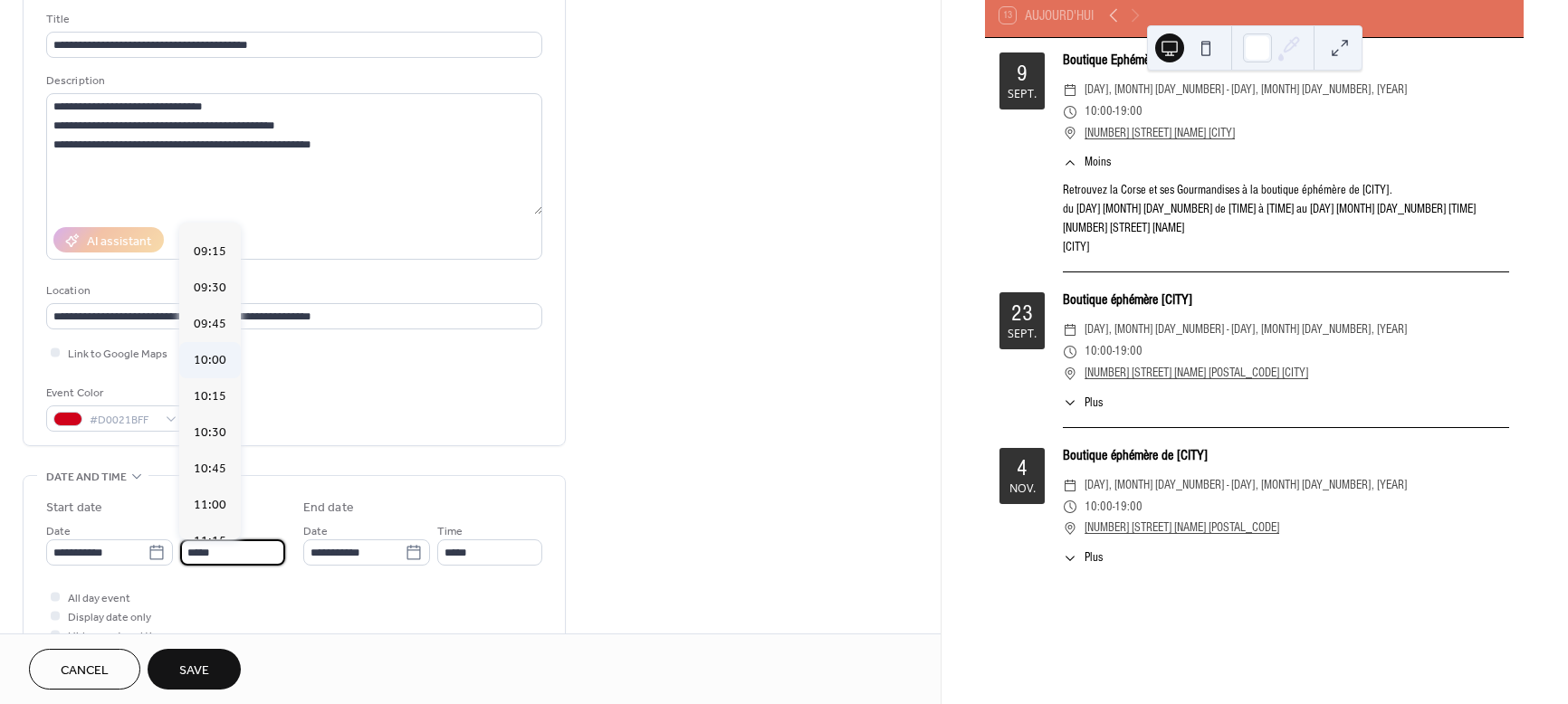type on "*****" 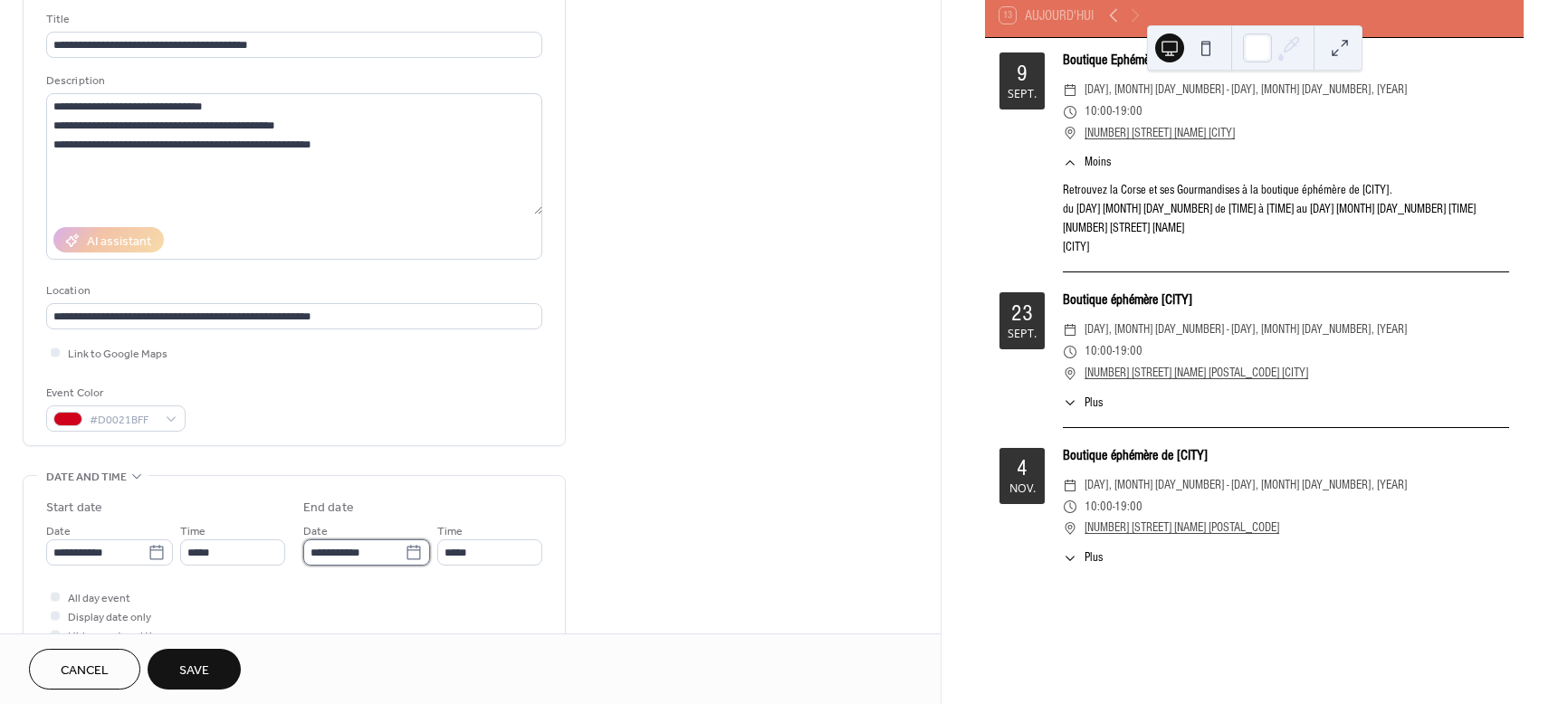 click on "**********" at bounding box center (354, 552) 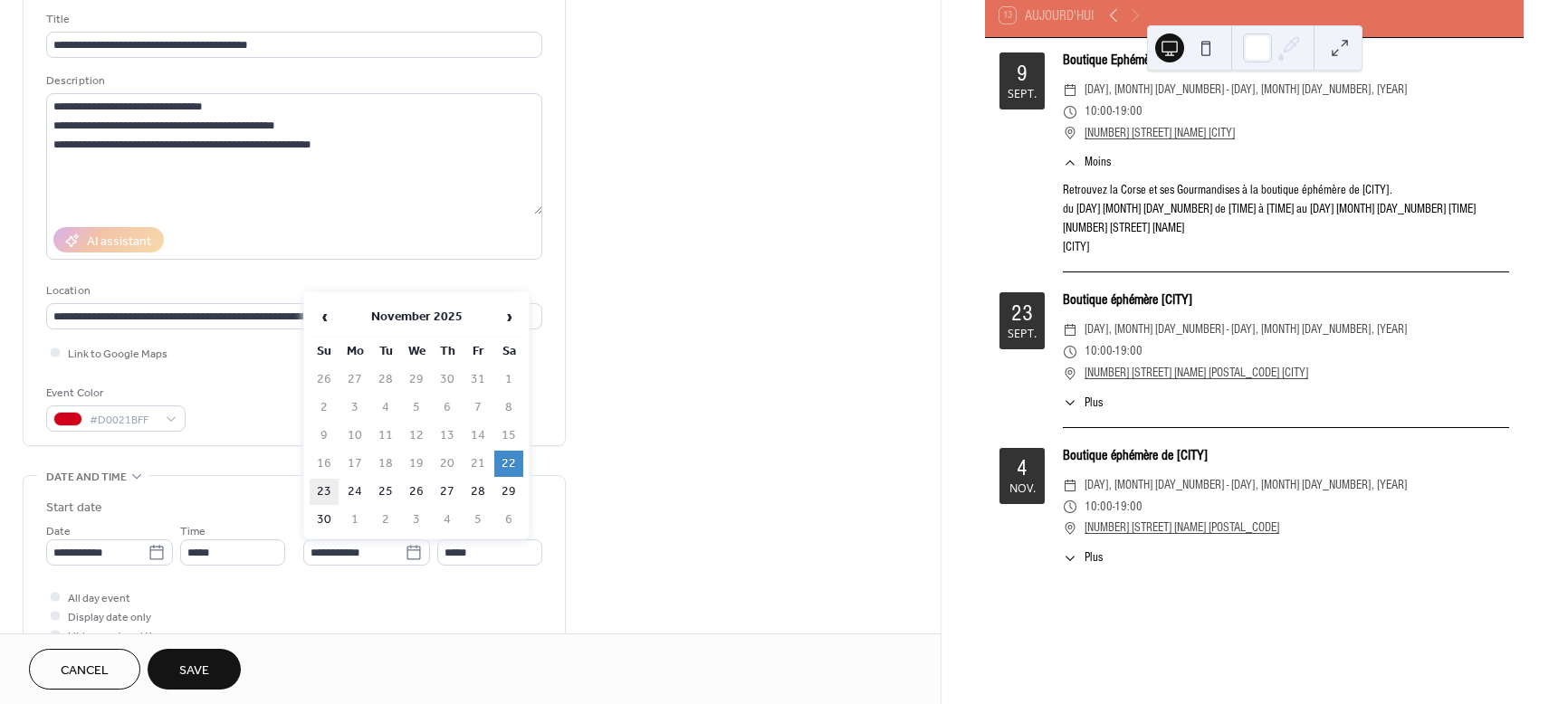 click on "23" at bounding box center [324, 491] 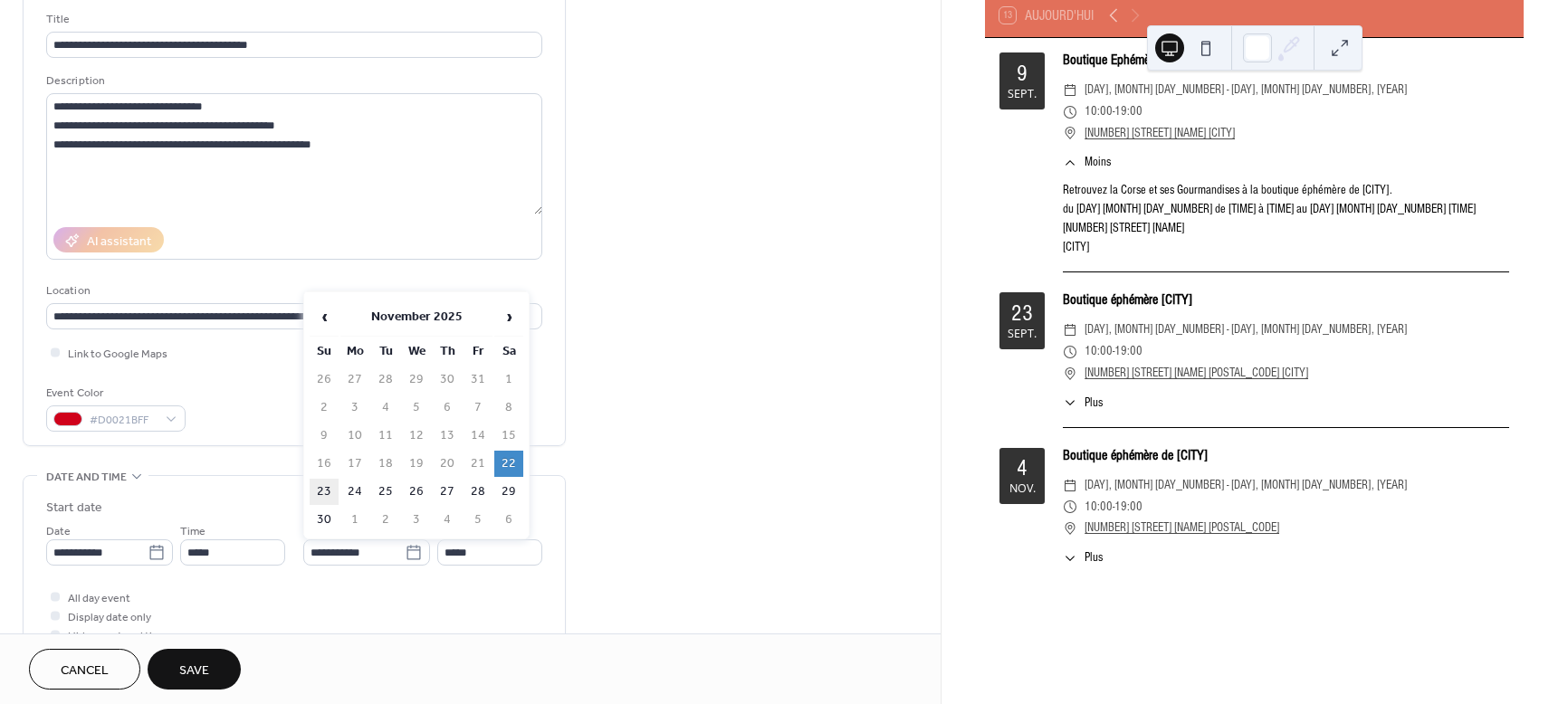 type on "**********" 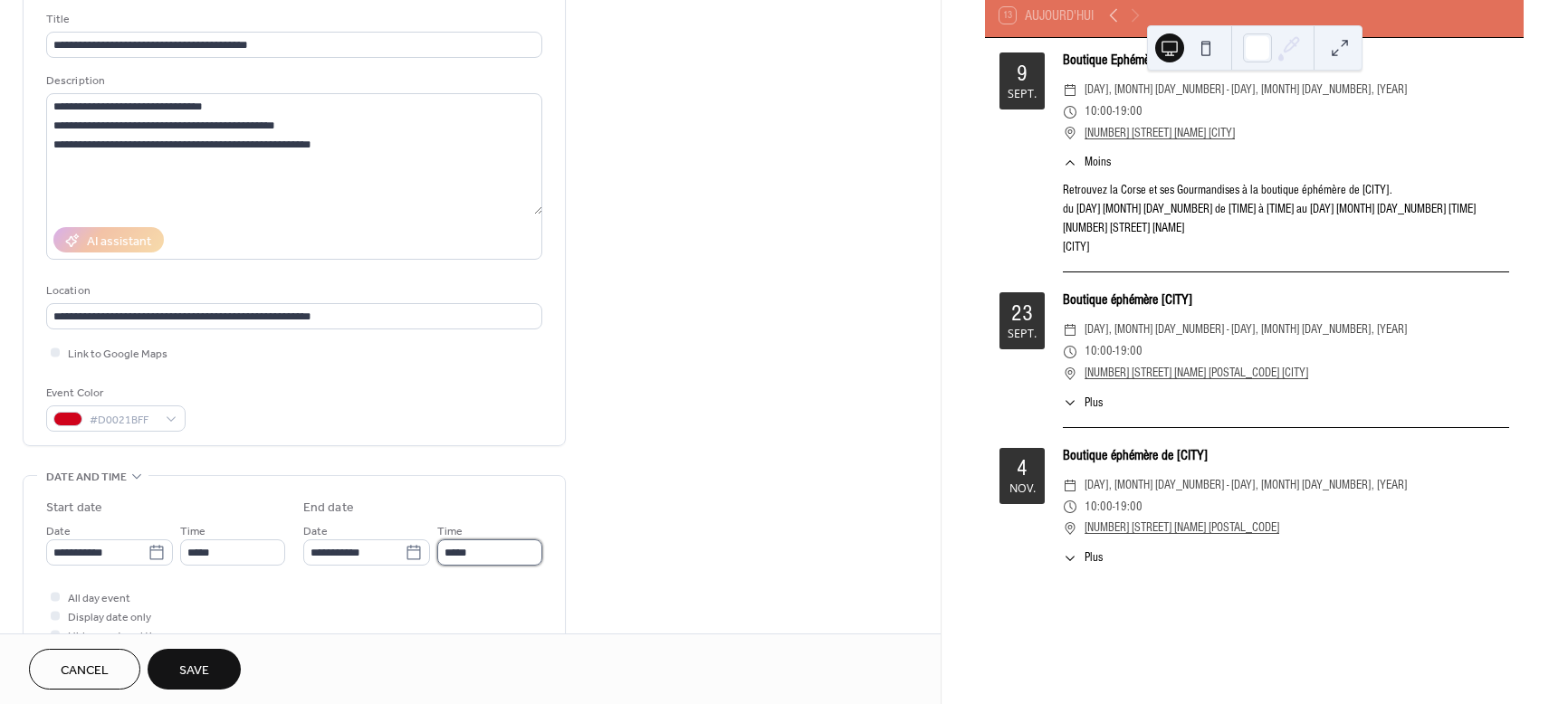 click on "*****" at bounding box center (490, 552) 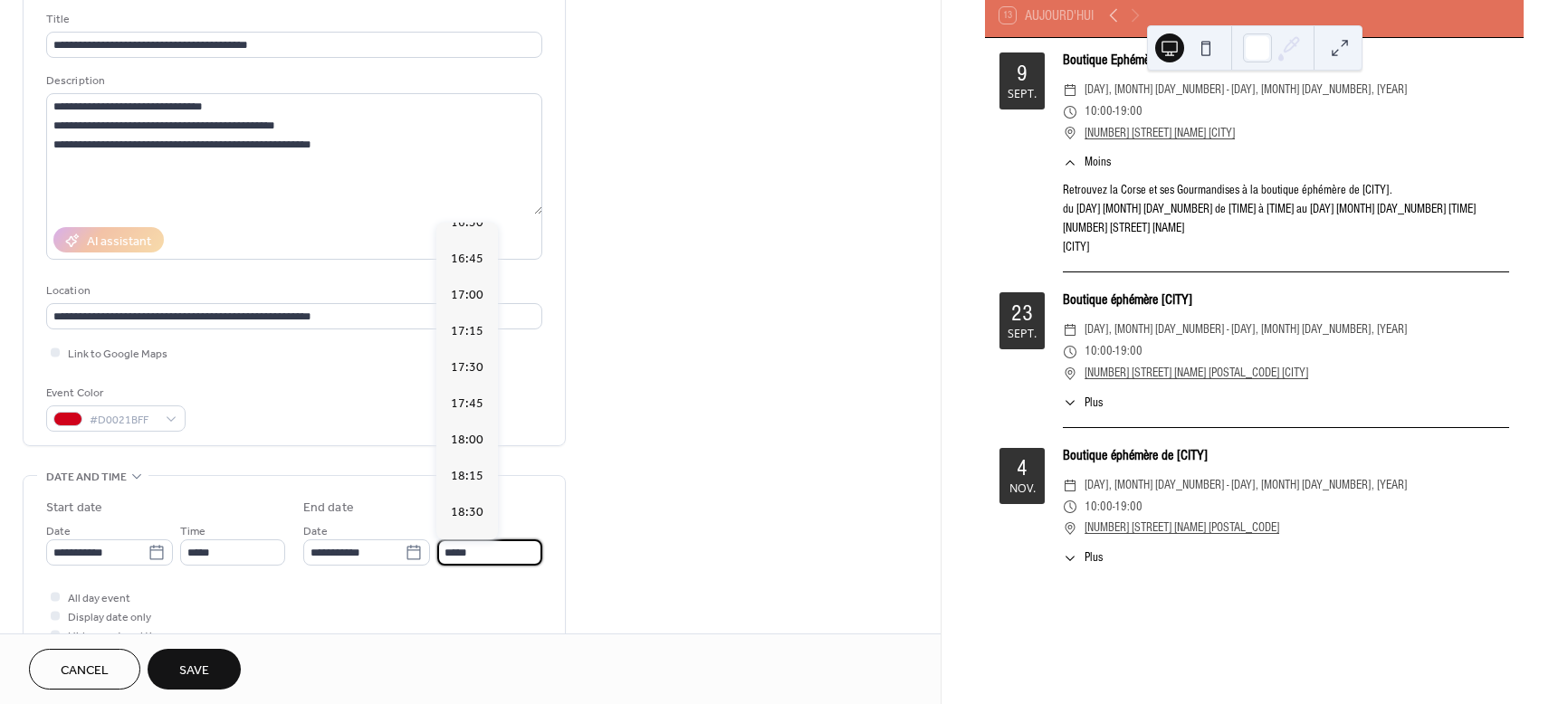 scroll, scrollTop: 2424, scrollLeft: 0, axis: vertical 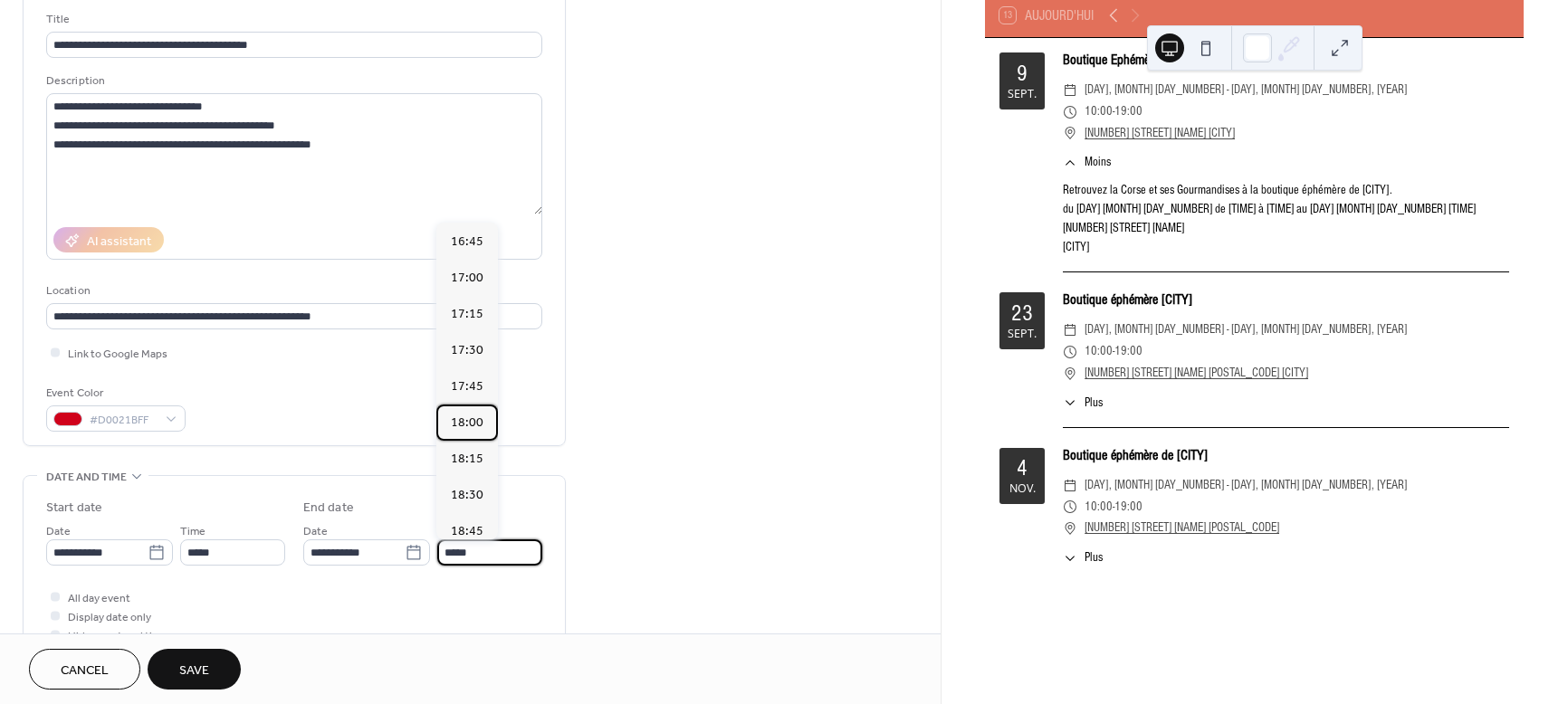 click on "18:00" at bounding box center (467, 423) 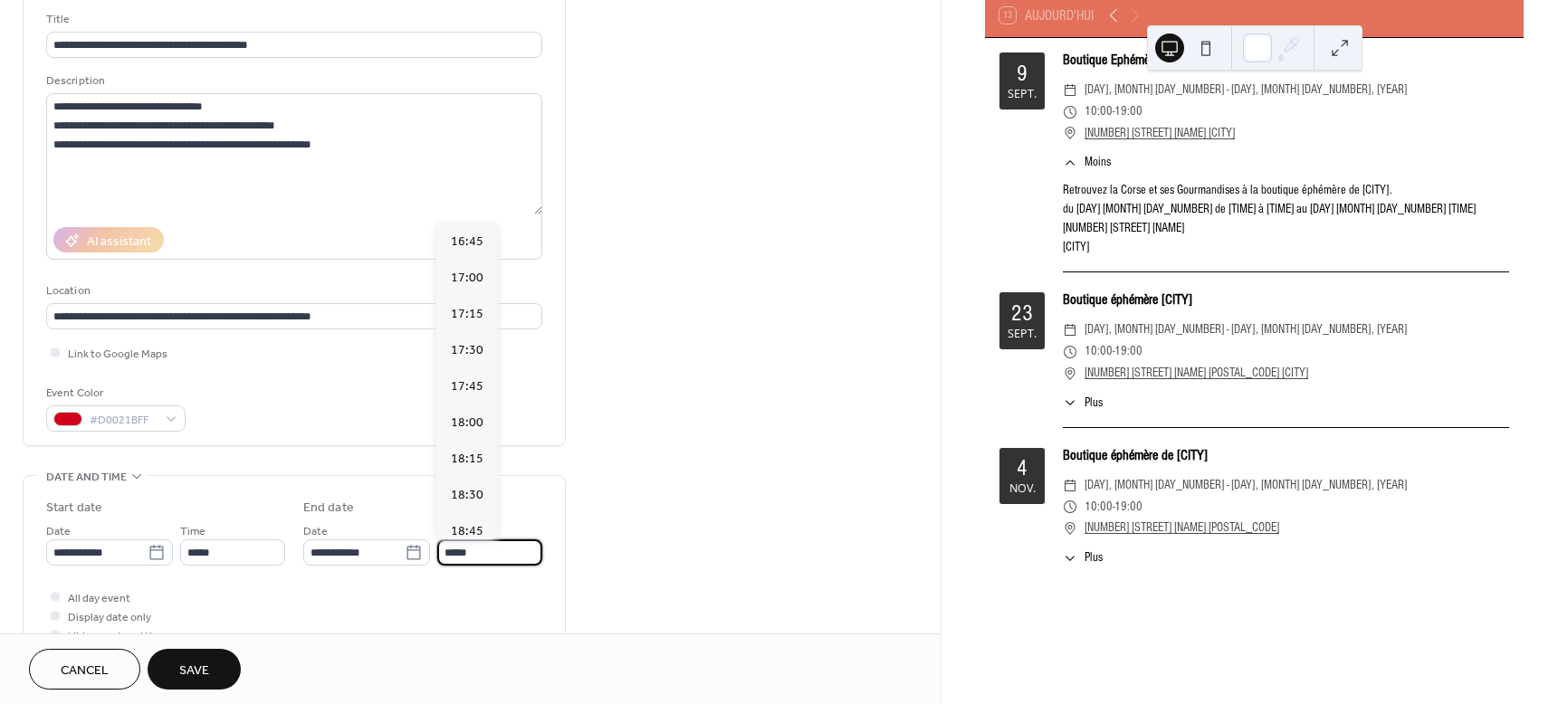 type on "*****" 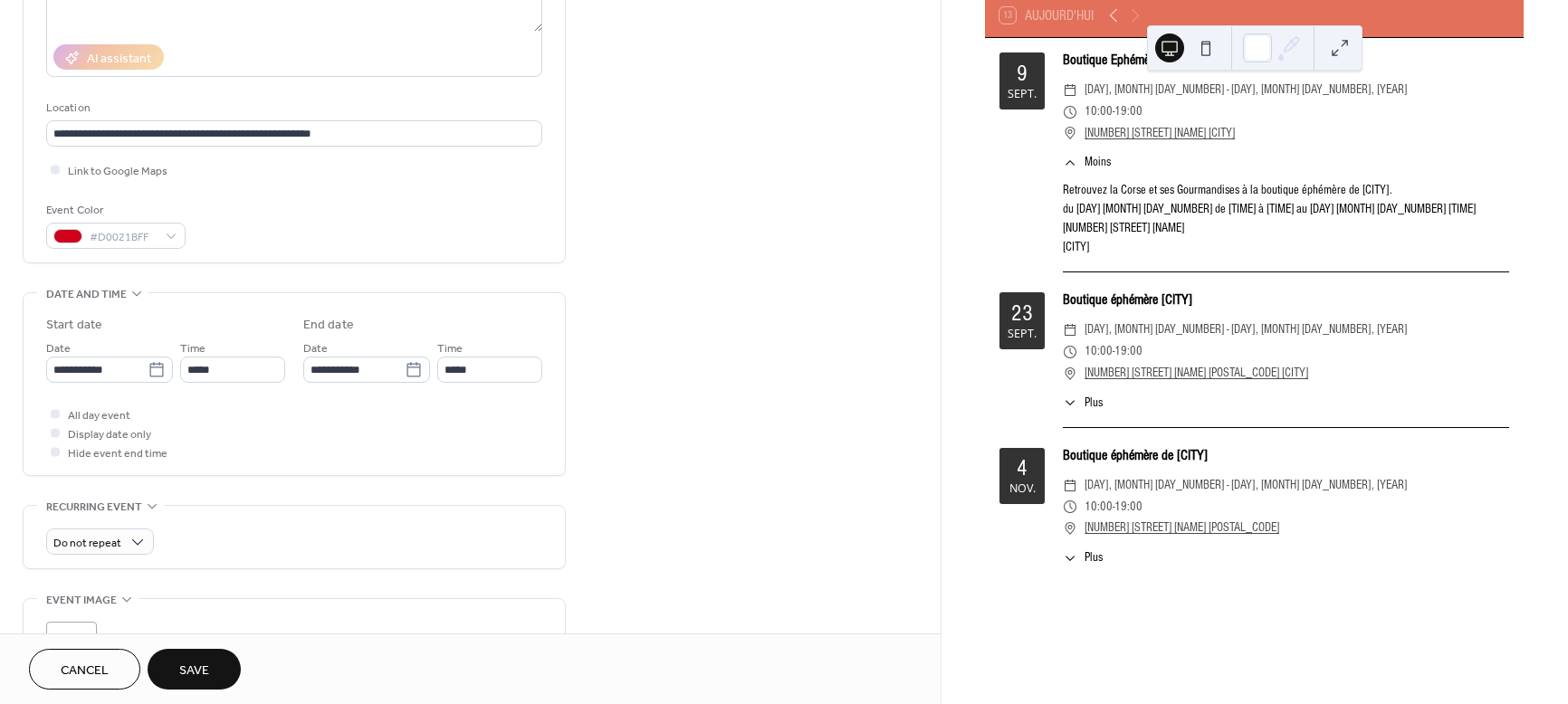 scroll, scrollTop: 452, scrollLeft: 0, axis: vertical 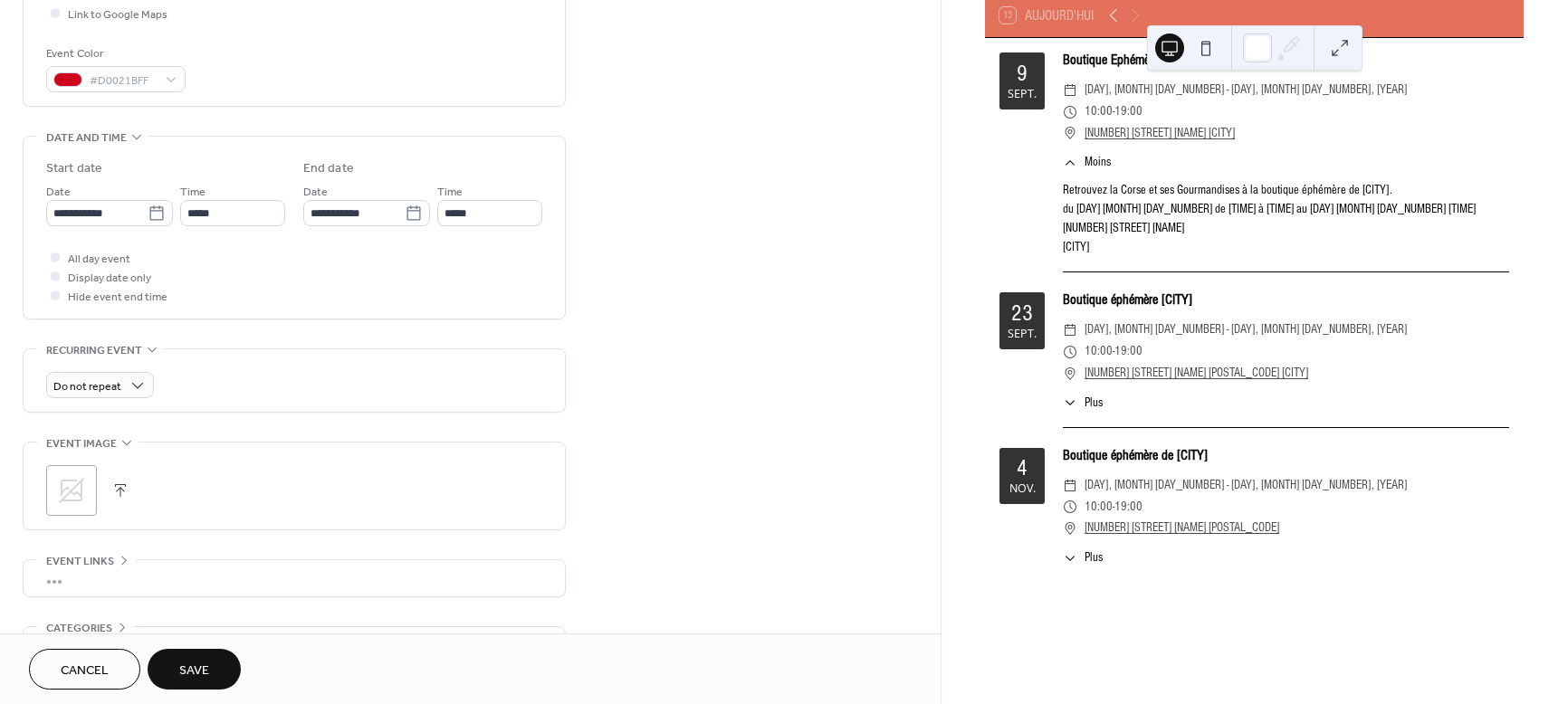 click on "Save" at bounding box center [194, 671] 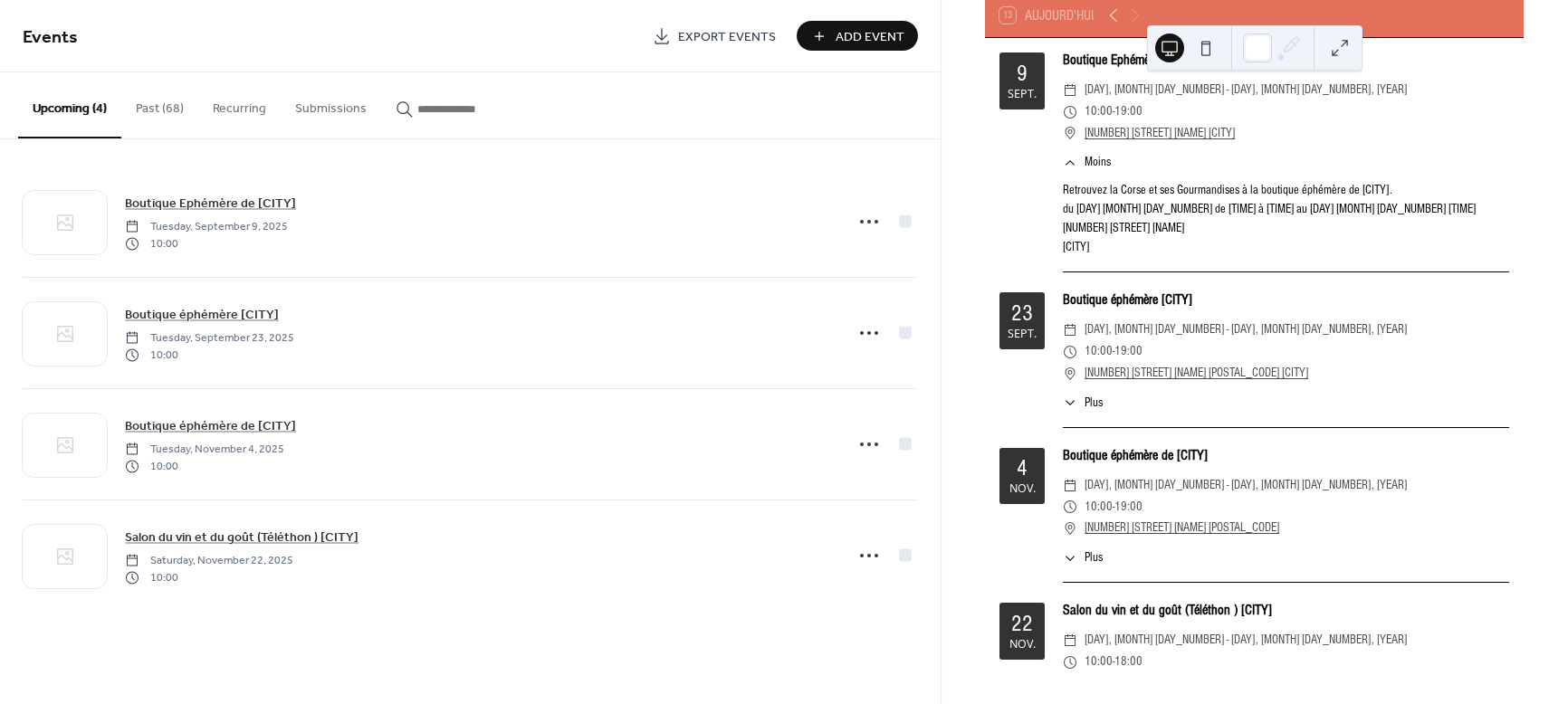 click on "Add Event" at bounding box center (870, 37) 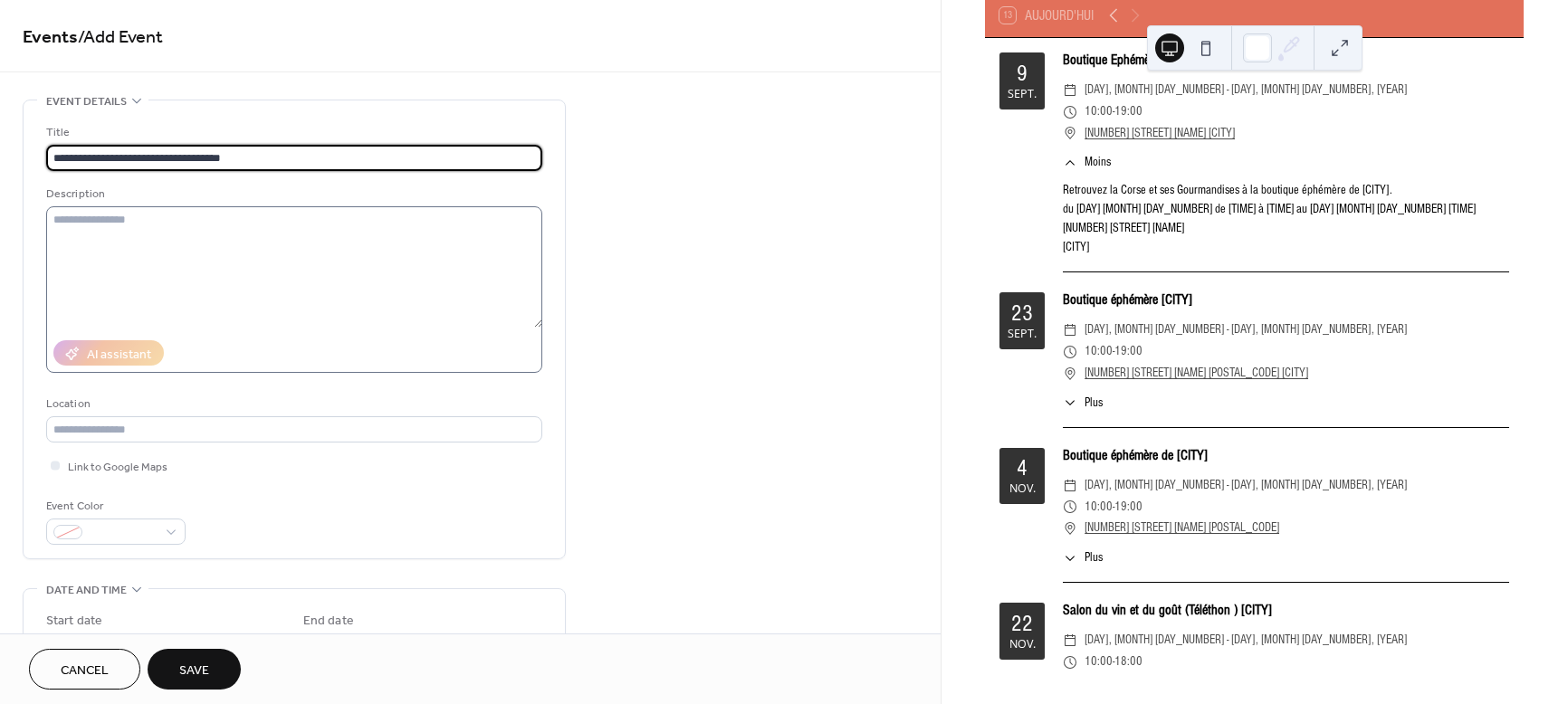 type on "**********" 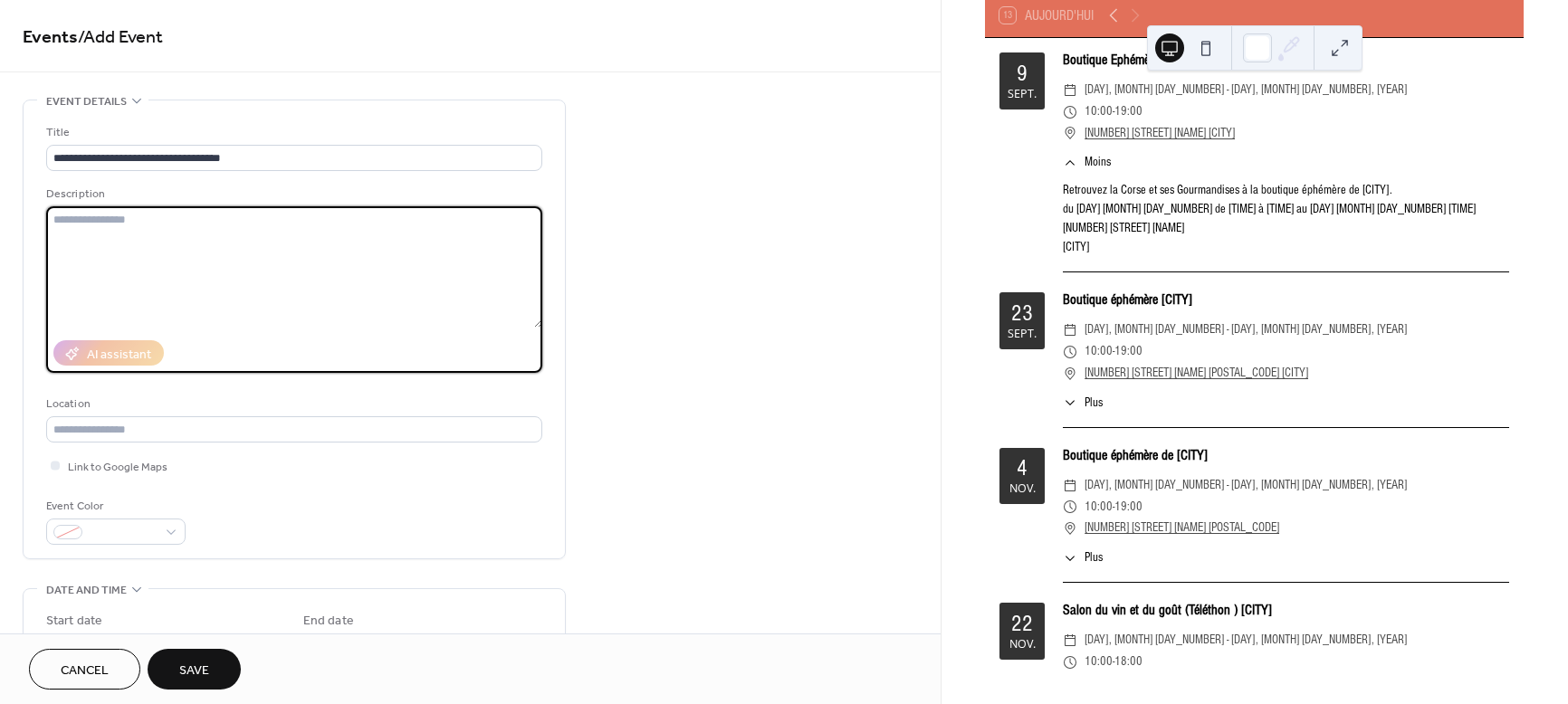 click at bounding box center [294, 267] 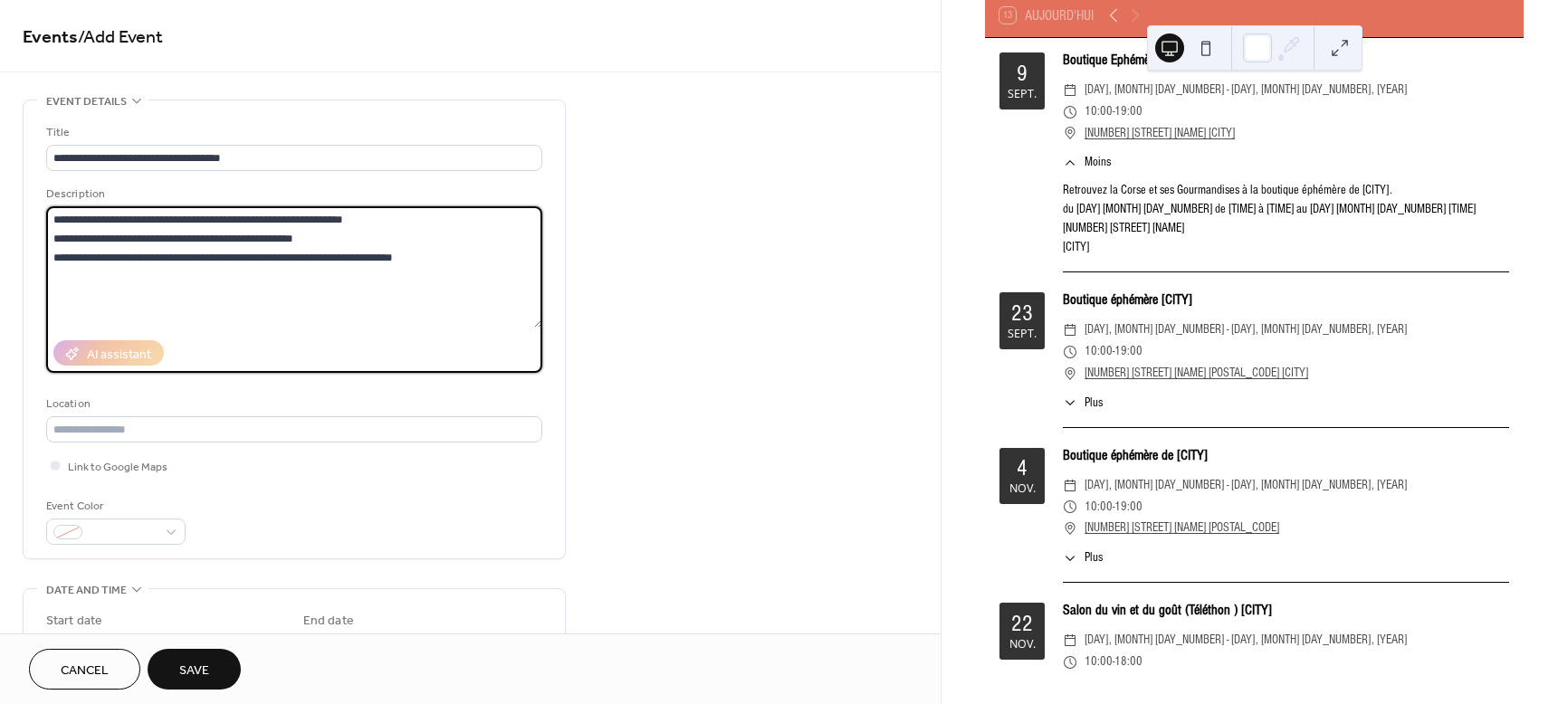 click on "**********" at bounding box center [294, 267] 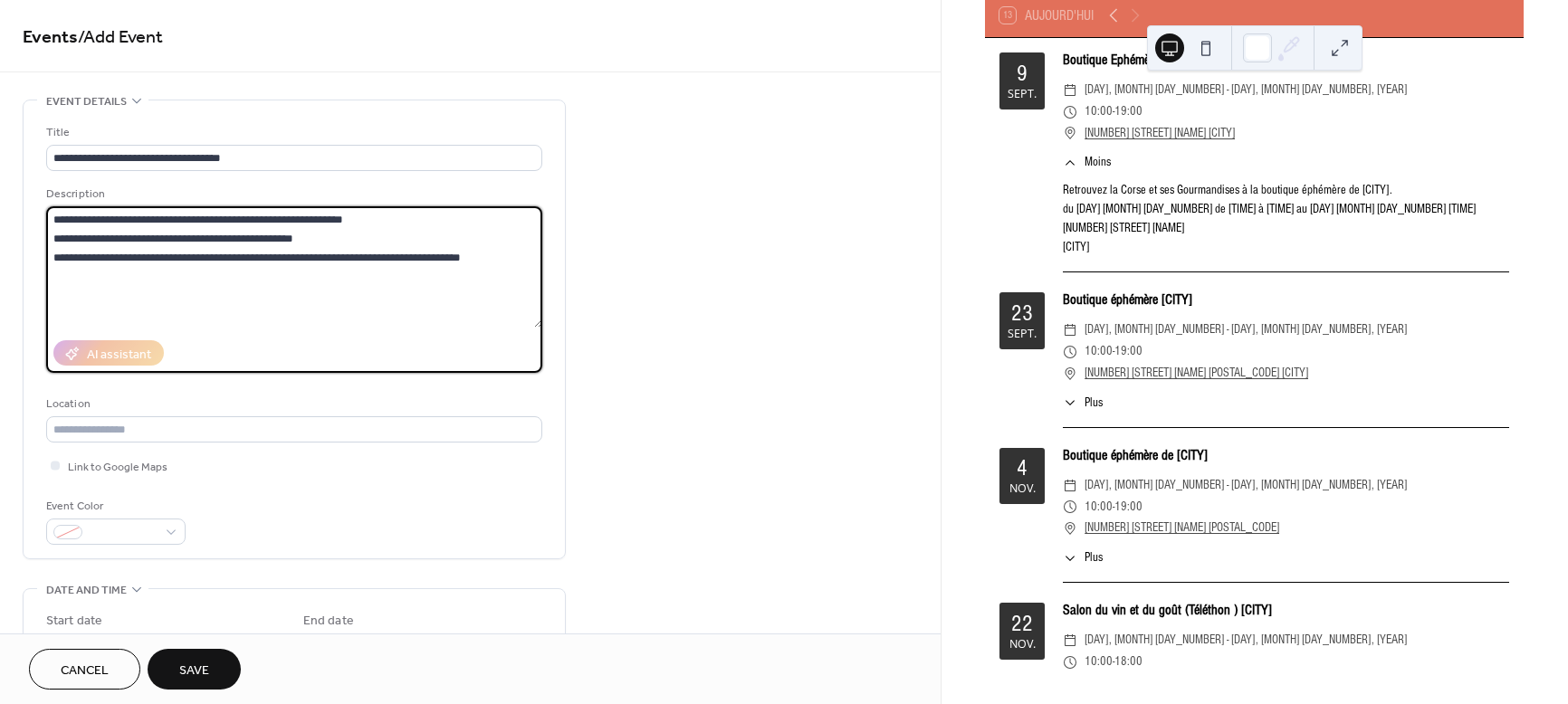 drag, startPoint x: 314, startPoint y: 238, endPoint x: 55, endPoint y: 237, distance: 259.00193 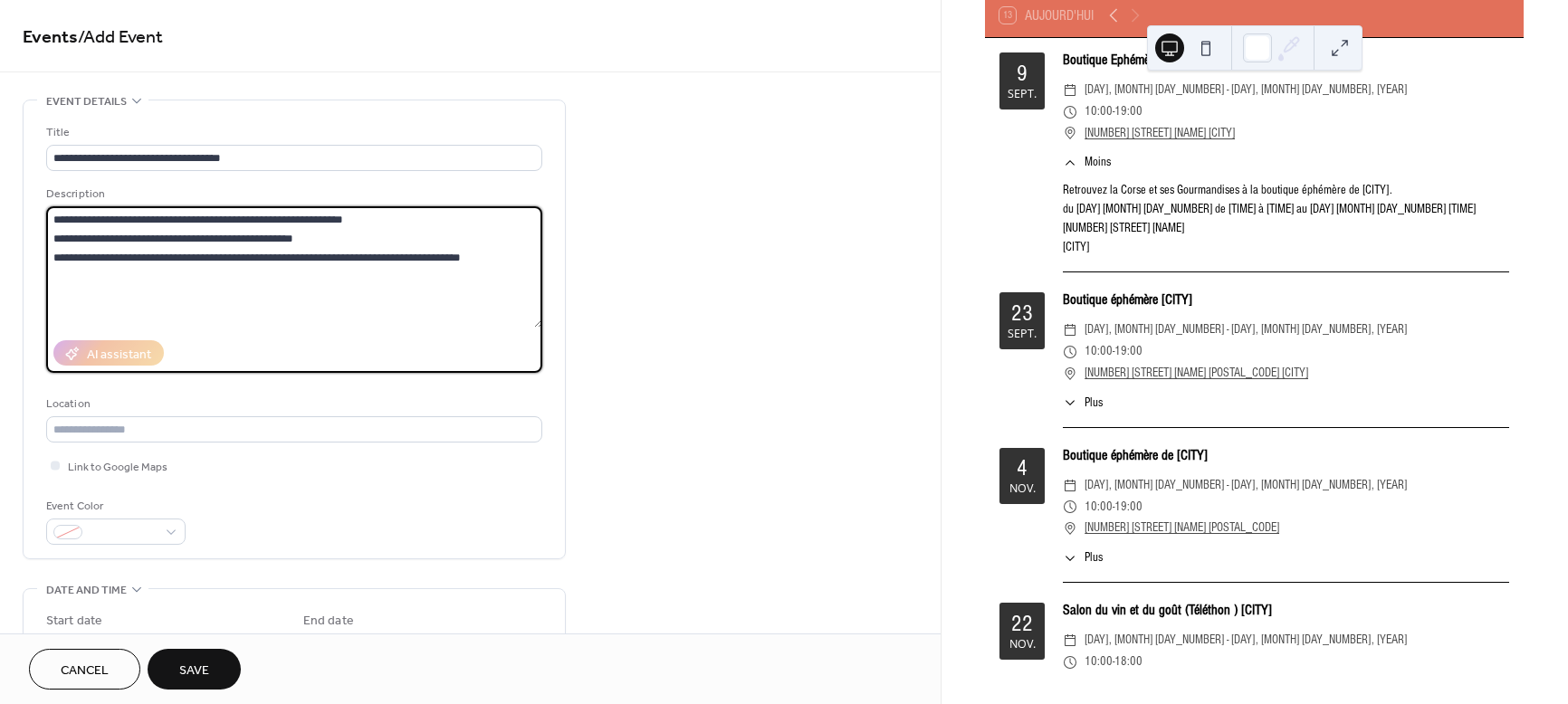 click on "**********" at bounding box center [294, 267] 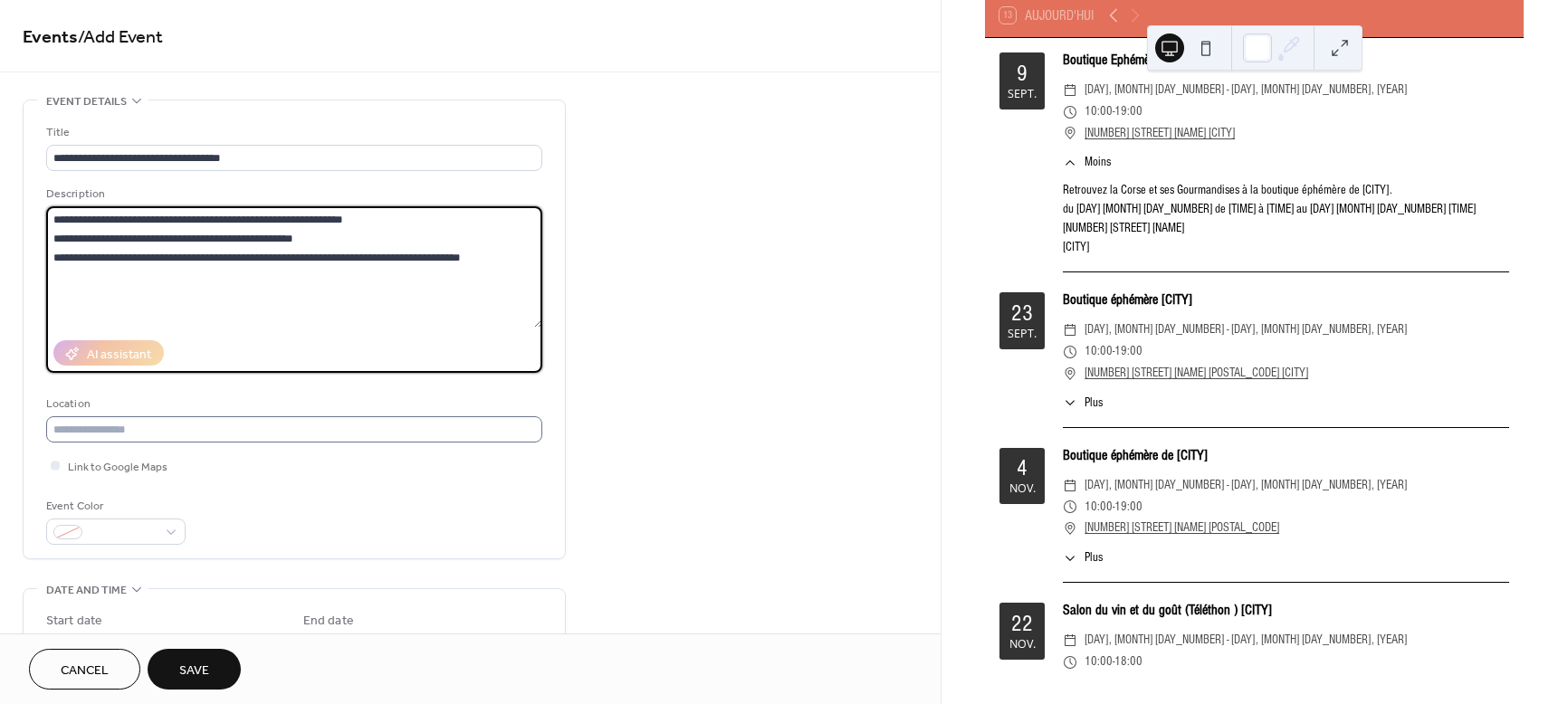 type on "**********" 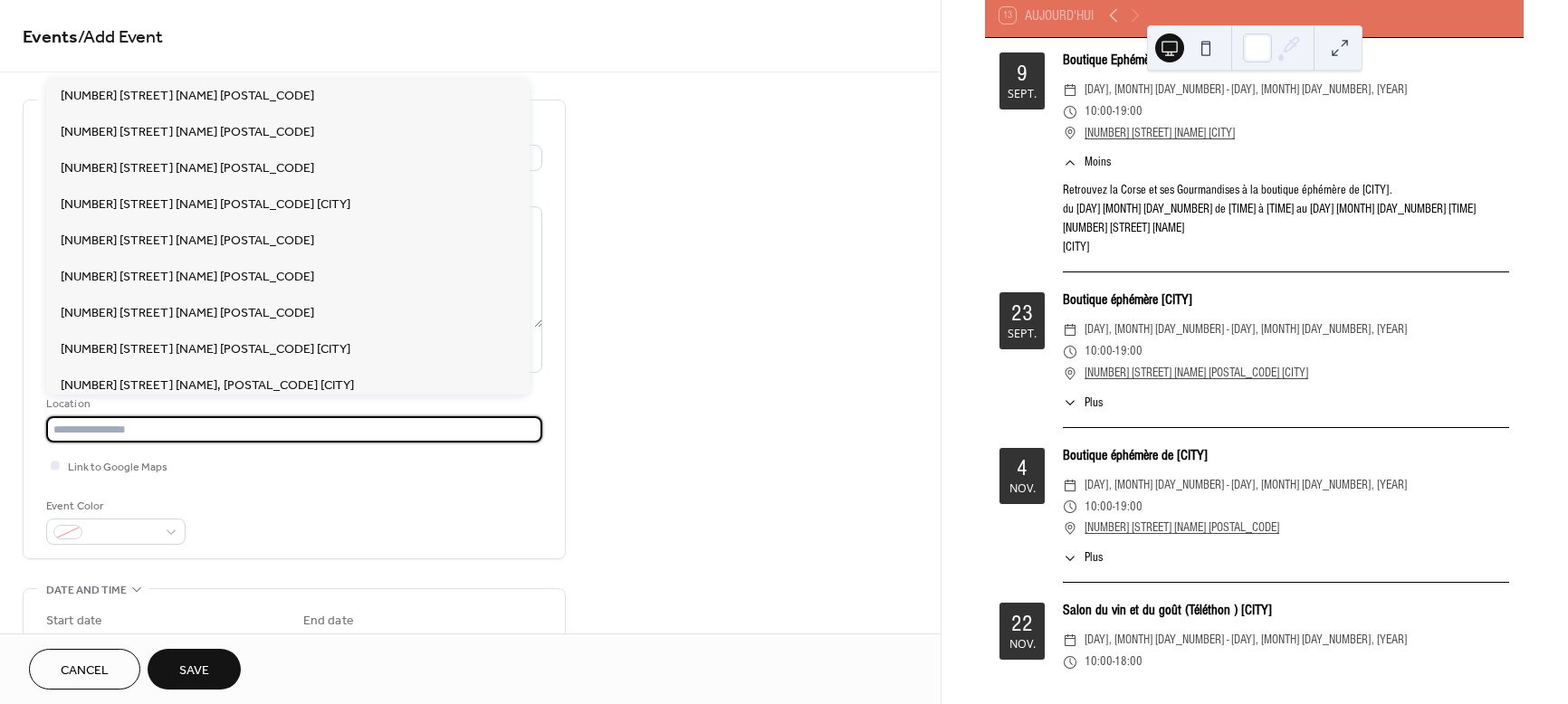 click at bounding box center [294, 429] 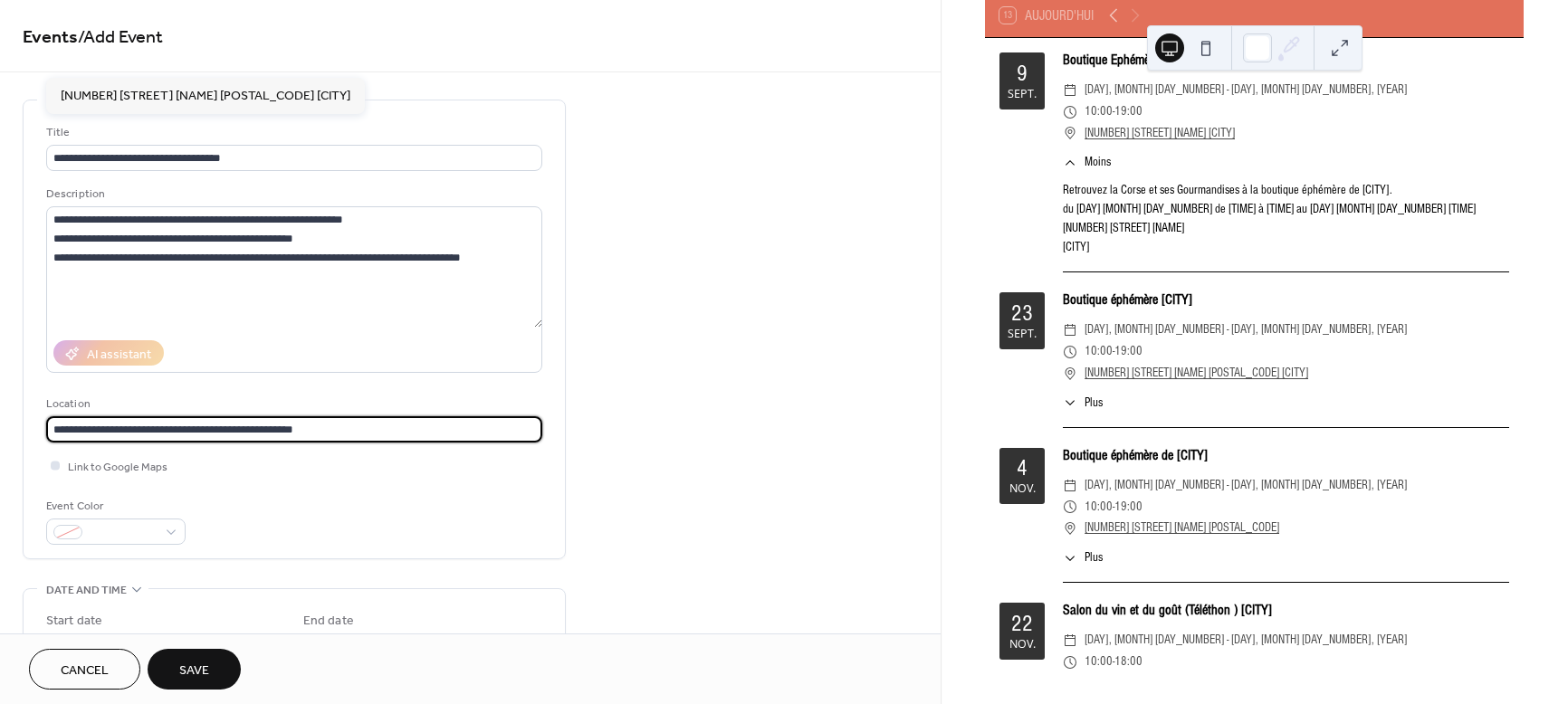type on "**********" 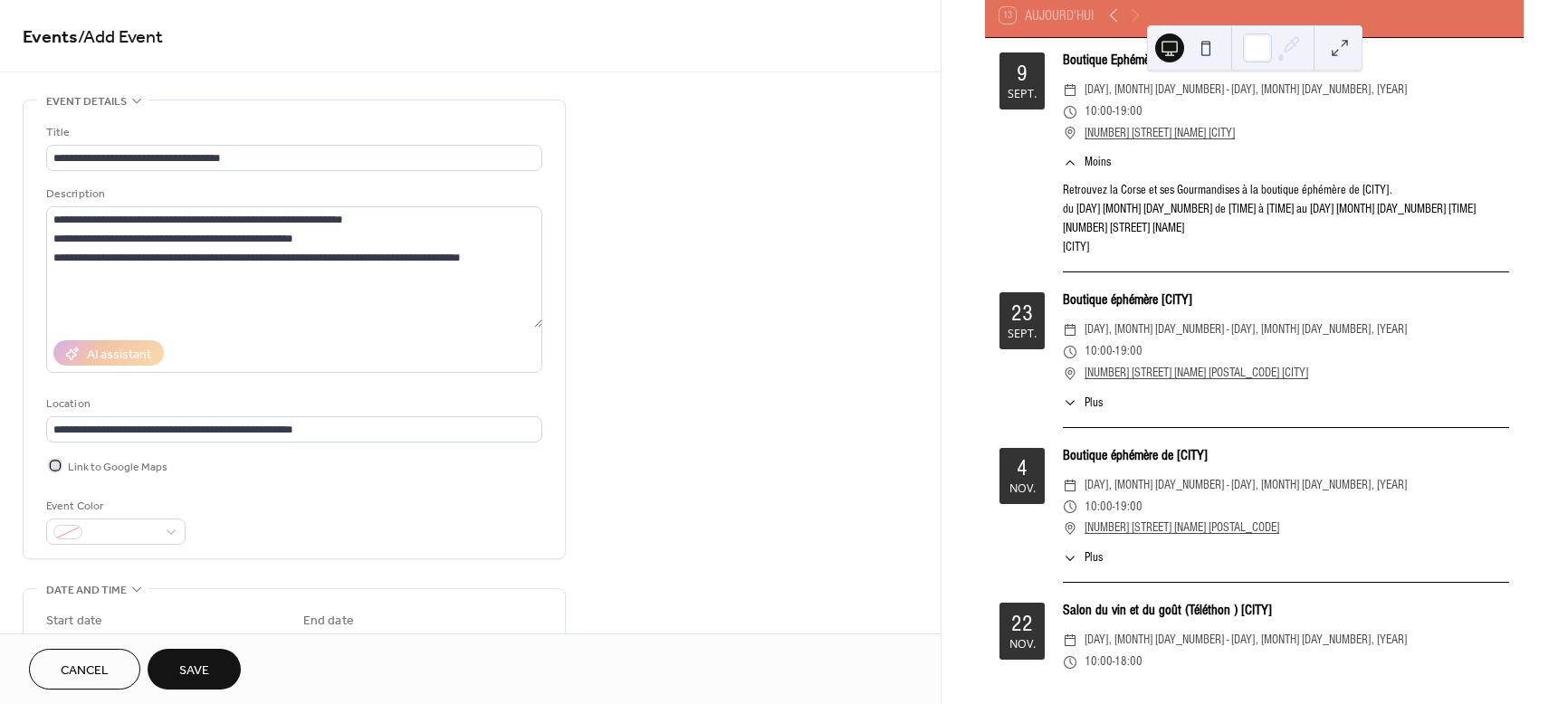 click at bounding box center [55, 465] 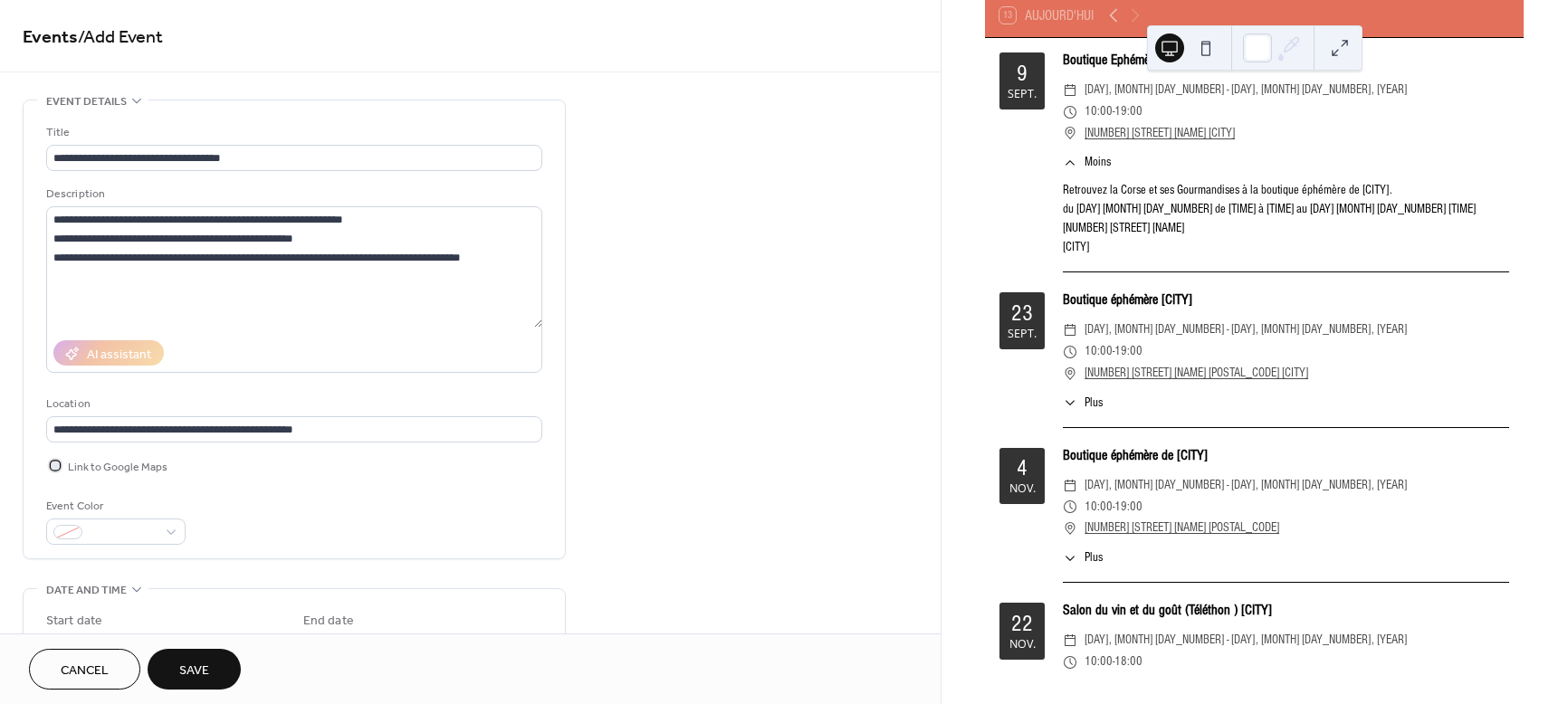 scroll, scrollTop: 113, scrollLeft: 0, axis: vertical 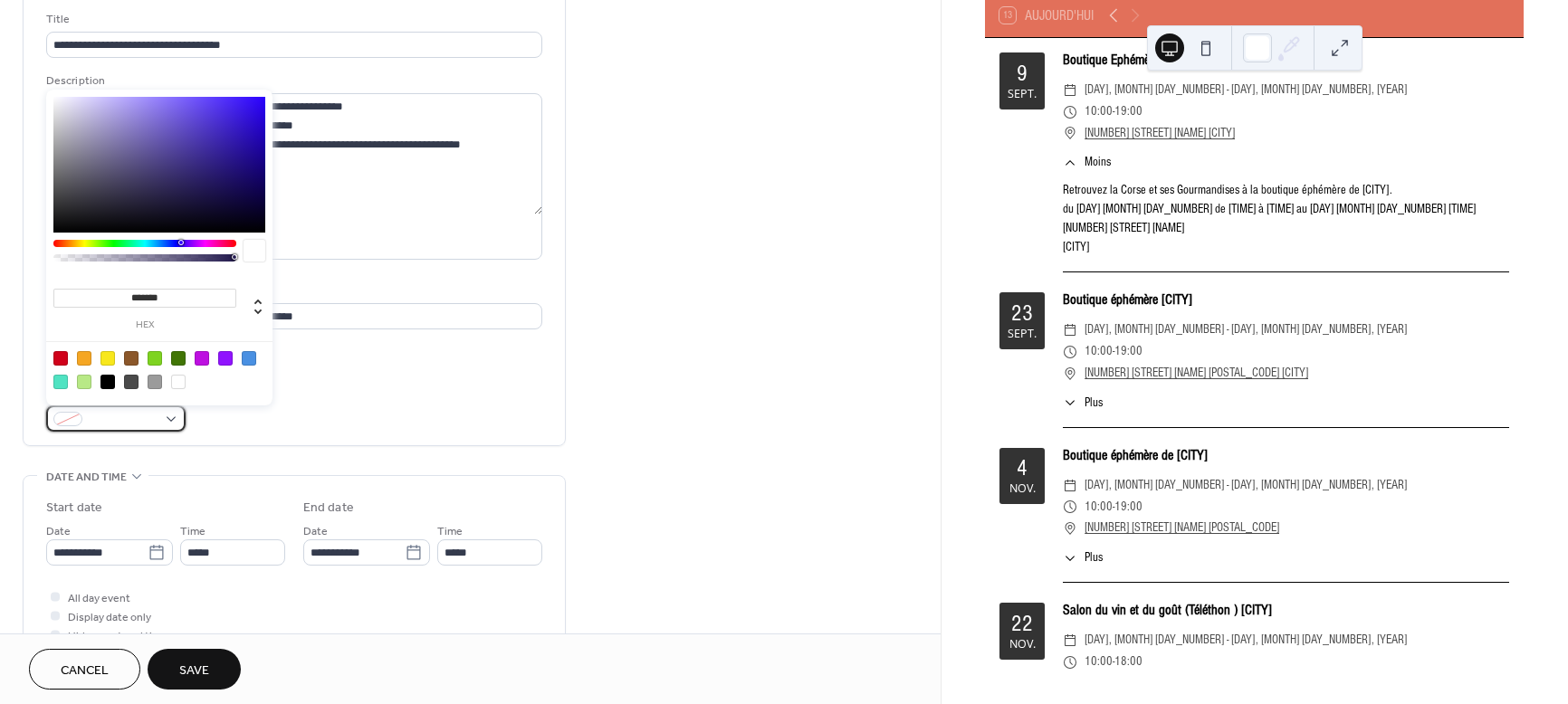 click at bounding box center (116, 418) 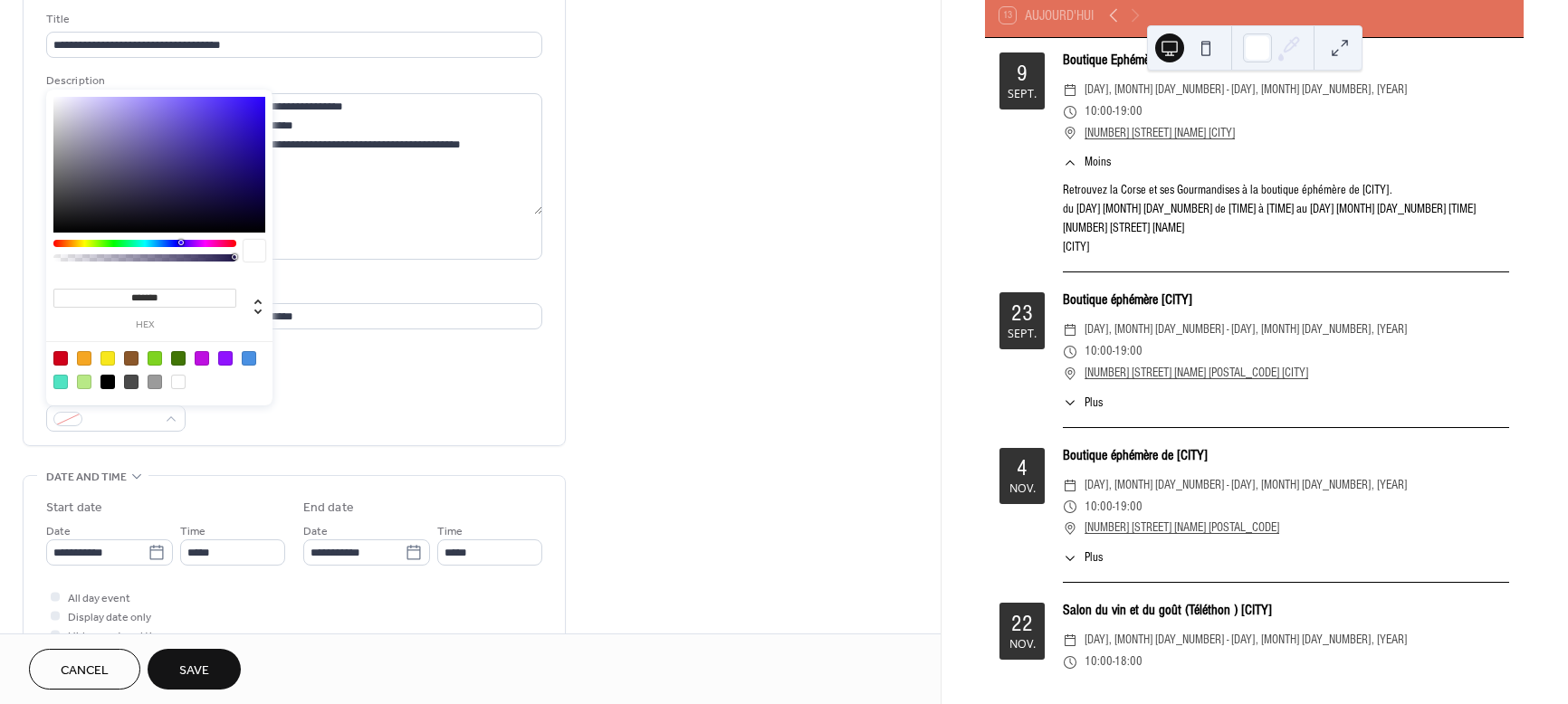 click at bounding box center [61, 358] 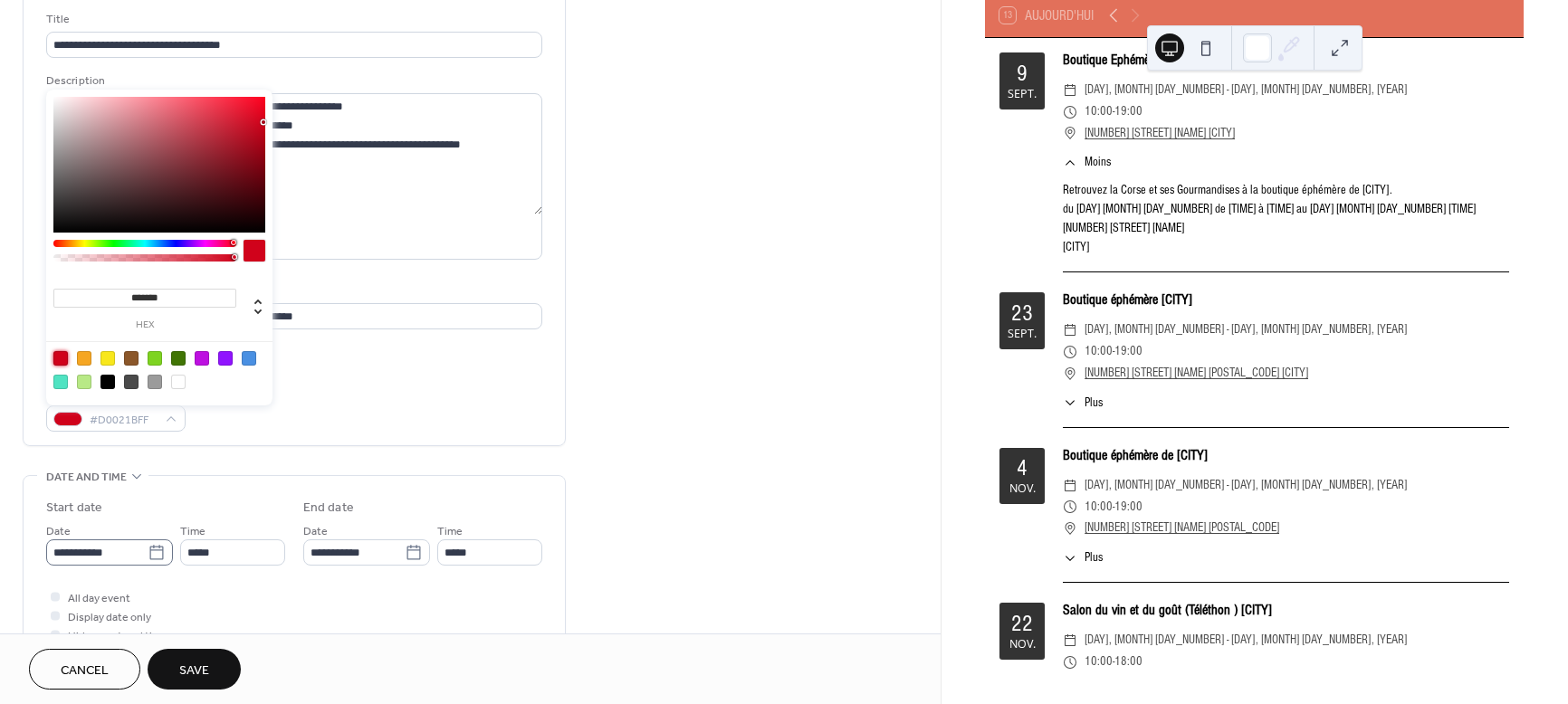 click 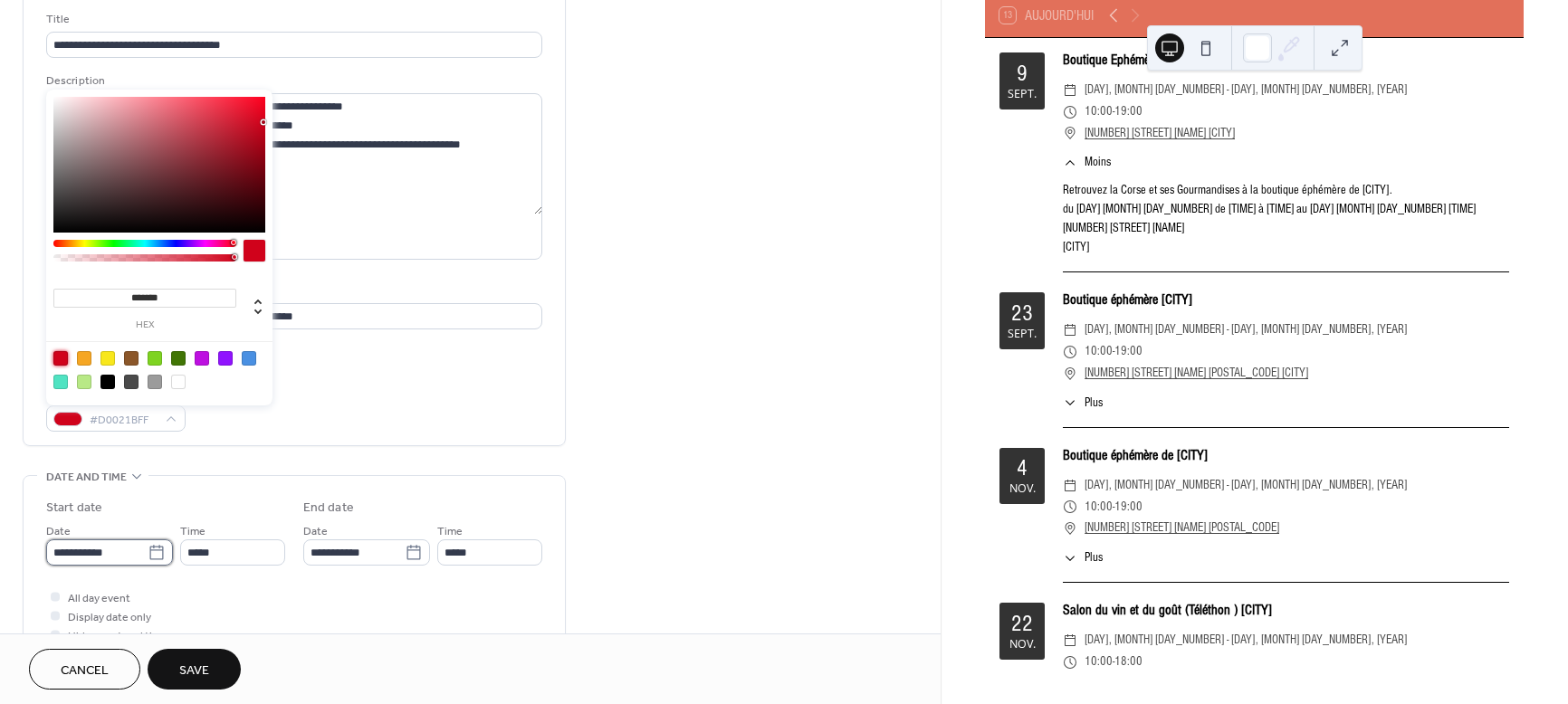 click on "**********" at bounding box center [97, 552] 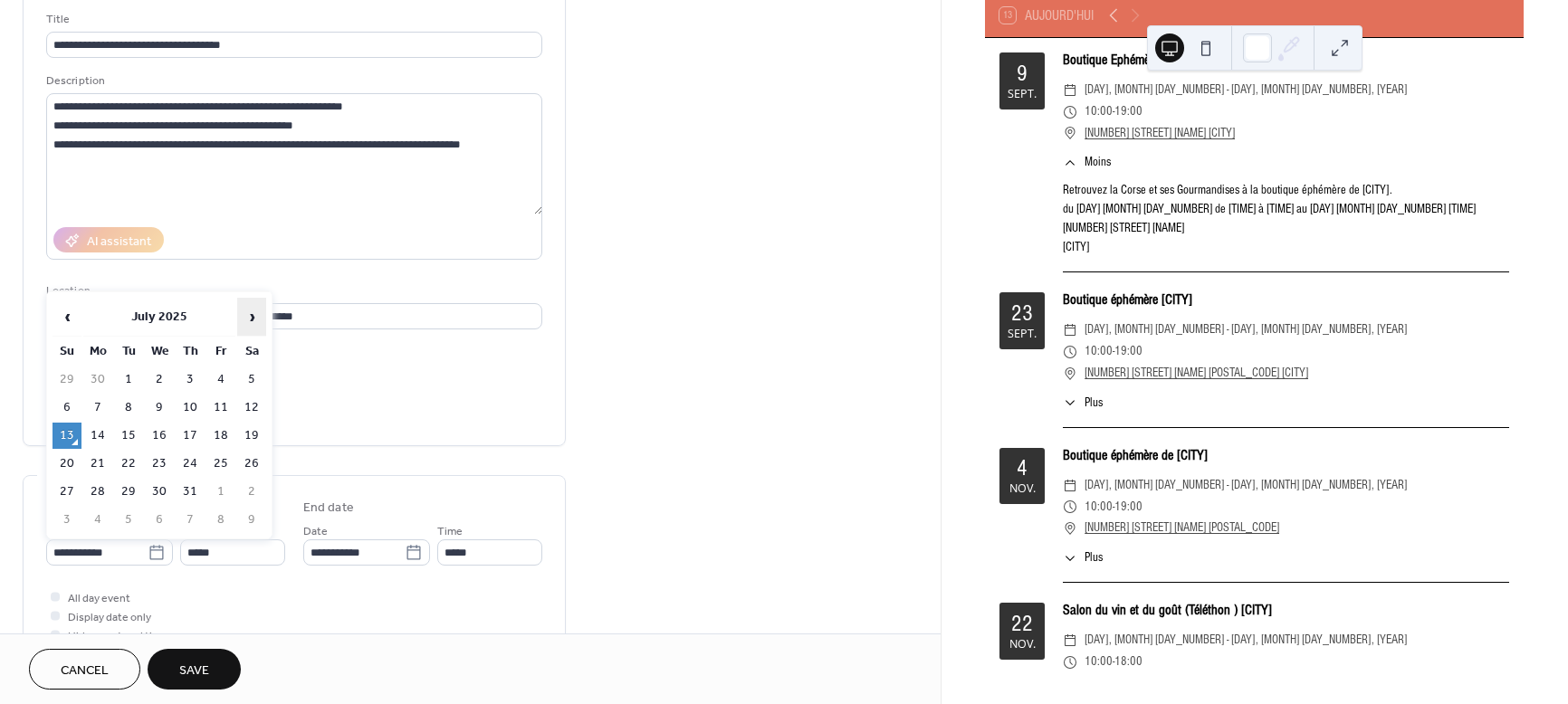 click on "›" at bounding box center [252, 317] 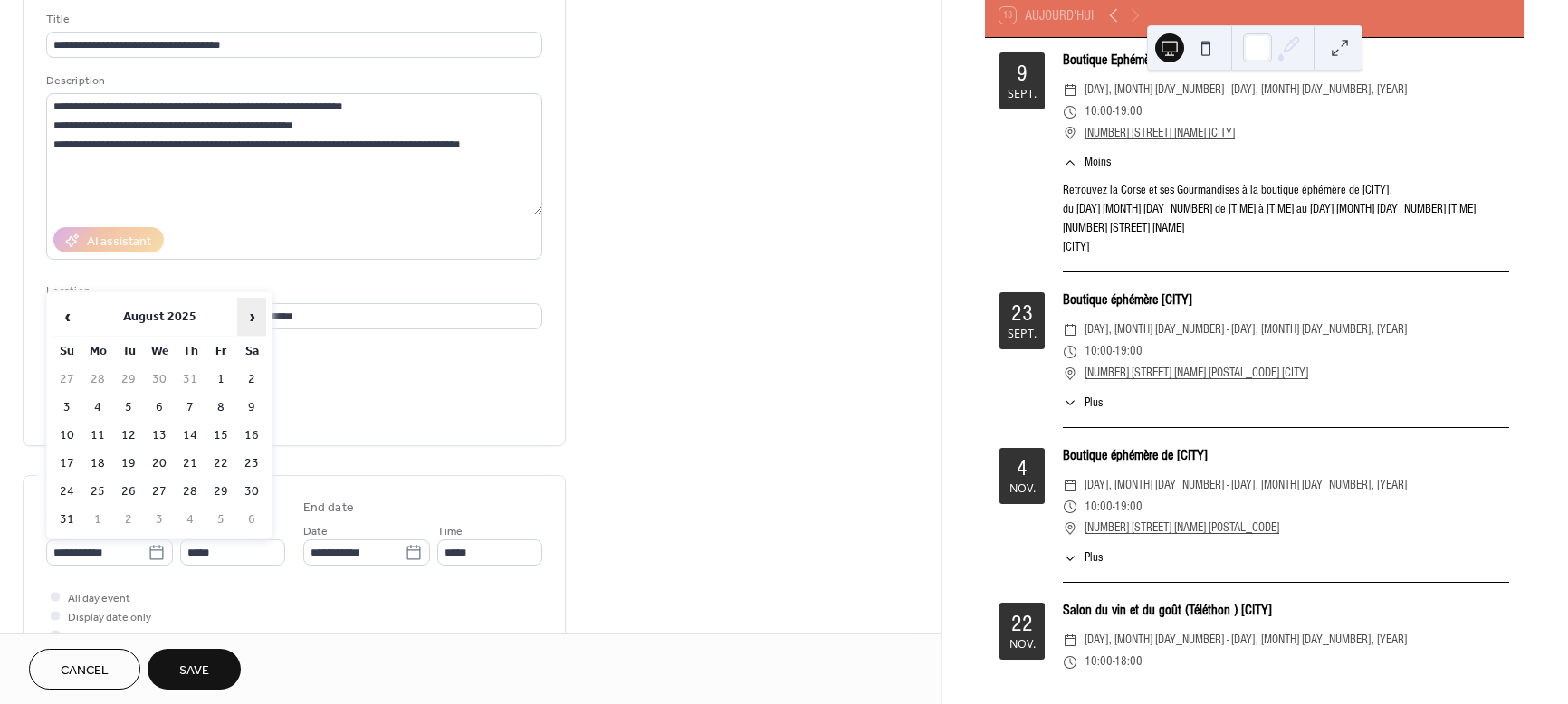 click on "›" at bounding box center [252, 317] 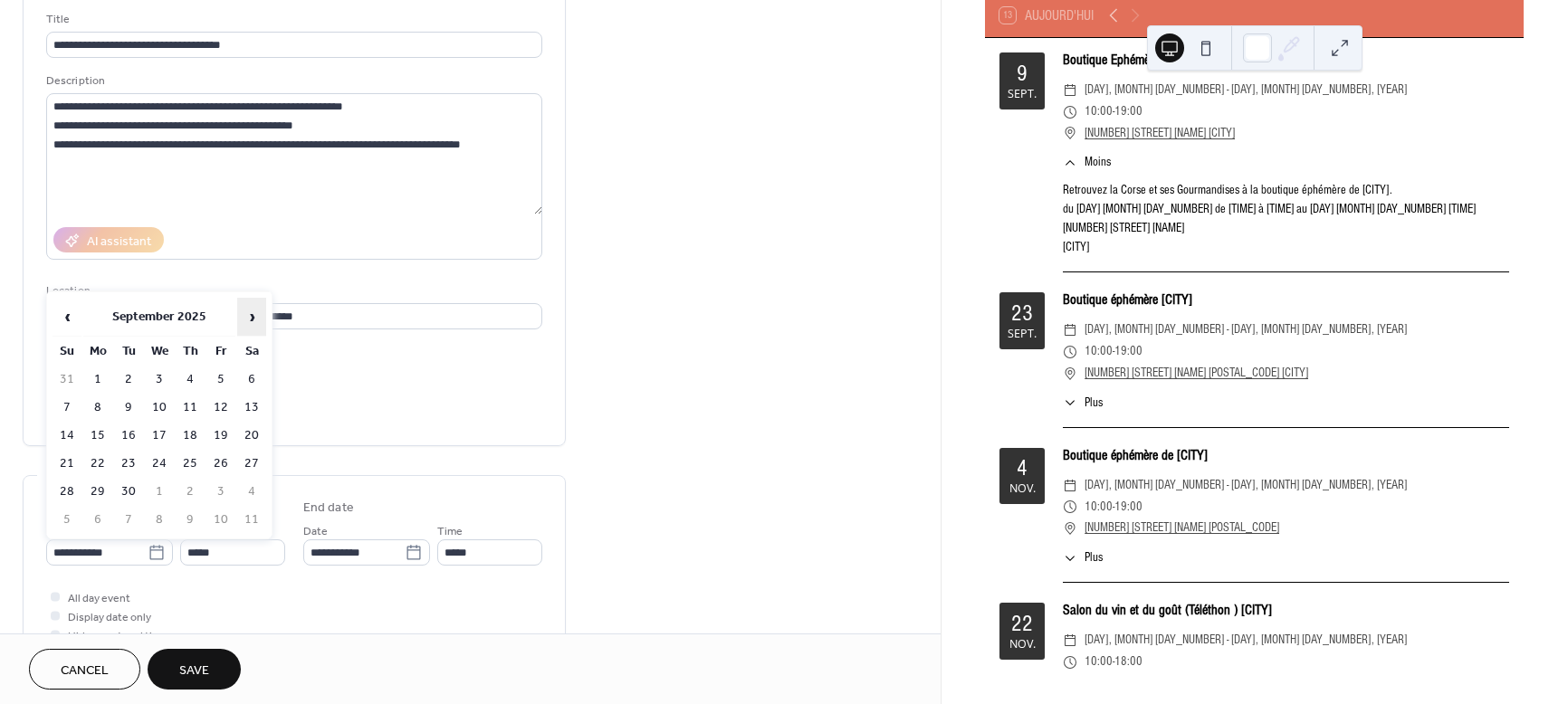click on "›" at bounding box center (252, 317) 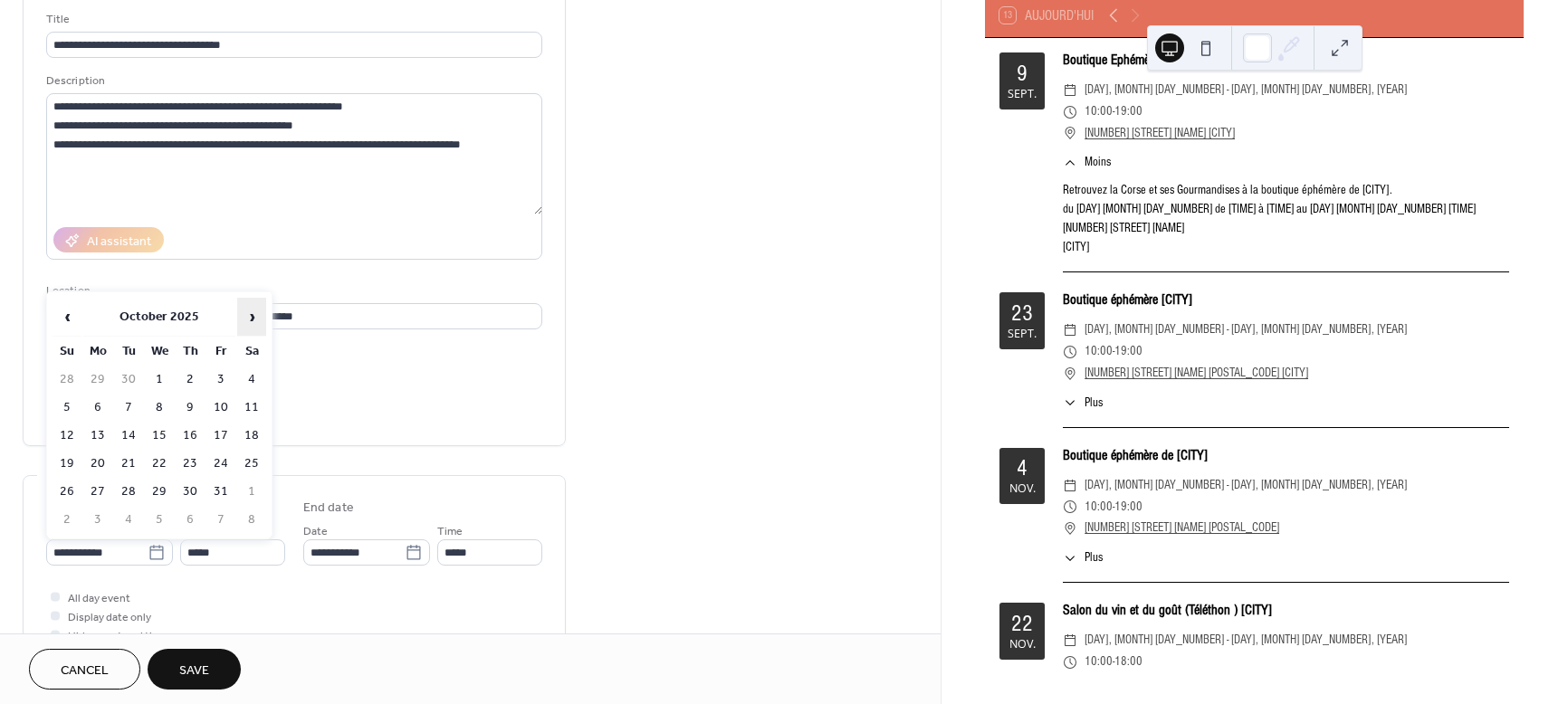 click on "›" at bounding box center (252, 317) 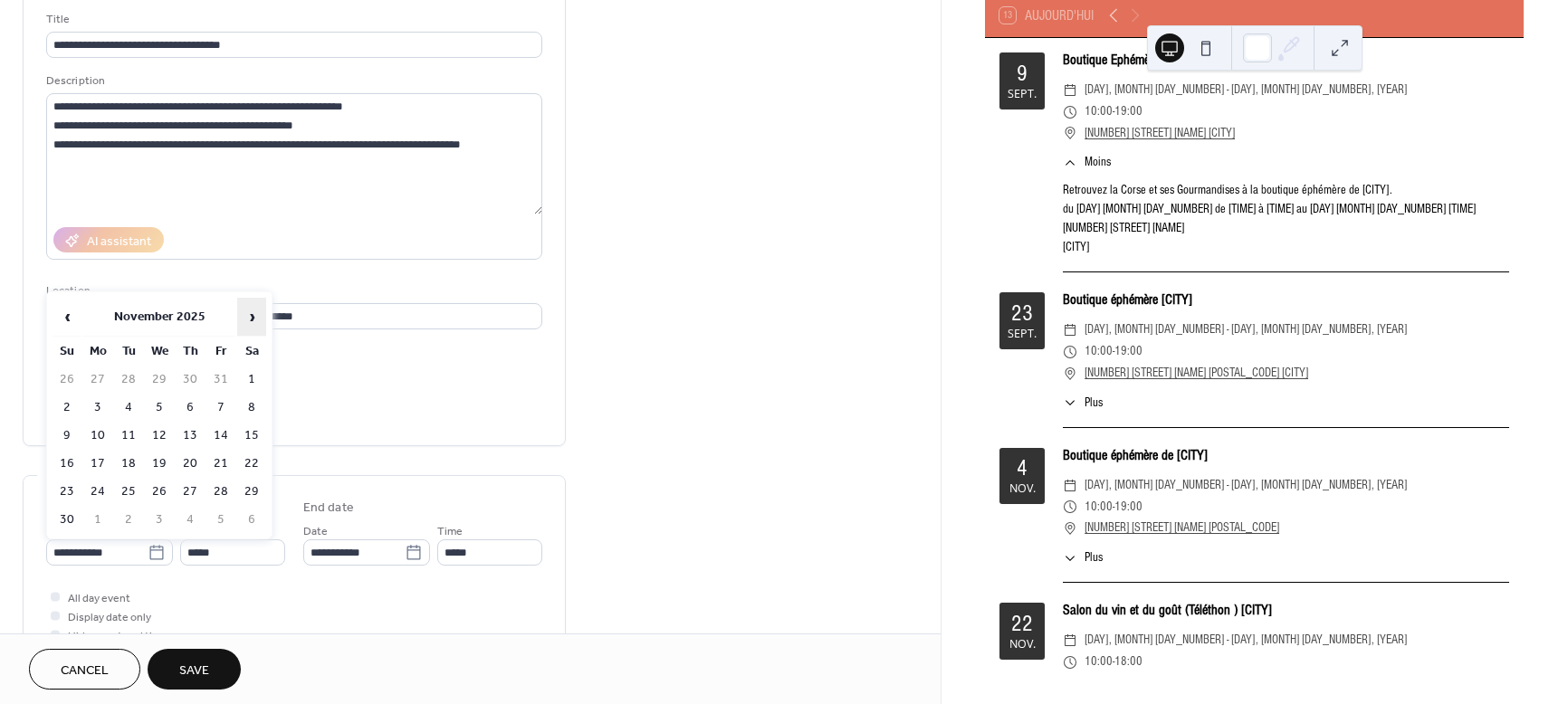 click on "›" at bounding box center (252, 317) 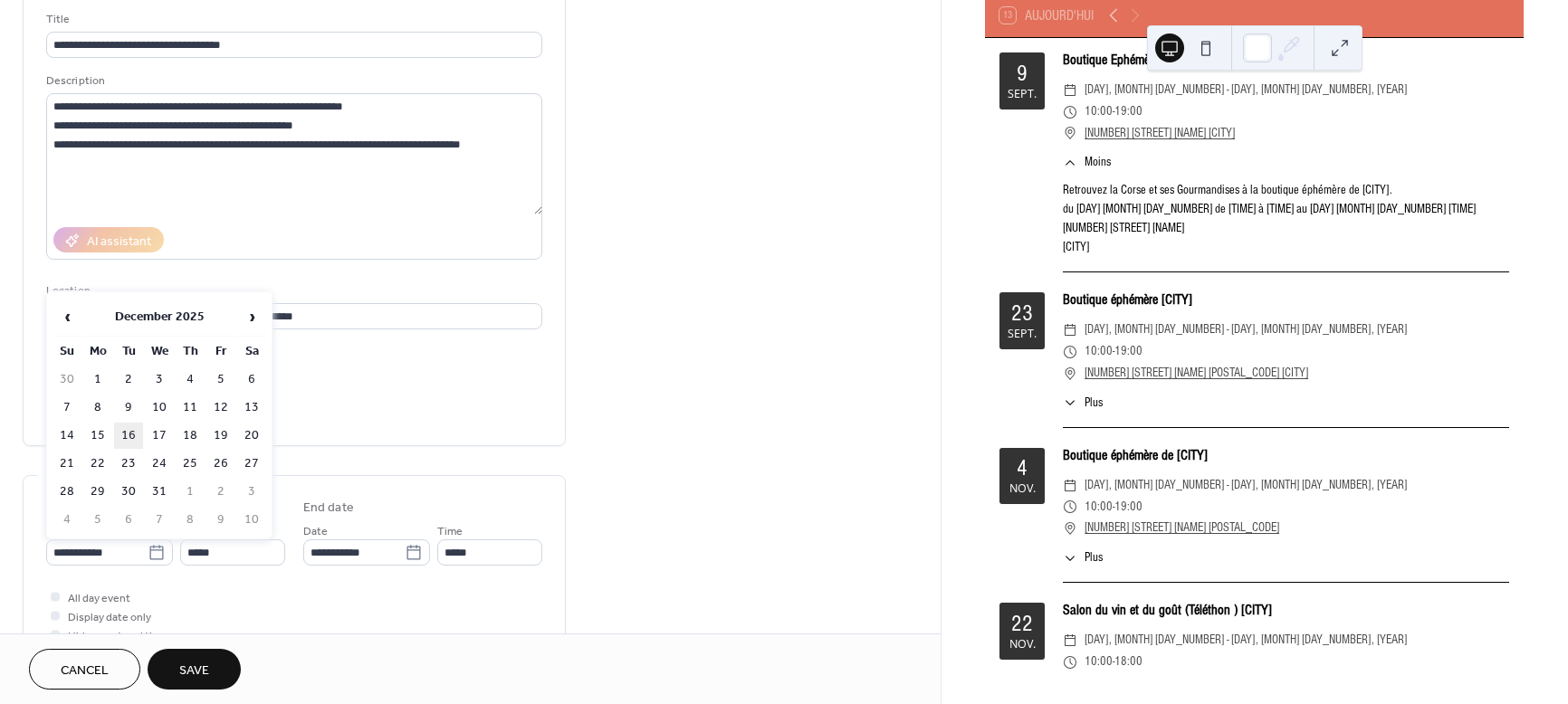 click on "16" at bounding box center (129, 435) 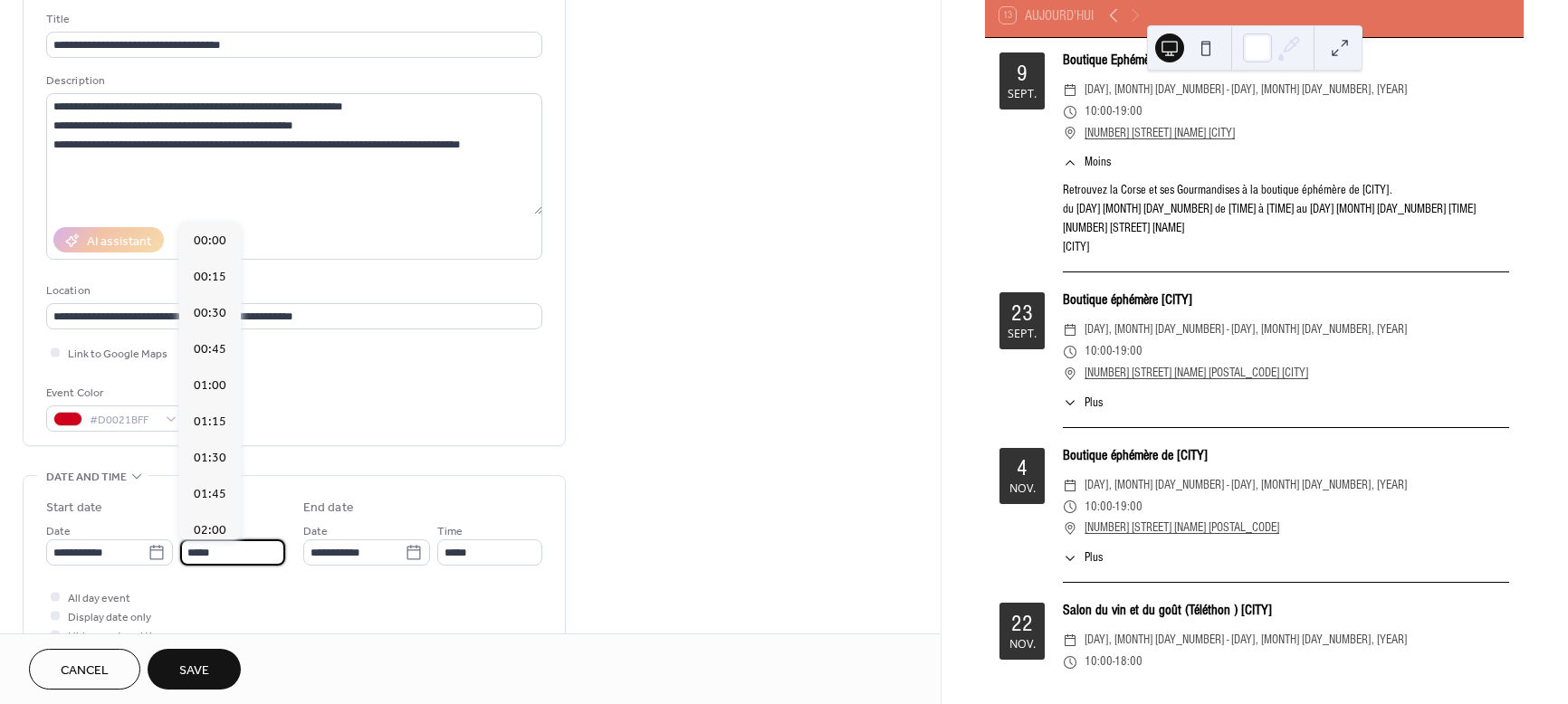 click on "*****" at bounding box center (233, 552) 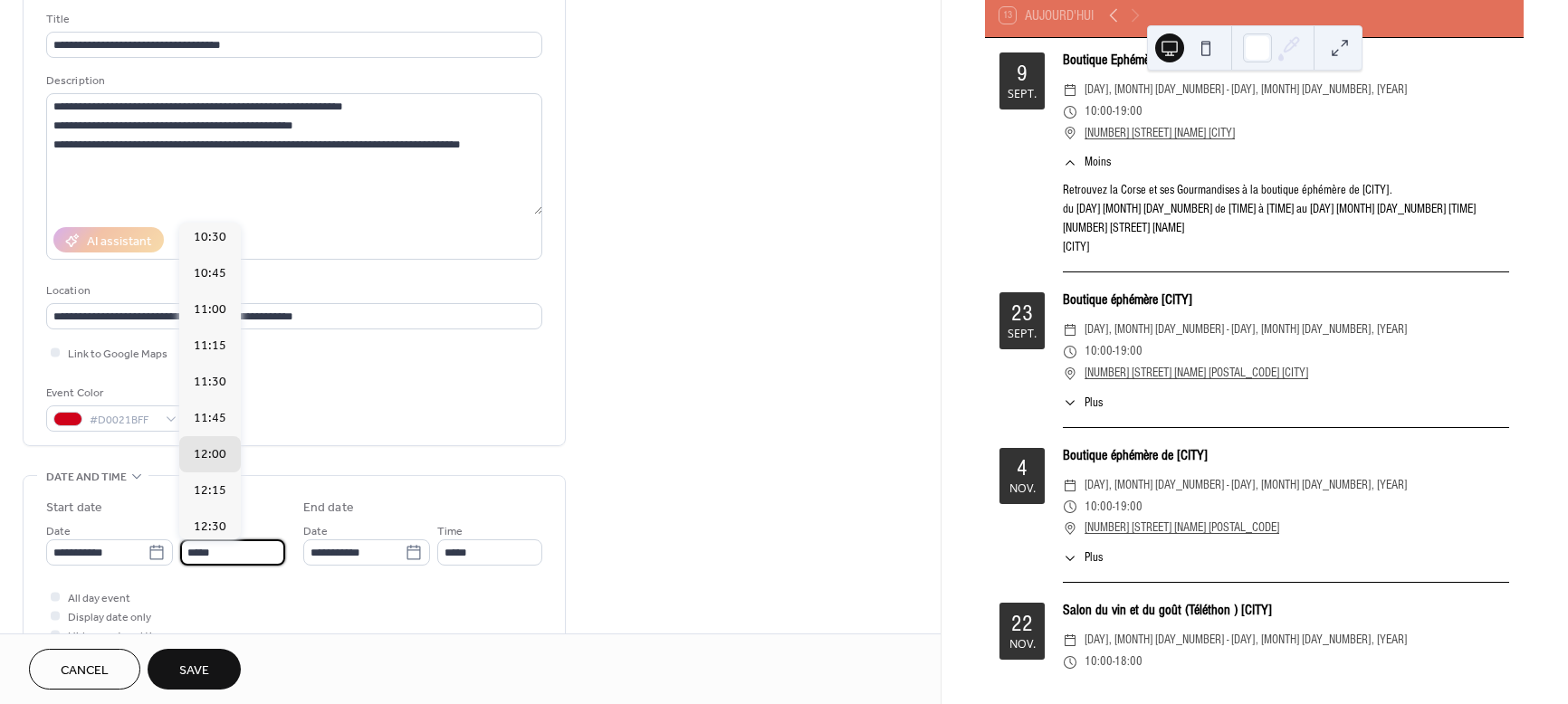 scroll, scrollTop: 1441, scrollLeft: 0, axis: vertical 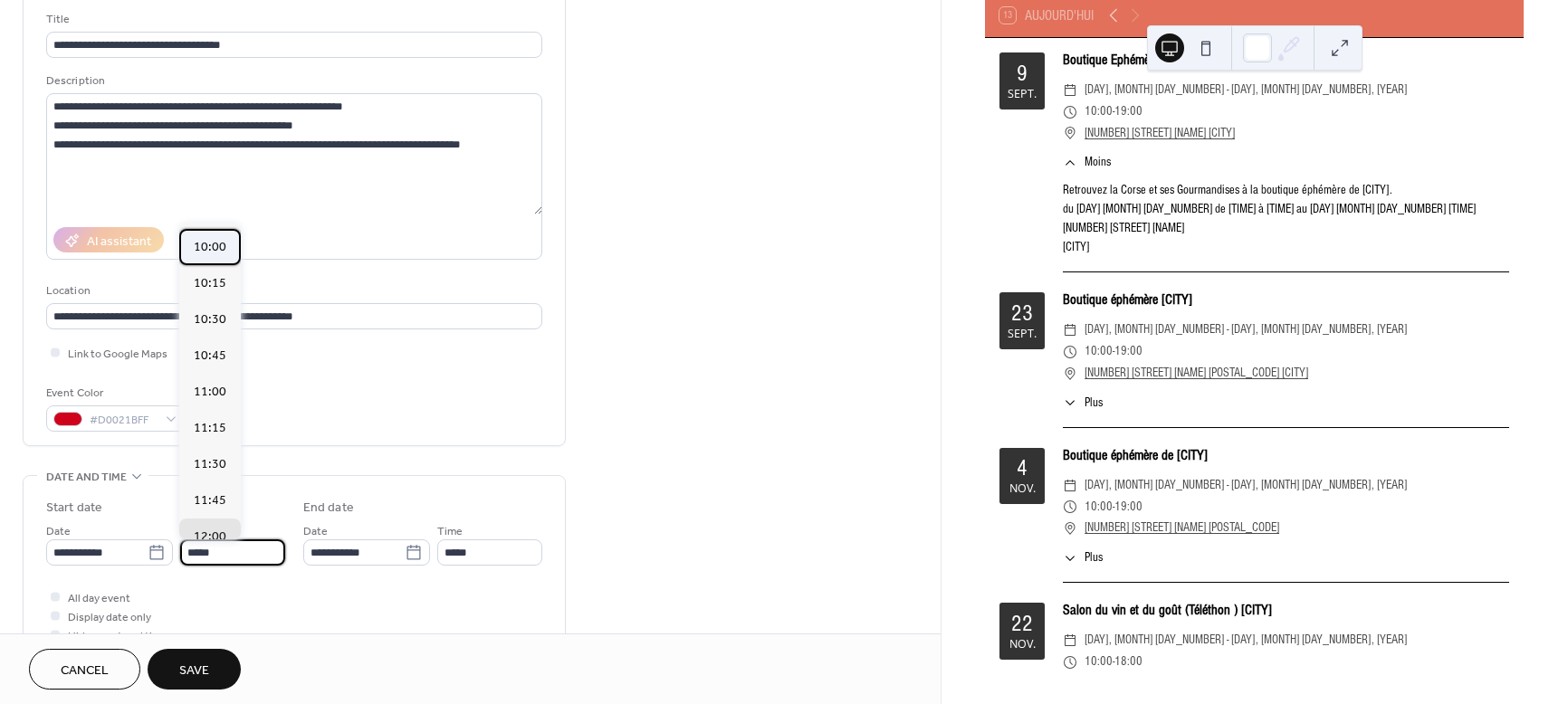 click on "10:00" at bounding box center [210, 247] 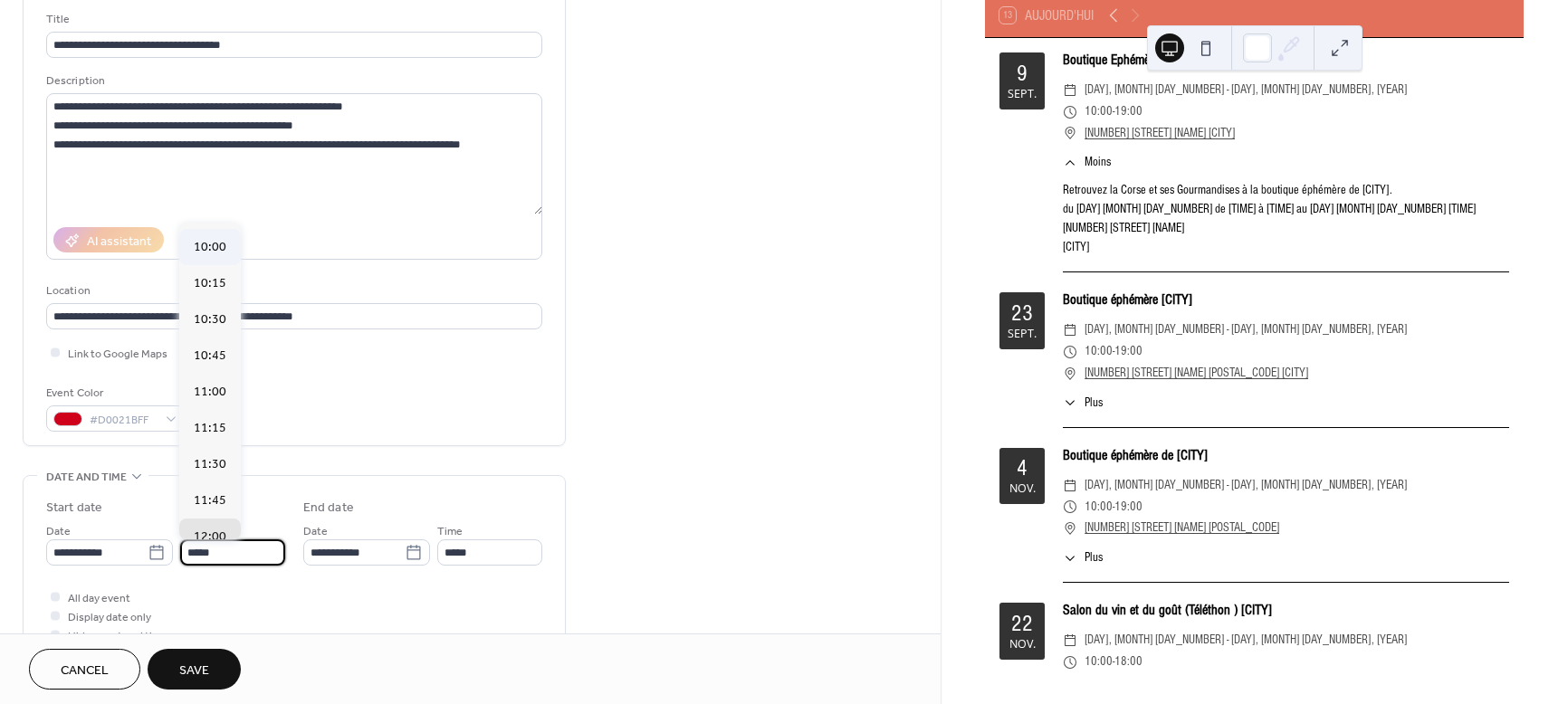 type on "*****" 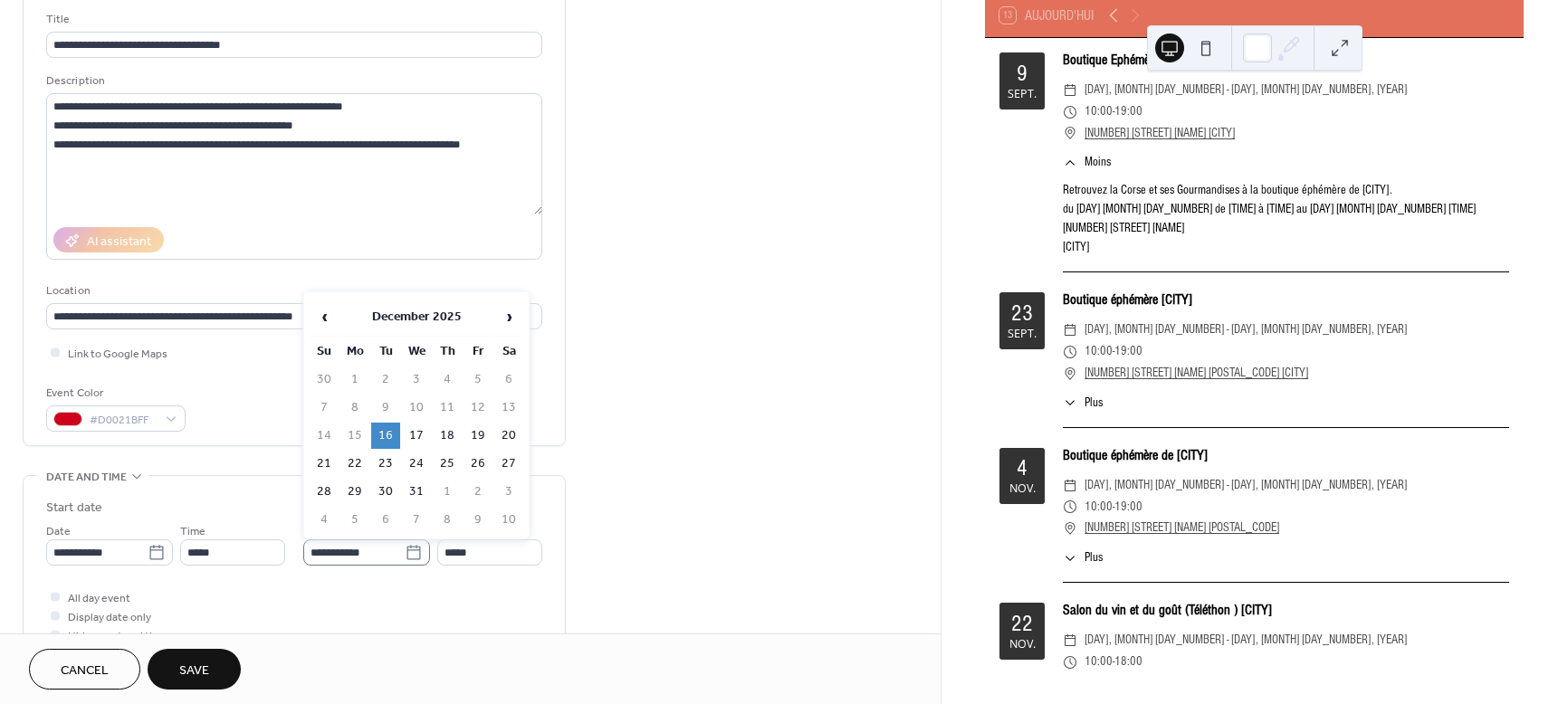 click 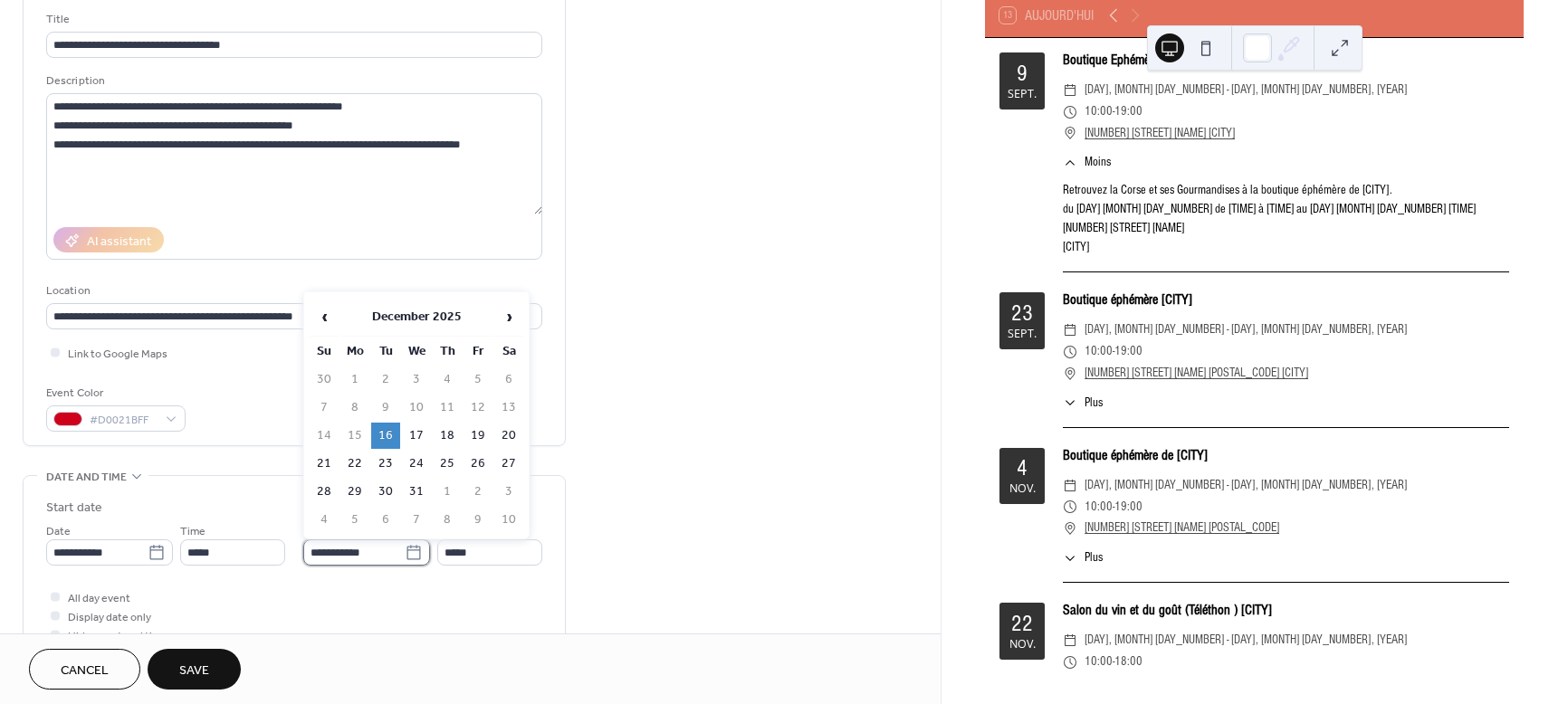 click on "**********" at bounding box center (354, 552) 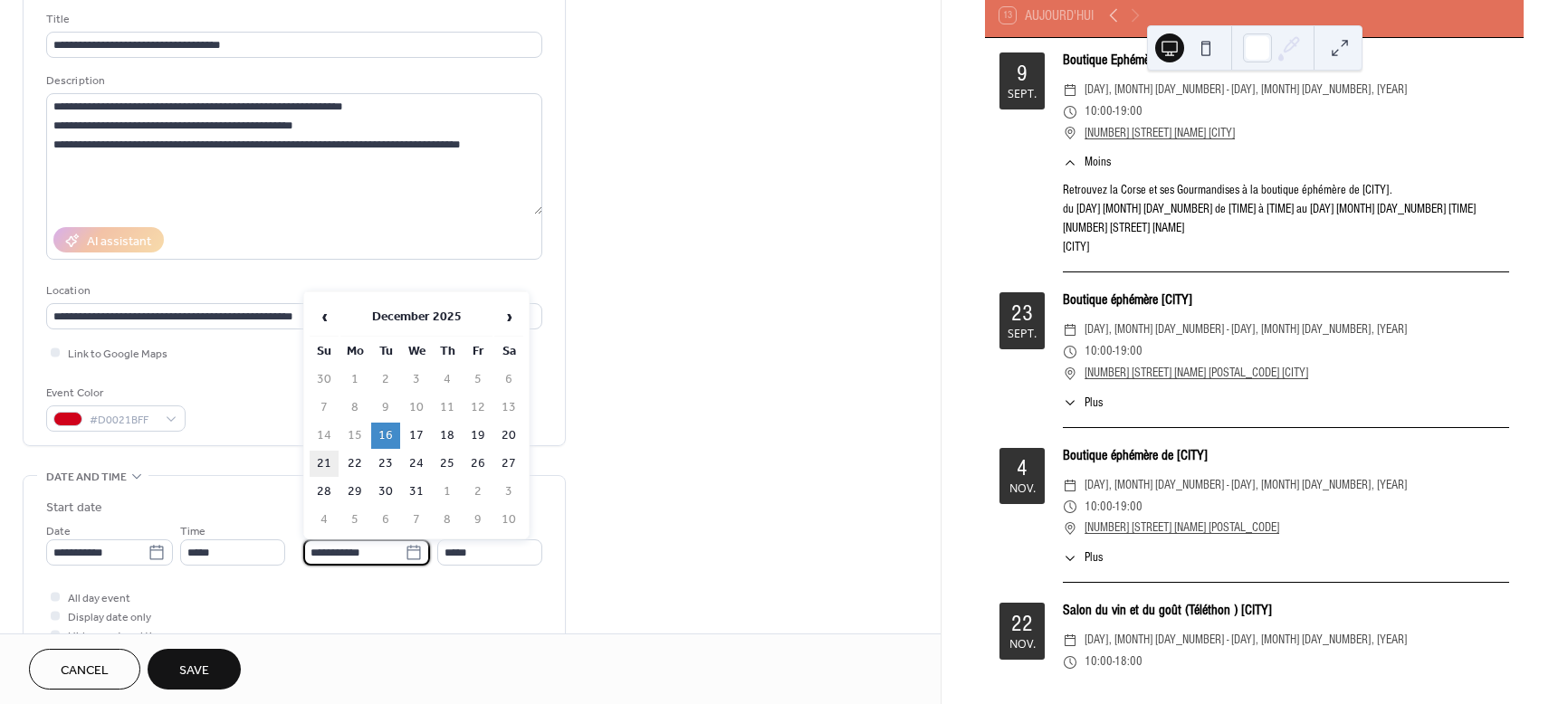 click on "21" at bounding box center [324, 463] 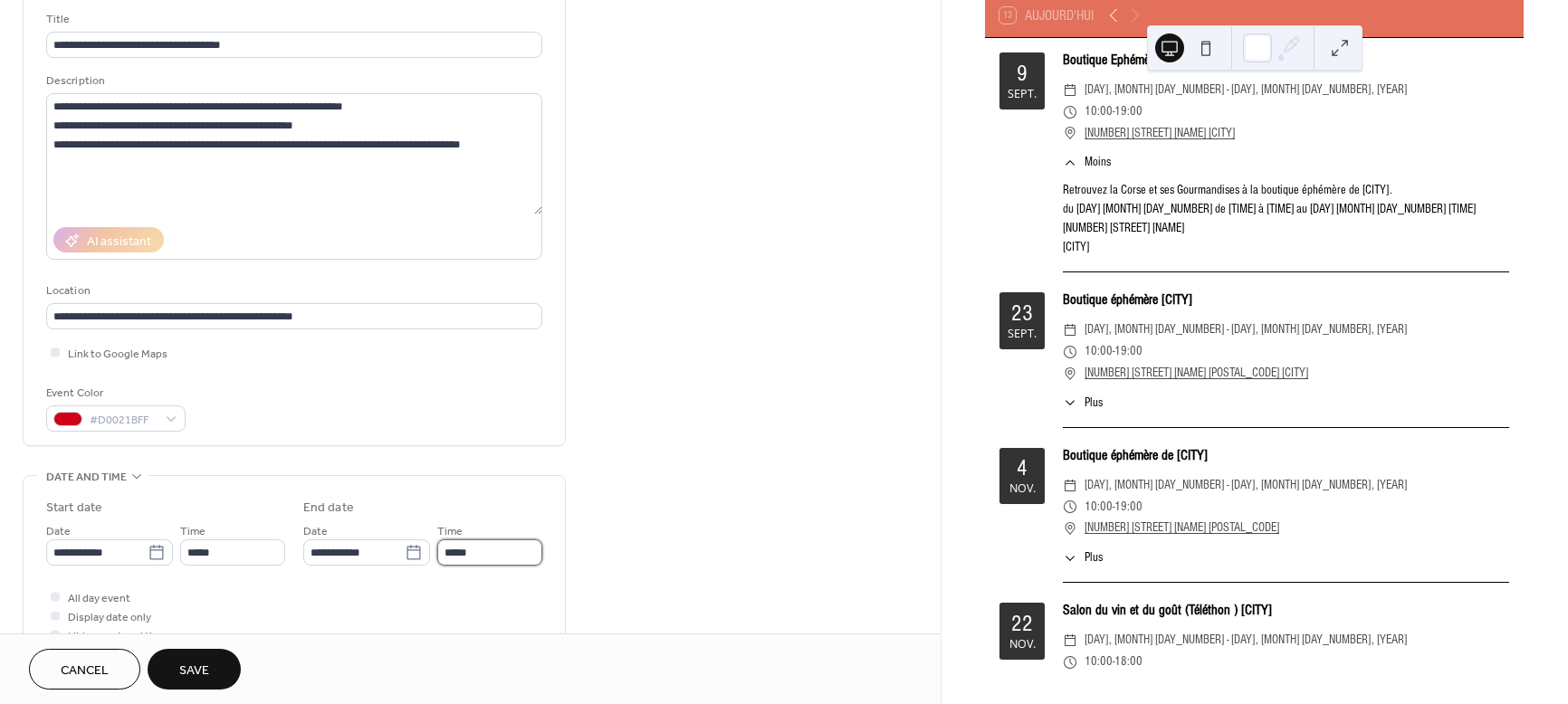 click on "*****" at bounding box center [490, 552] 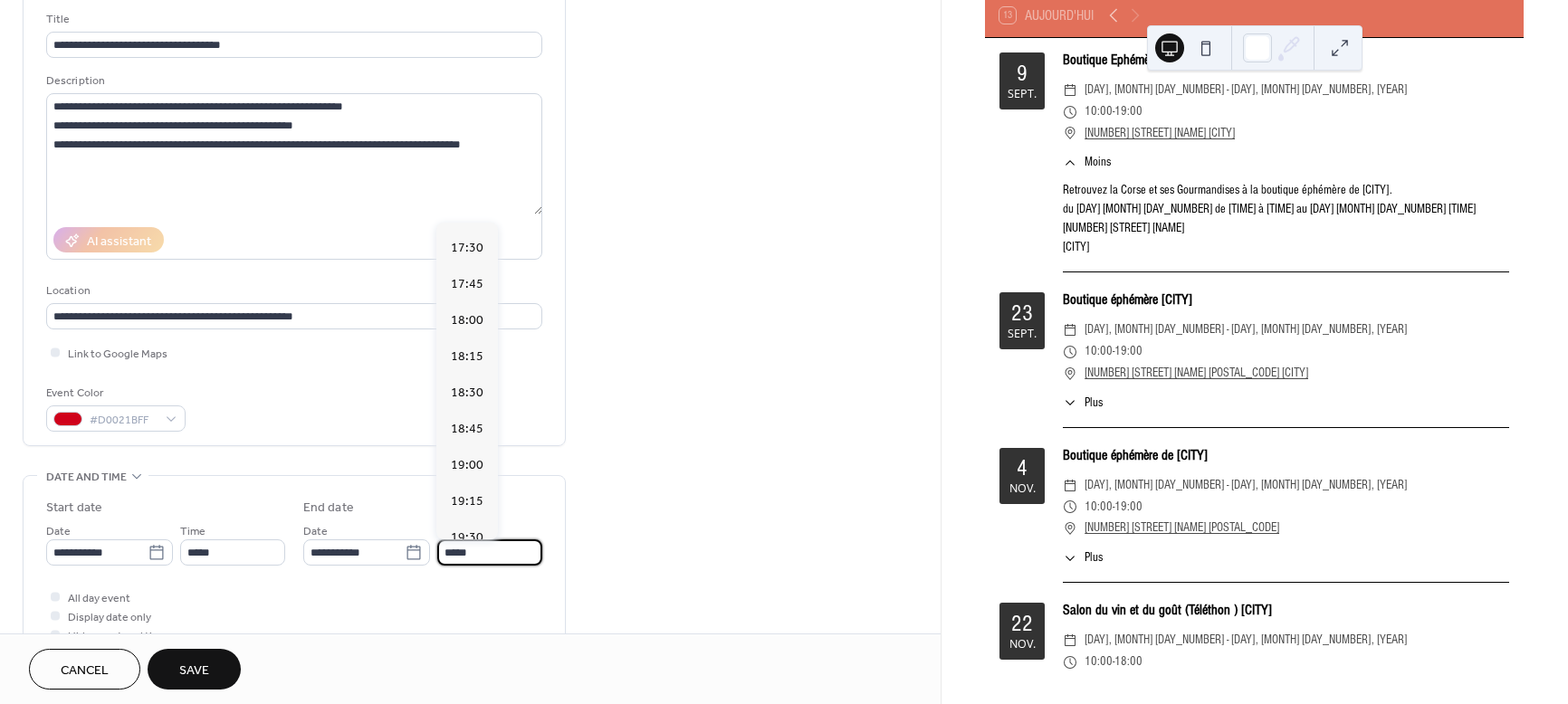 scroll, scrollTop: 2537, scrollLeft: 0, axis: vertical 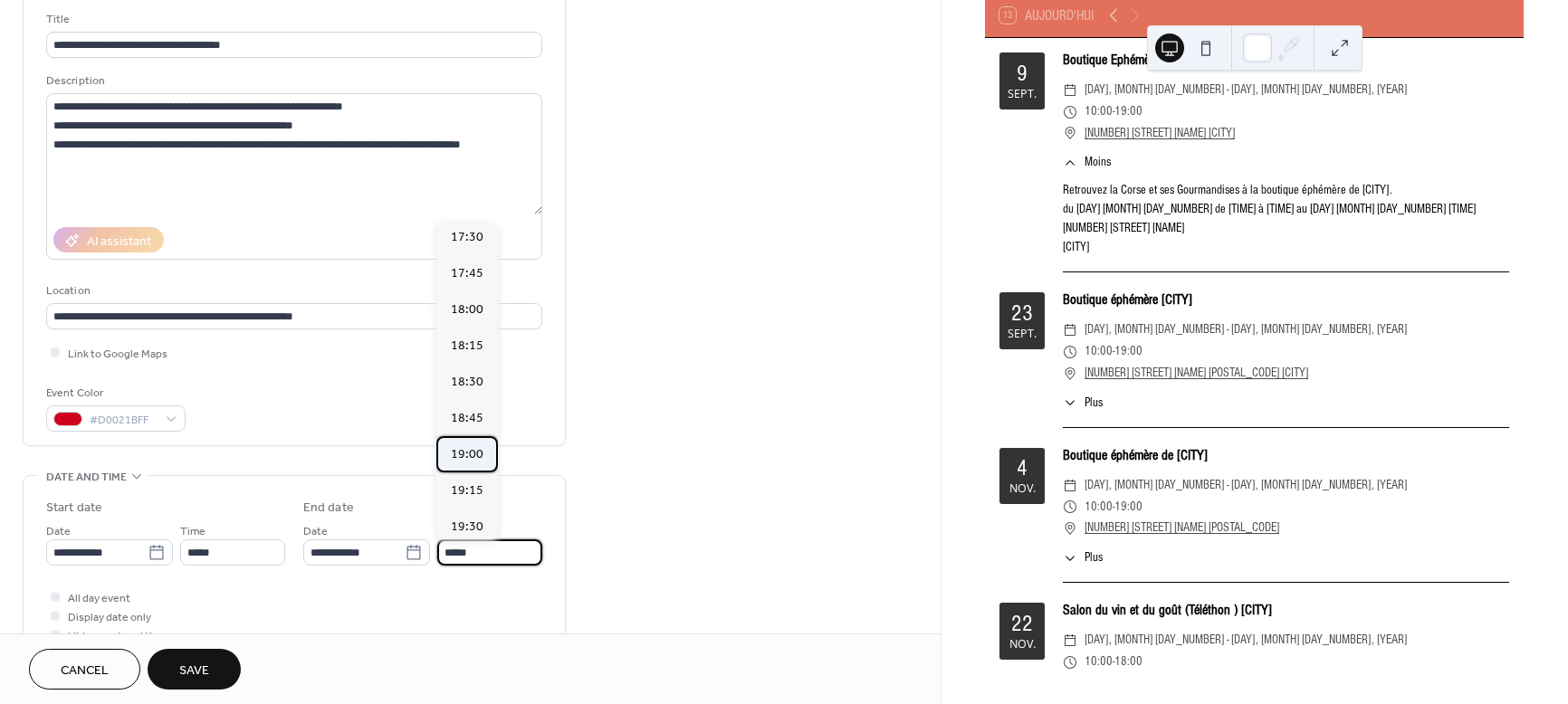 click on "19:00" at bounding box center [467, 454] 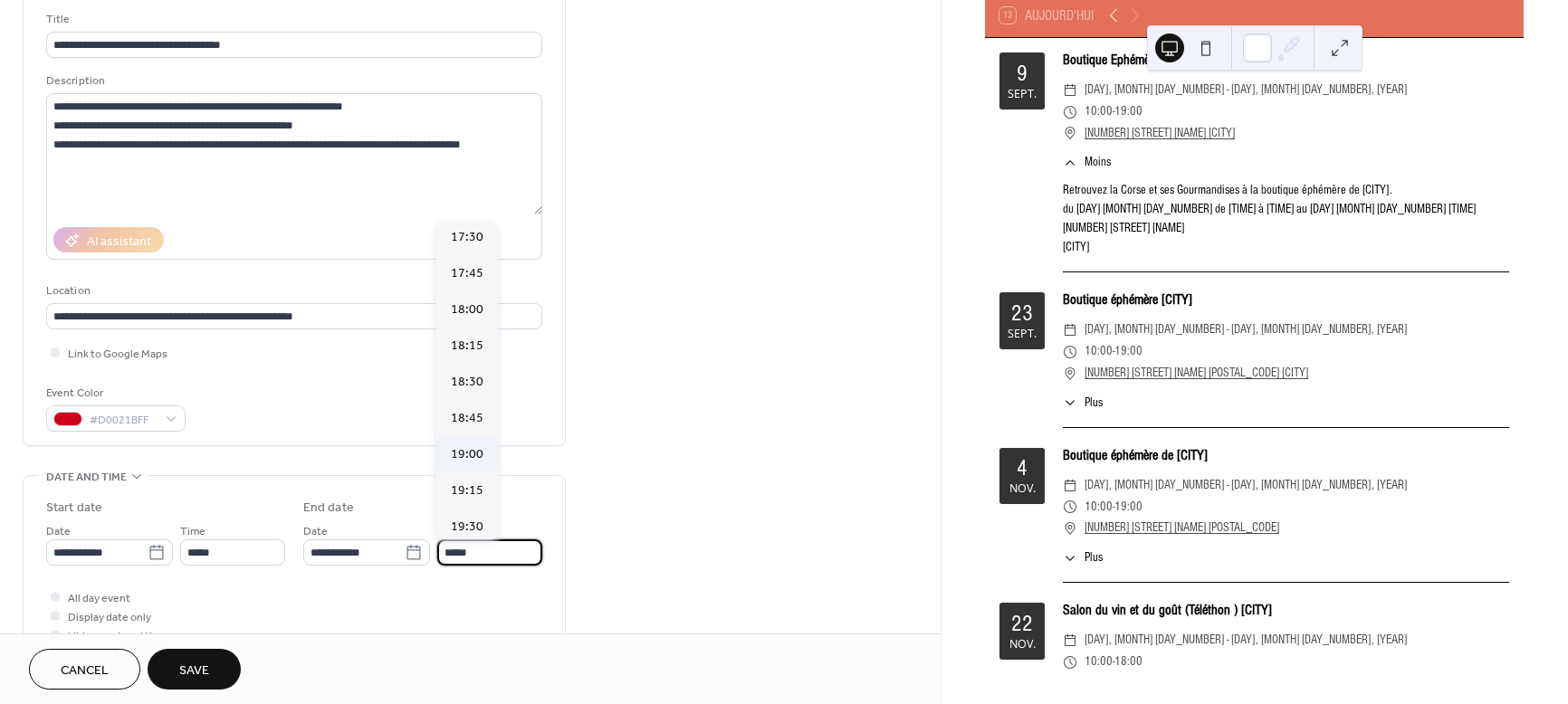 type on "*****" 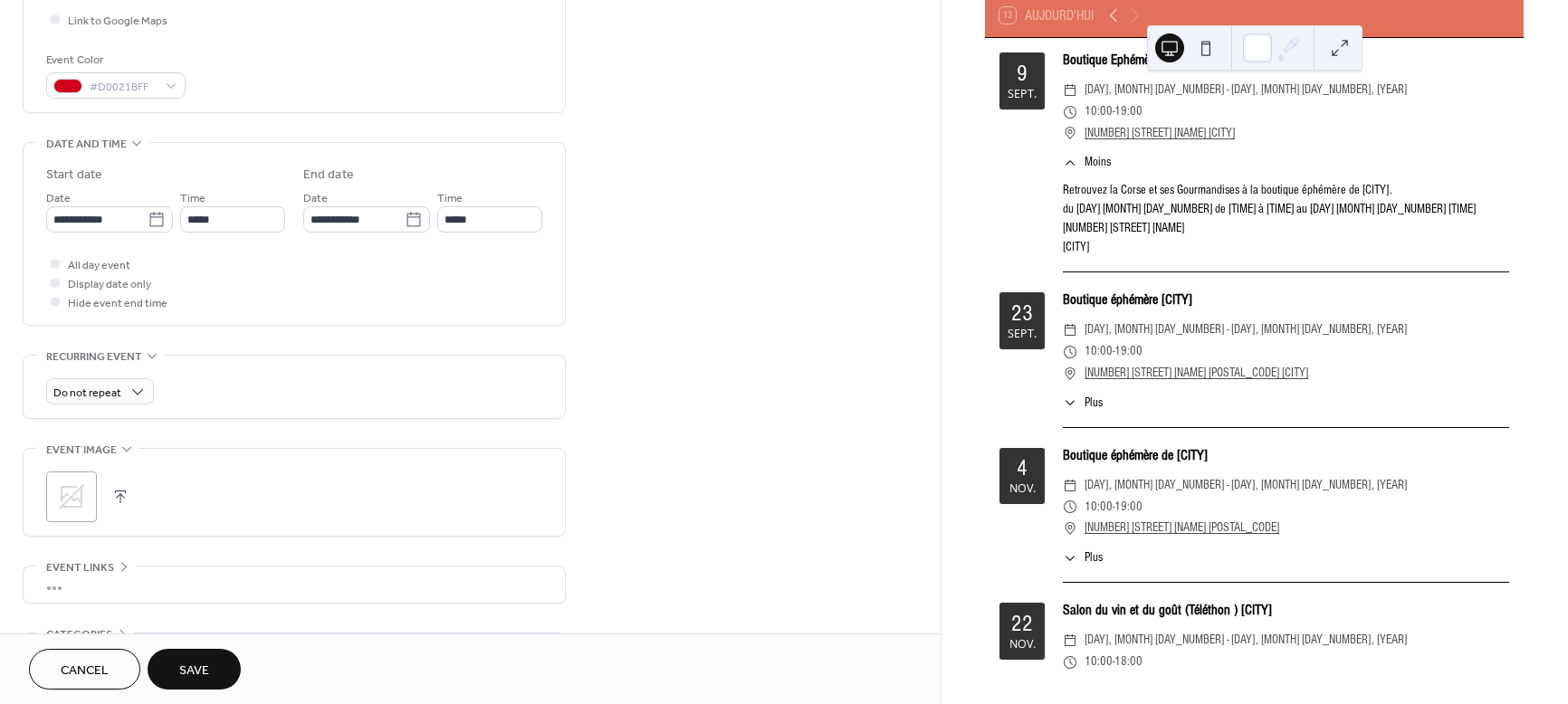 scroll, scrollTop: 452, scrollLeft: 0, axis: vertical 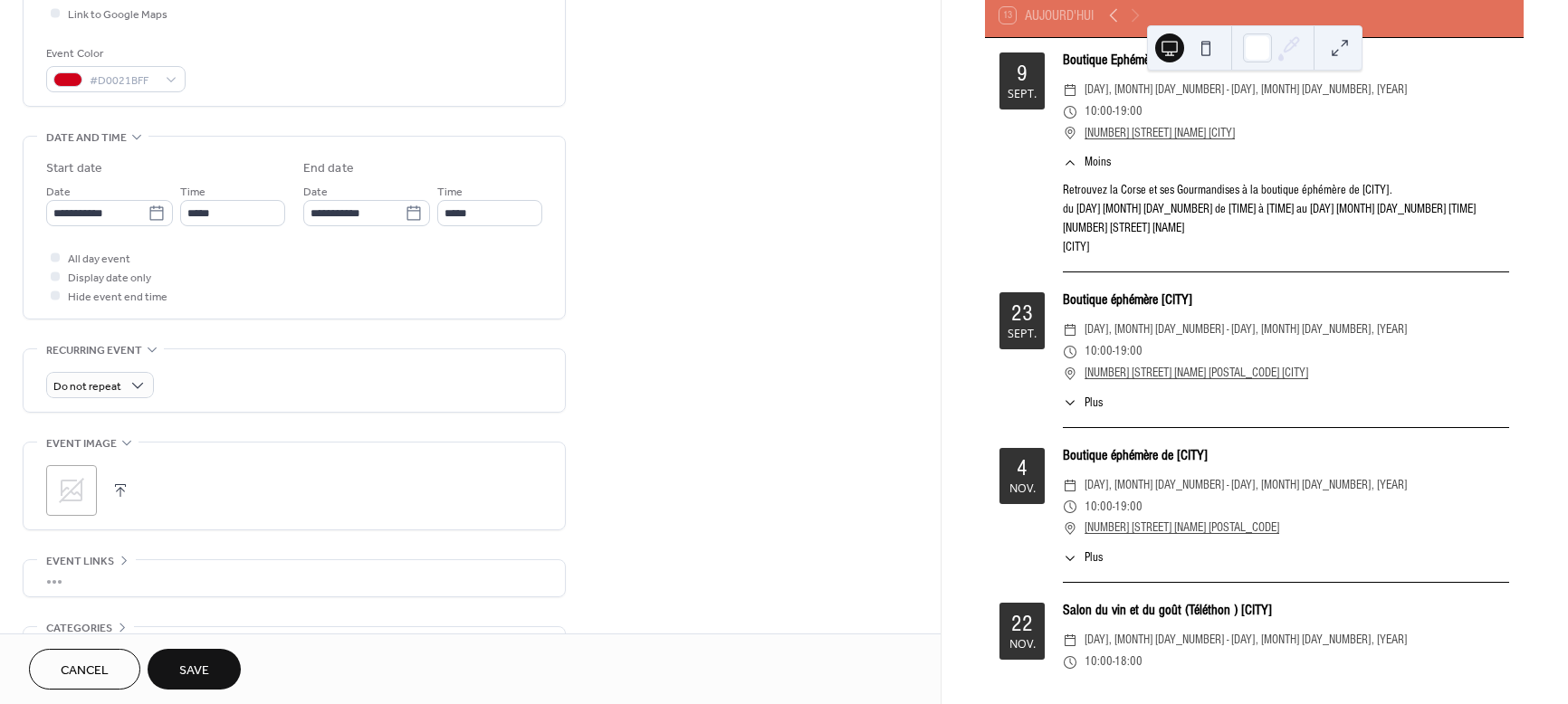 click on "Save" at bounding box center [194, 671] 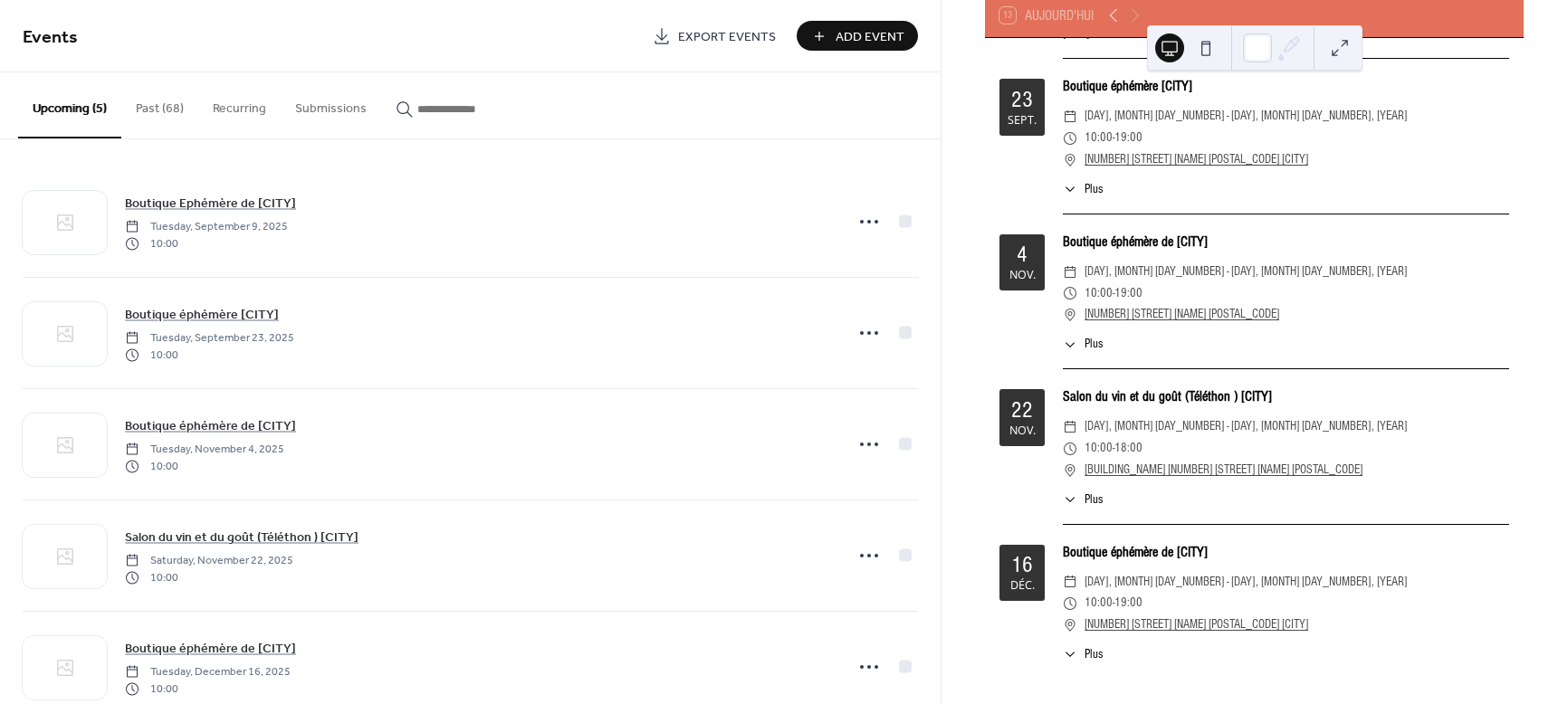 scroll, scrollTop: 242, scrollLeft: 0, axis: vertical 